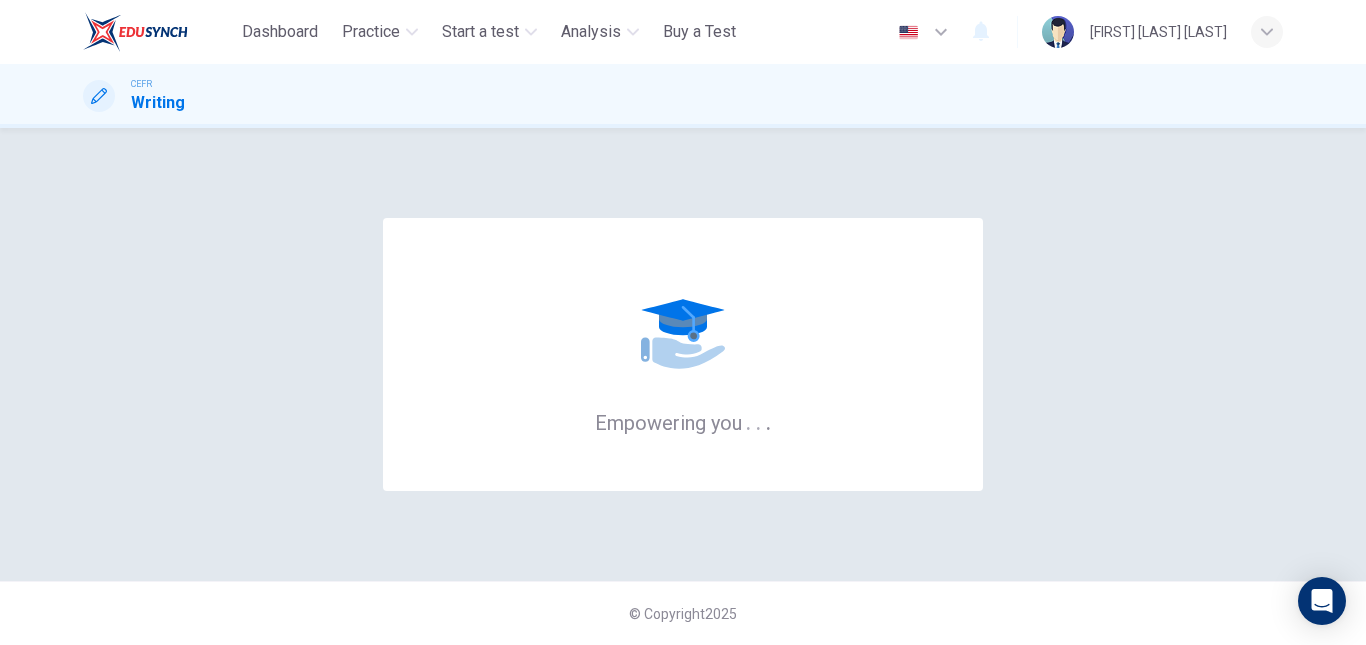 scroll, scrollTop: 0, scrollLeft: 0, axis: both 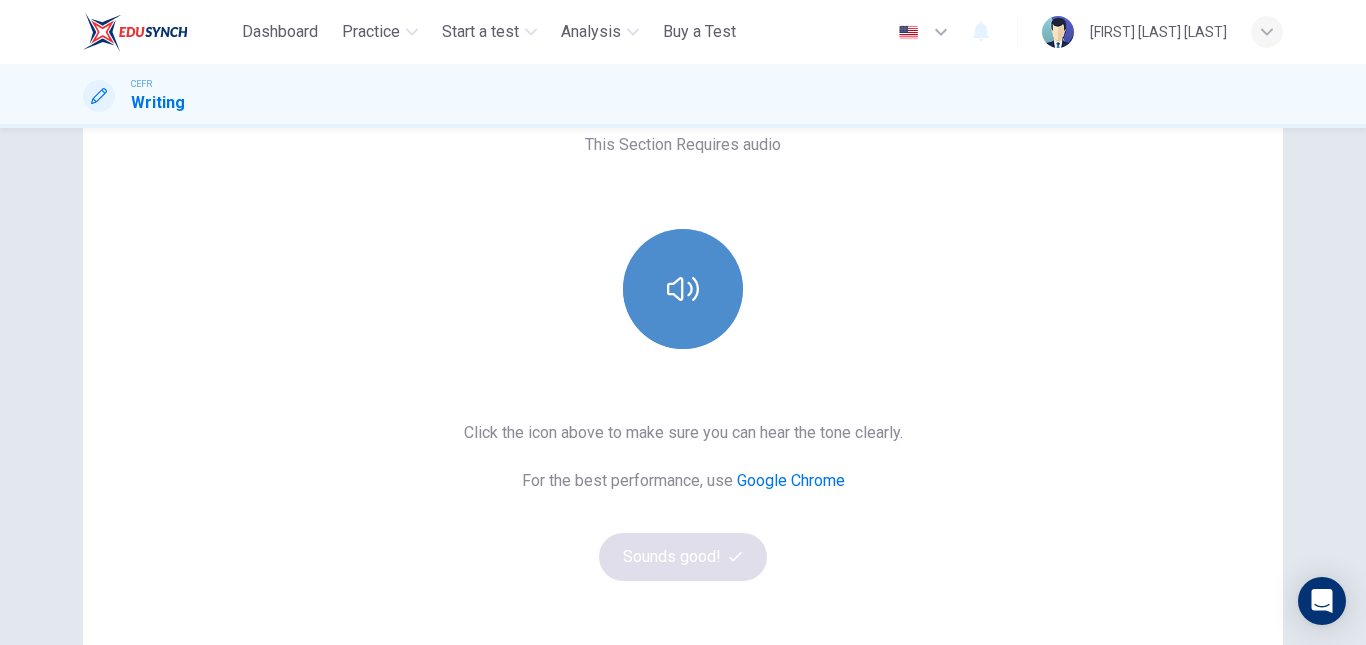 click at bounding box center [683, 289] 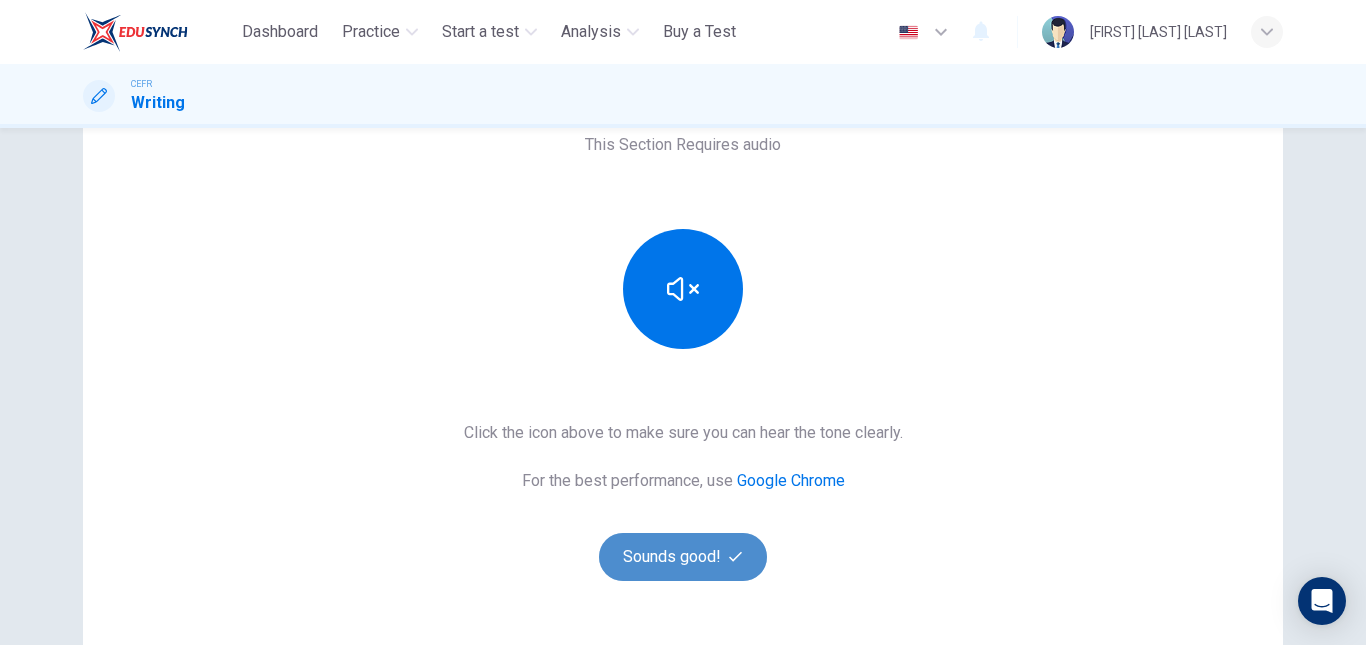 click on "Sounds good!" at bounding box center [683, 557] 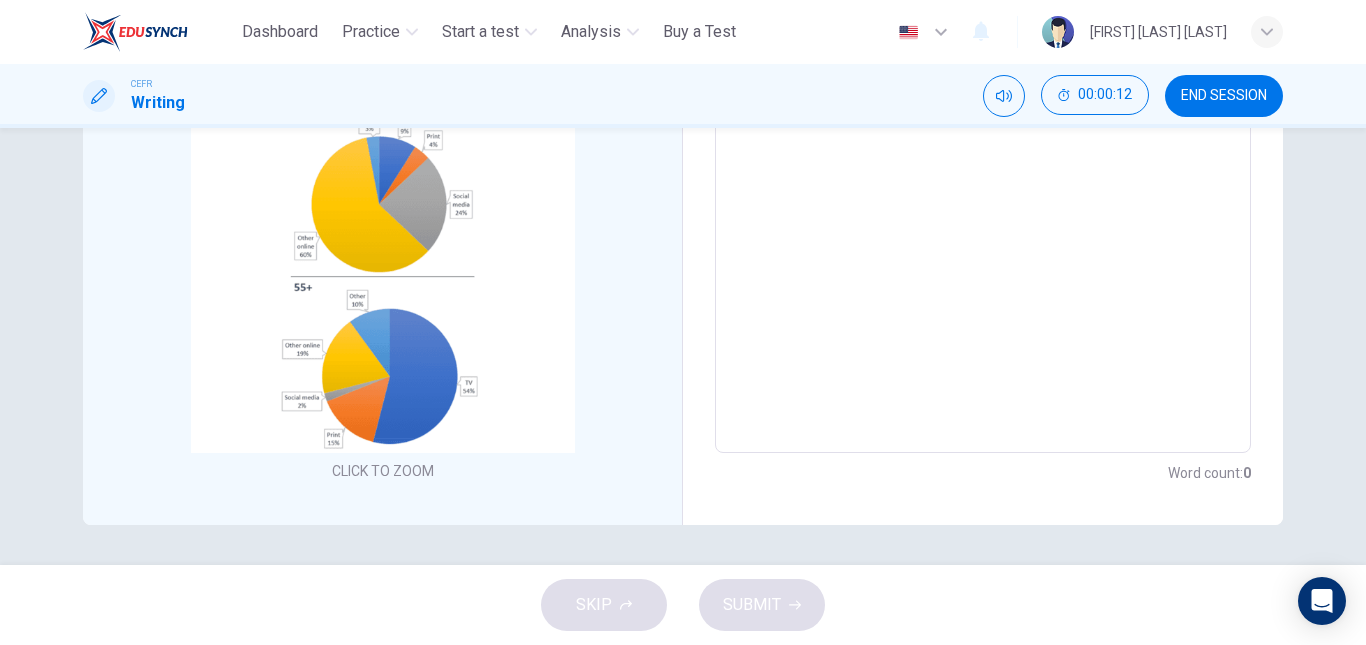 scroll, scrollTop: 0, scrollLeft: 0, axis: both 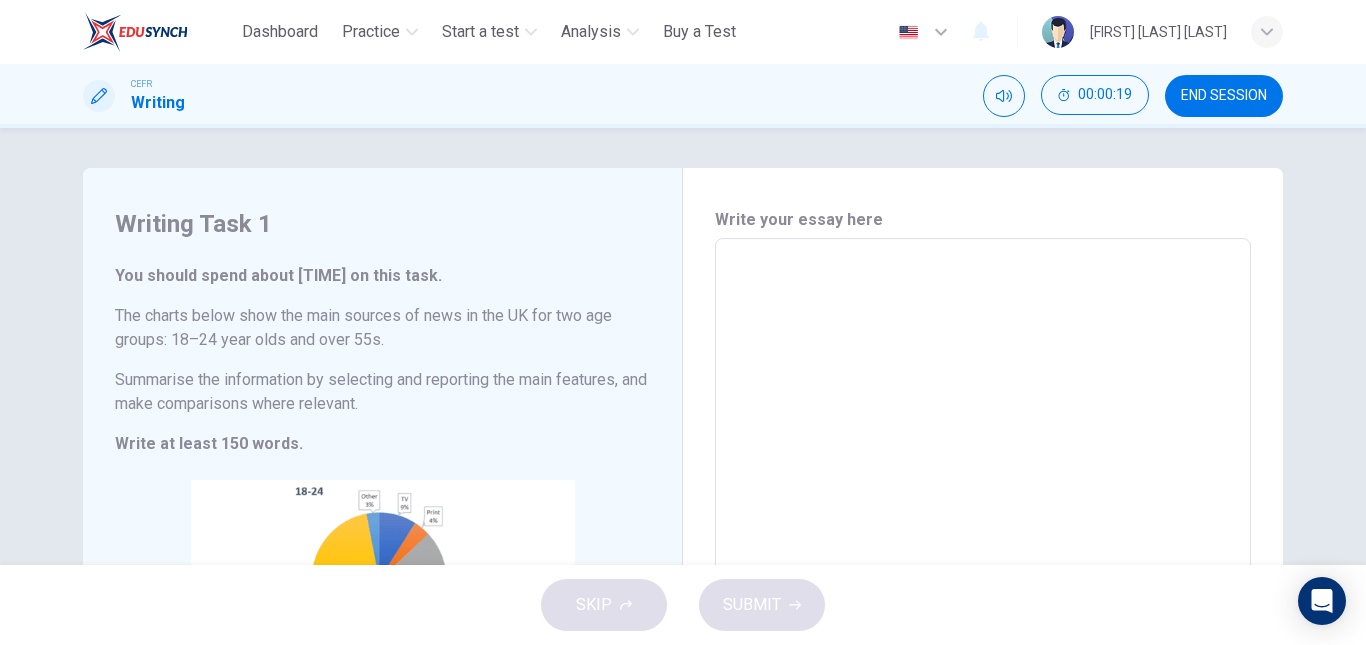 drag, startPoint x: 111, startPoint y: 314, endPoint x: 397, endPoint y: 406, distance: 300.433 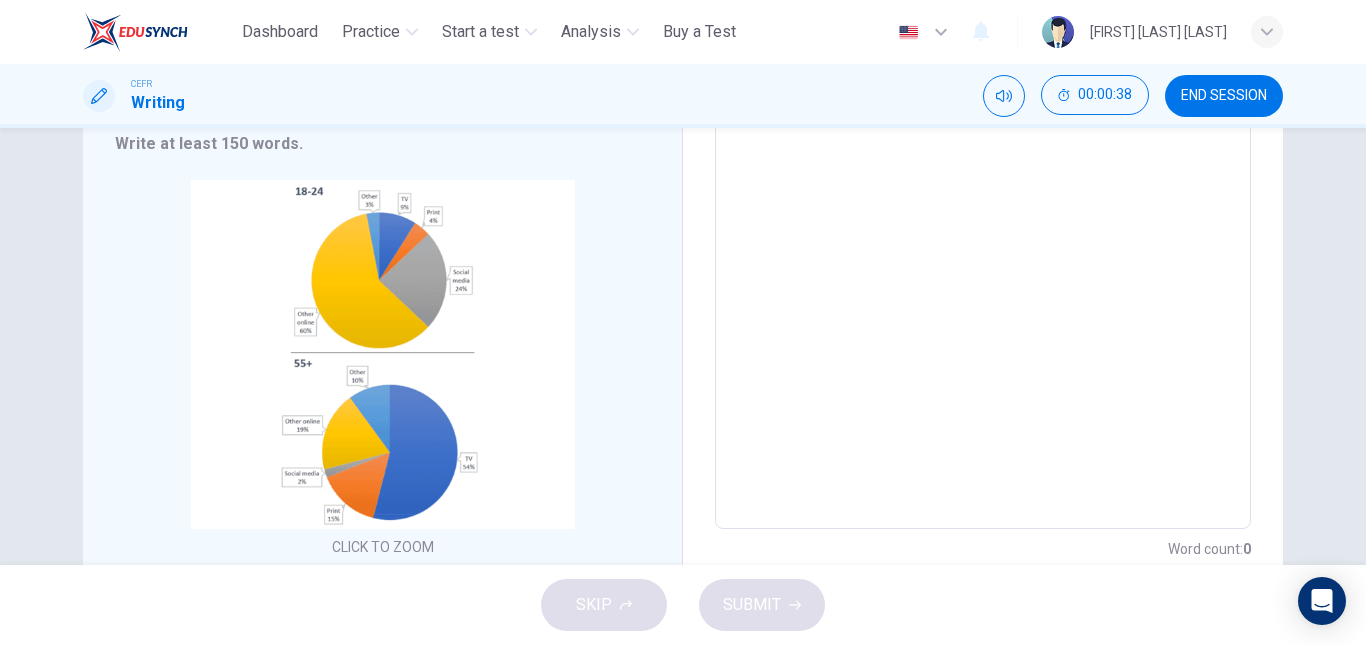 scroll, scrollTop: 301, scrollLeft: 0, axis: vertical 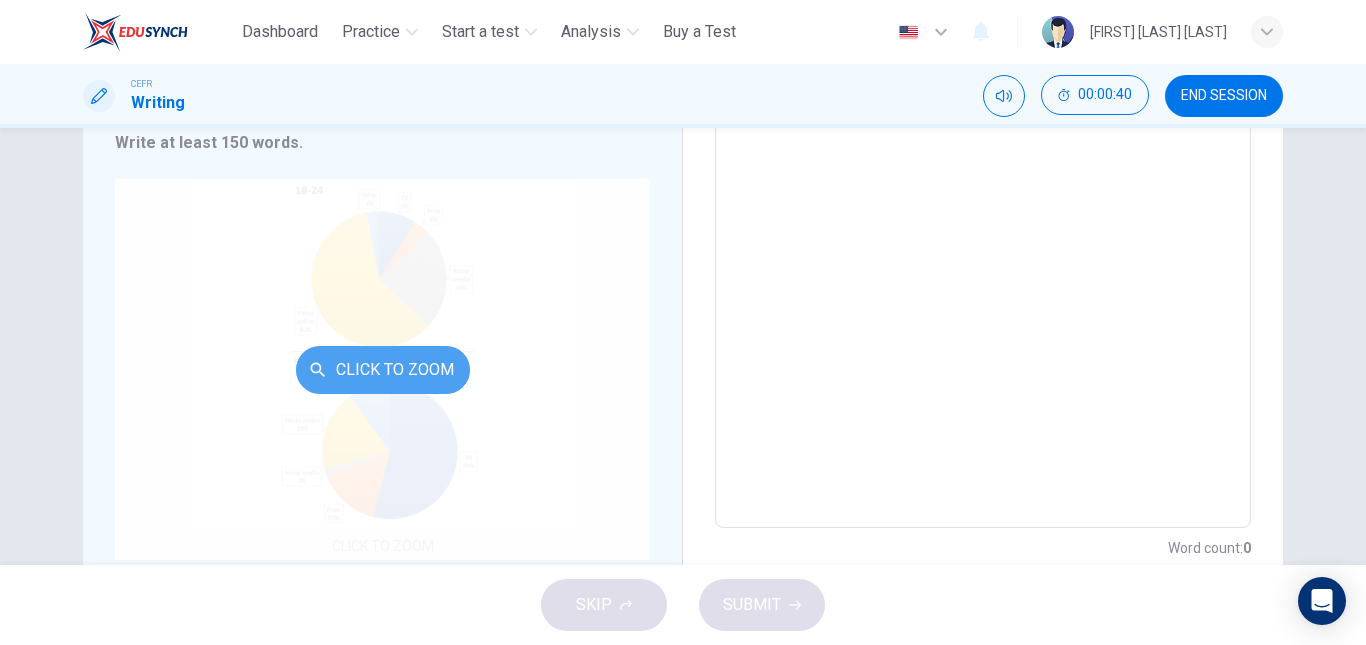 click on "Click to Zoom" at bounding box center (383, 370) 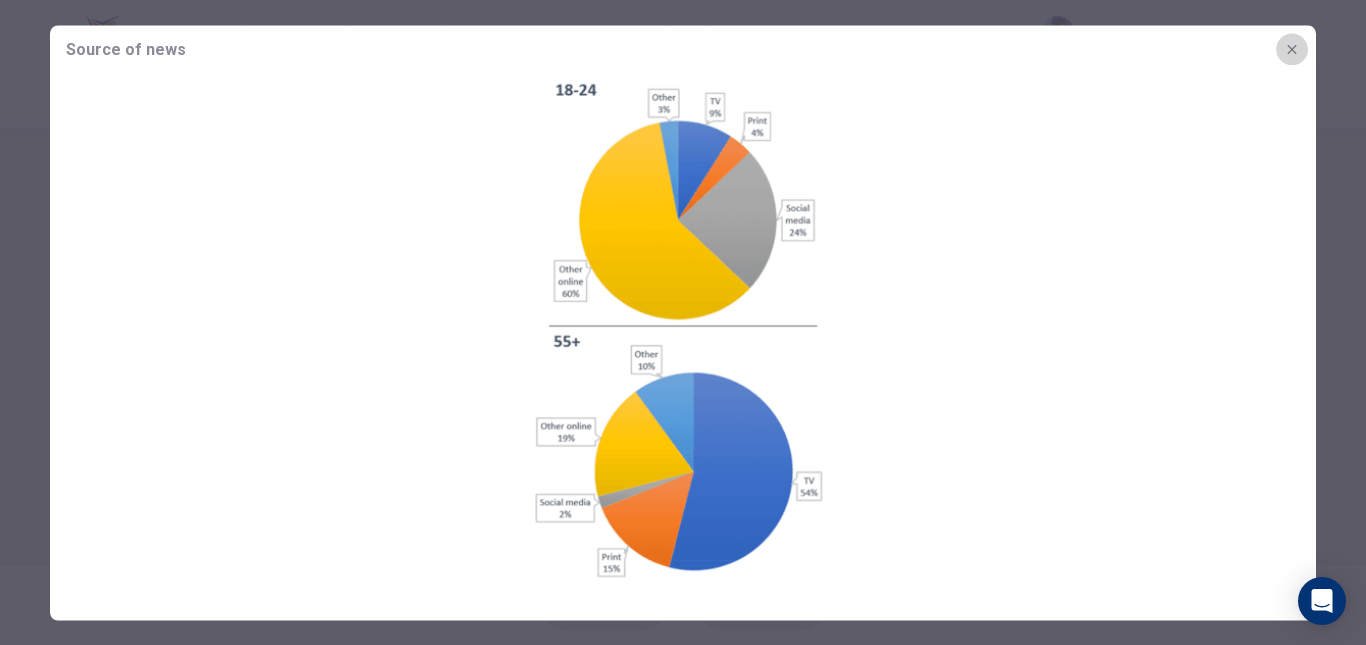 click at bounding box center (1291, 48) 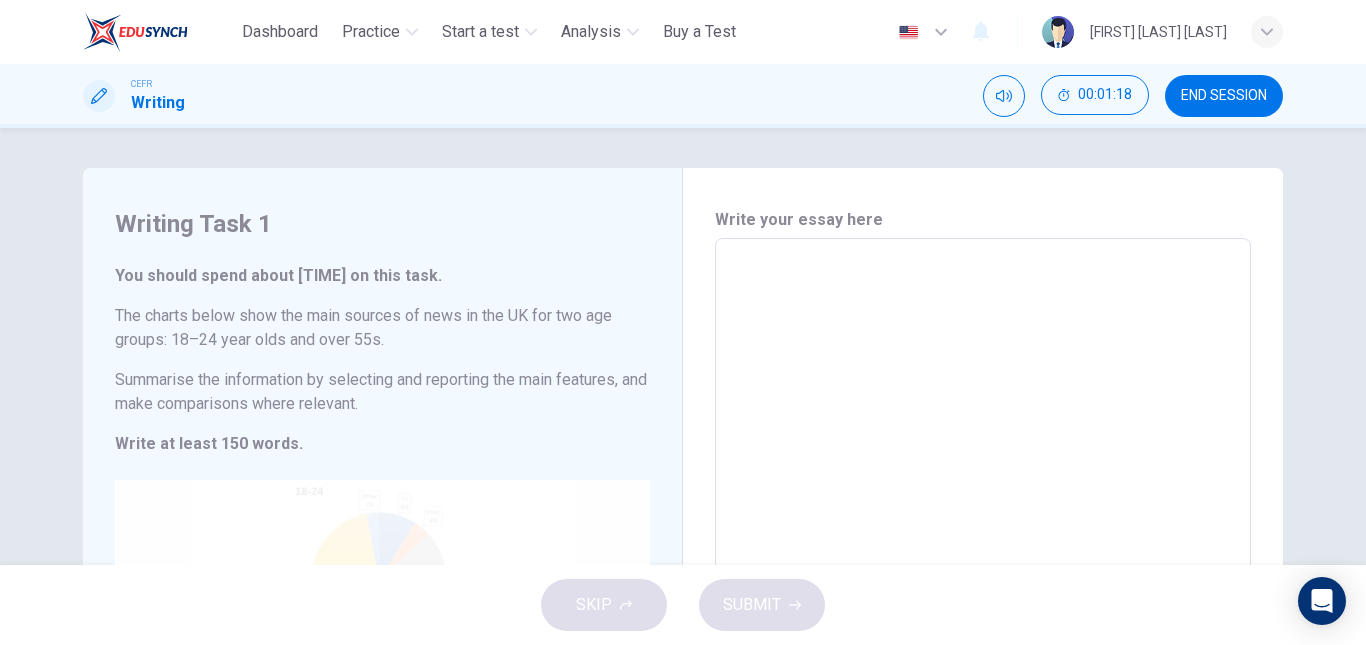 scroll, scrollTop: 1, scrollLeft: 0, axis: vertical 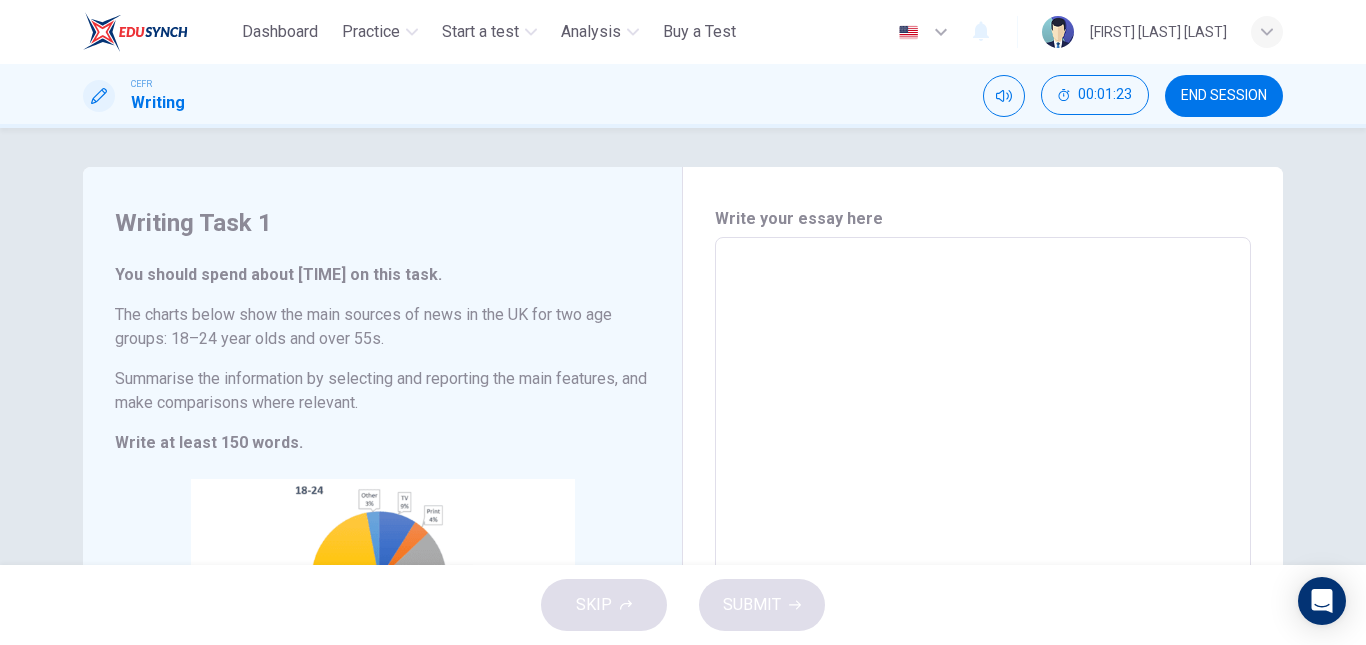 drag, startPoint x: 111, startPoint y: 312, endPoint x: 400, endPoint y: 412, distance: 305.81204 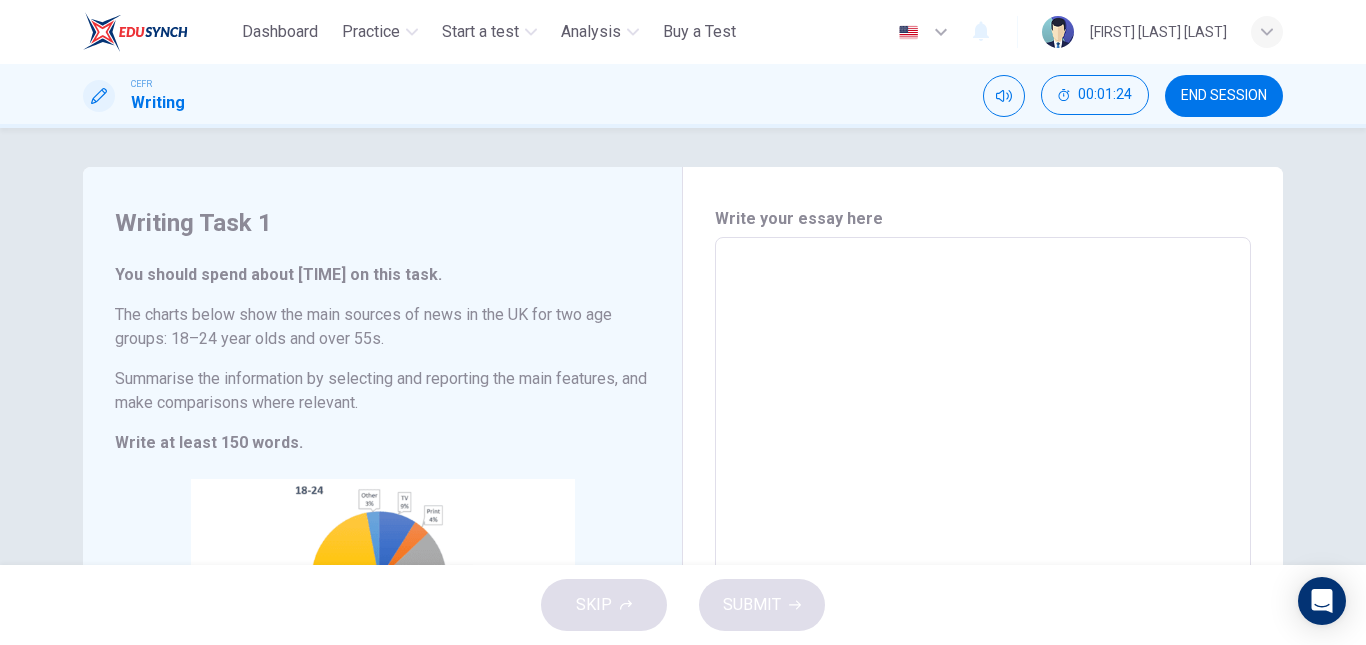 click on "Summarise the information by selecting and reporting the main features, and make comparisons where relevant." at bounding box center (382, 327) 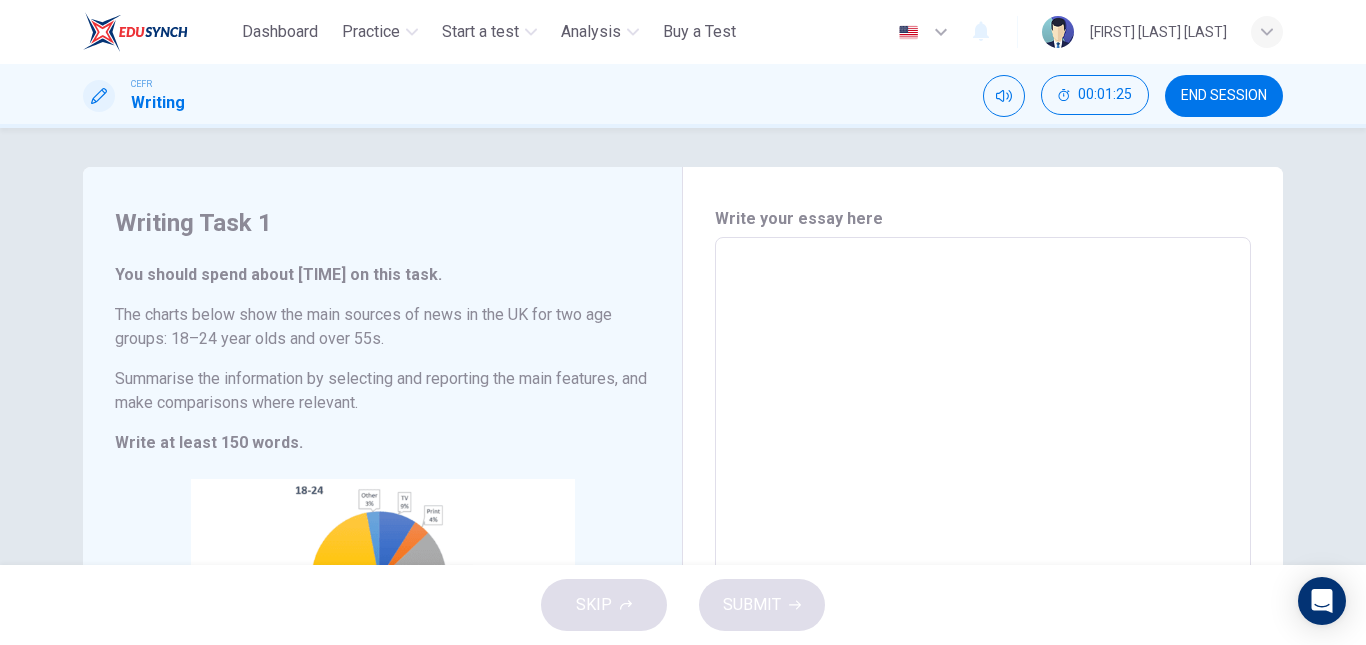 drag, startPoint x: 386, startPoint y: 405, endPoint x: 117, endPoint y: 297, distance: 289.87067 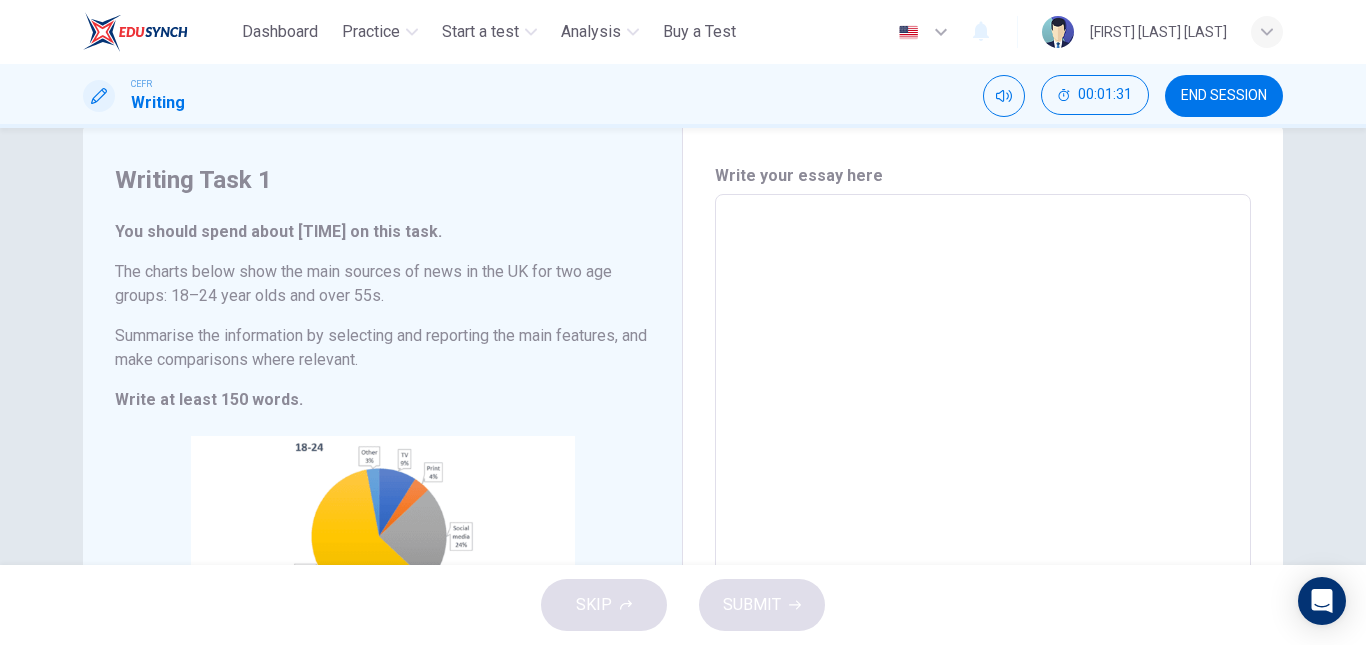 scroll, scrollTop: 17, scrollLeft: 0, axis: vertical 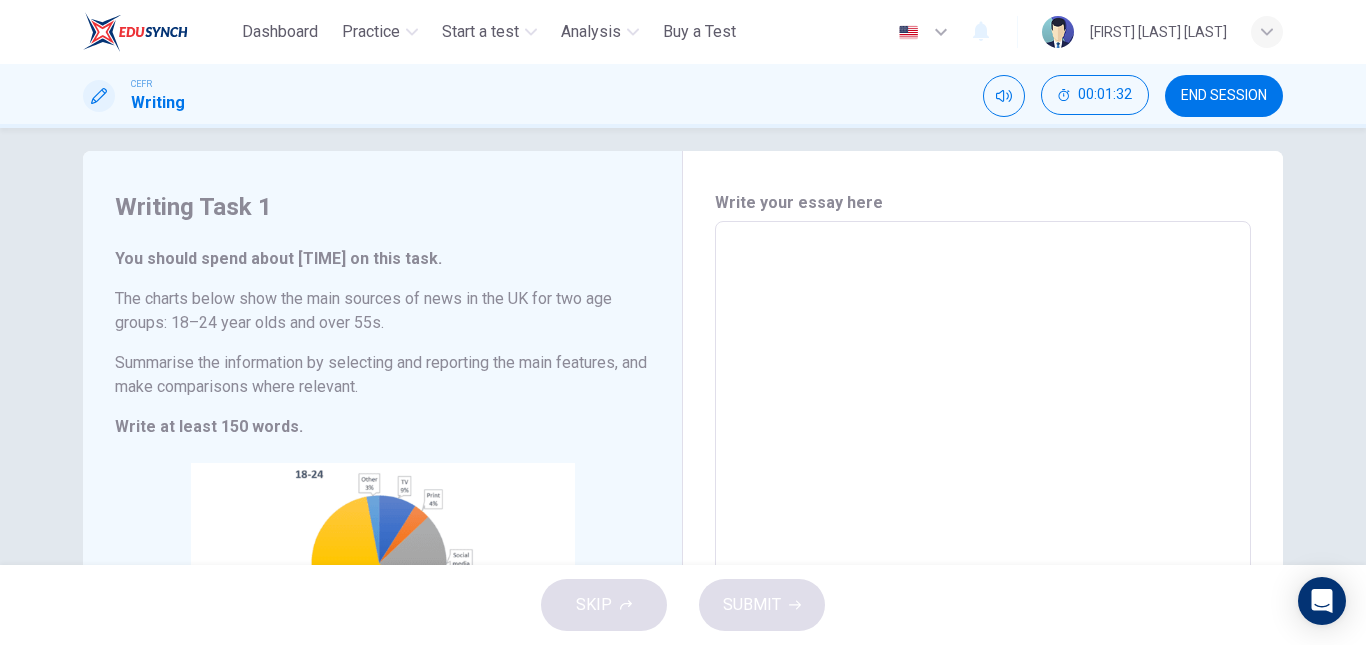 click at bounding box center (983, 517) 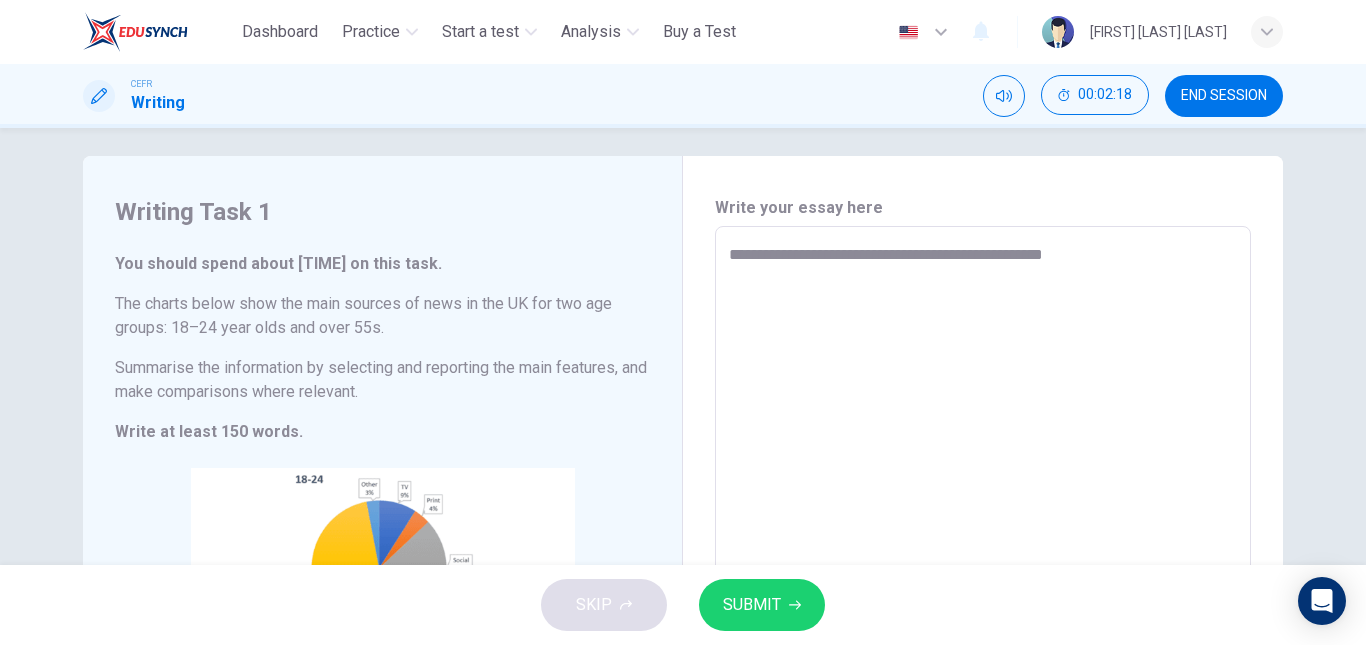 scroll, scrollTop: 11, scrollLeft: 0, axis: vertical 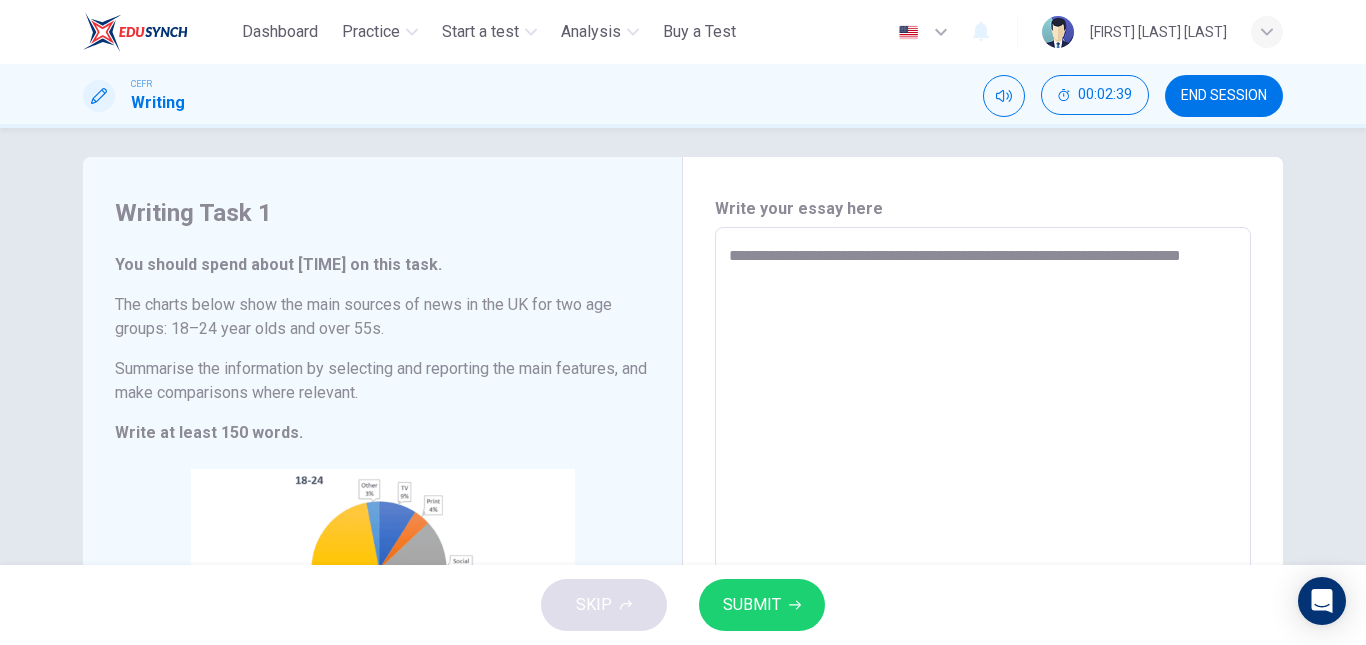 click on "**********" at bounding box center [983, 523] 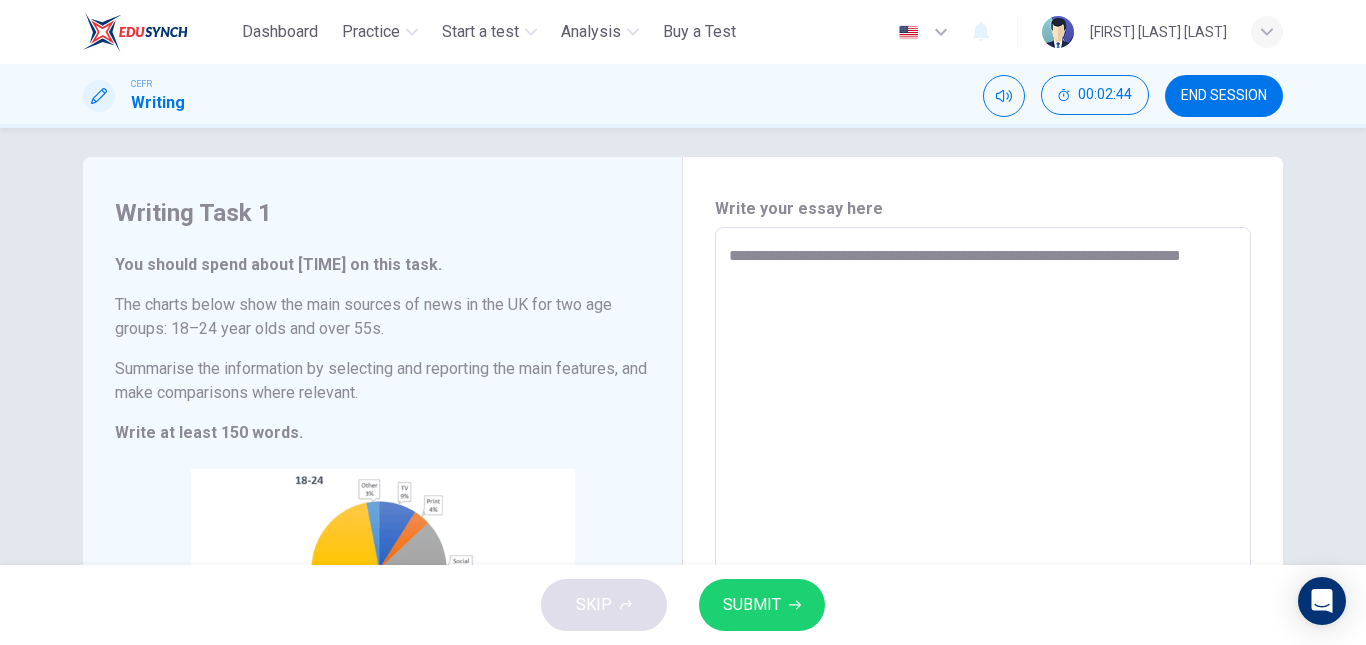 click on "**********" at bounding box center (983, 523) 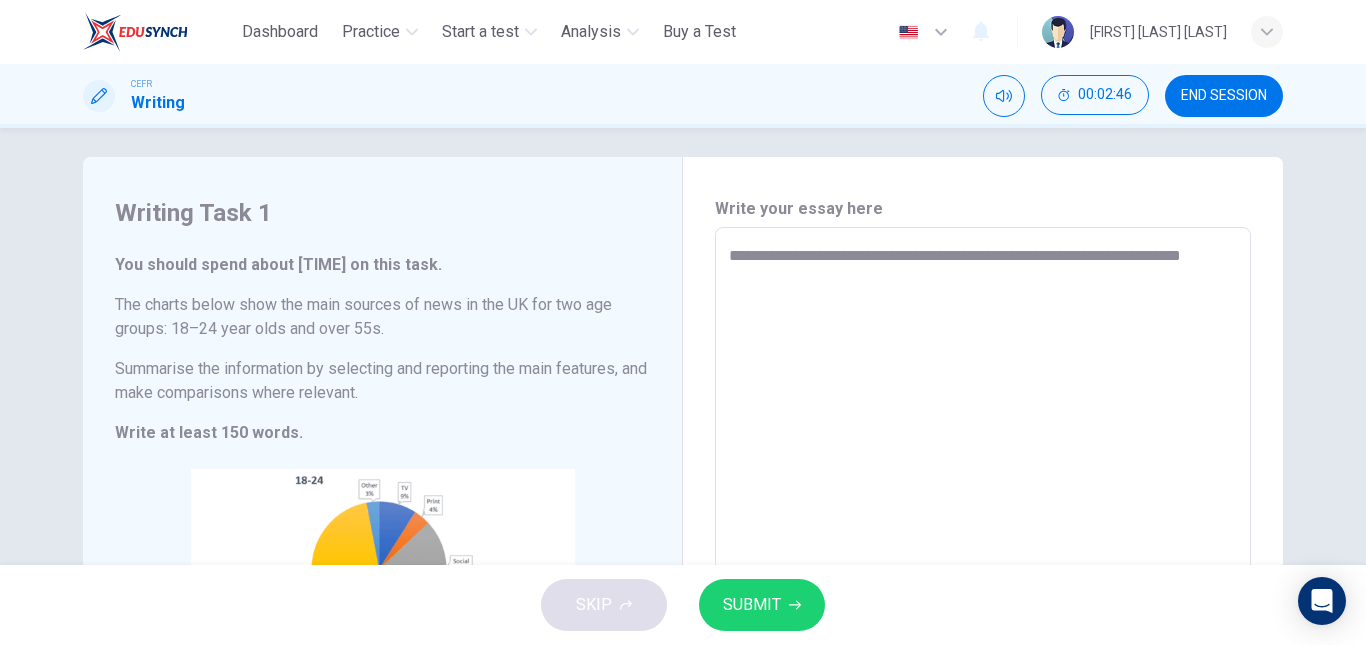click on "**********" at bounding box center (983, 523) 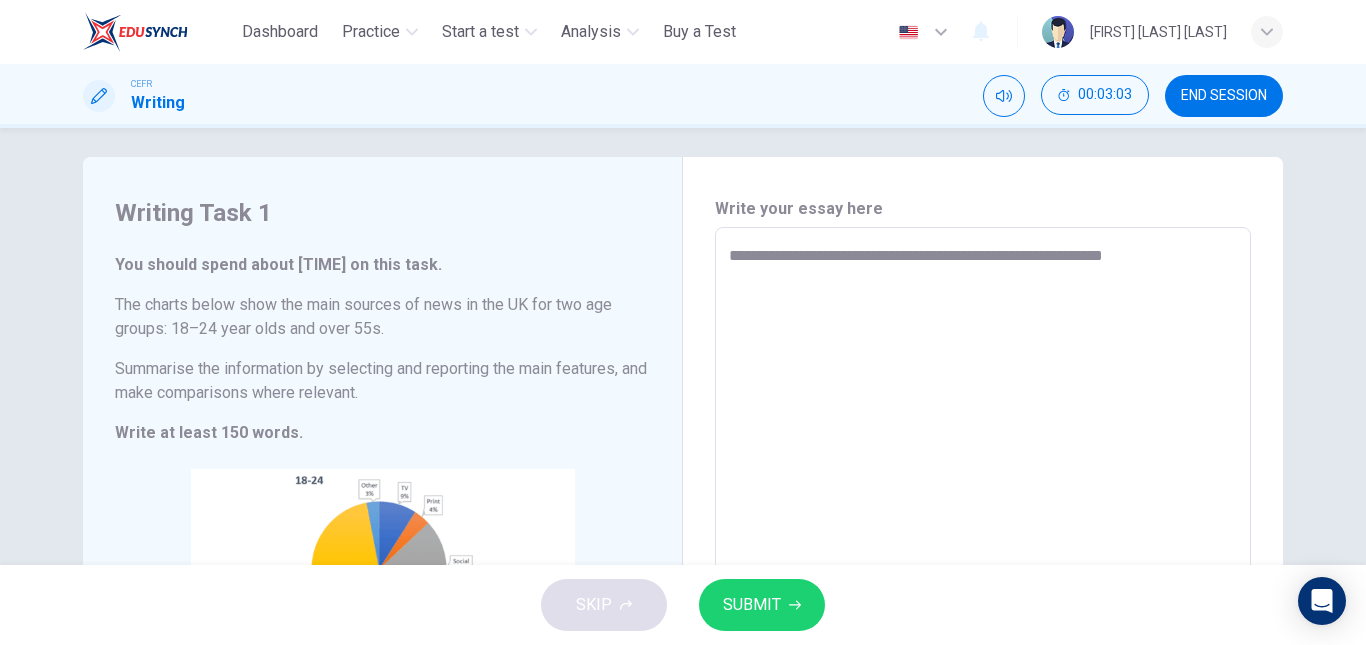 drag, startPoint x: 881, startPoint y: 273, endPoint x: 1176, endPoint y: 253, distance: 295.6772 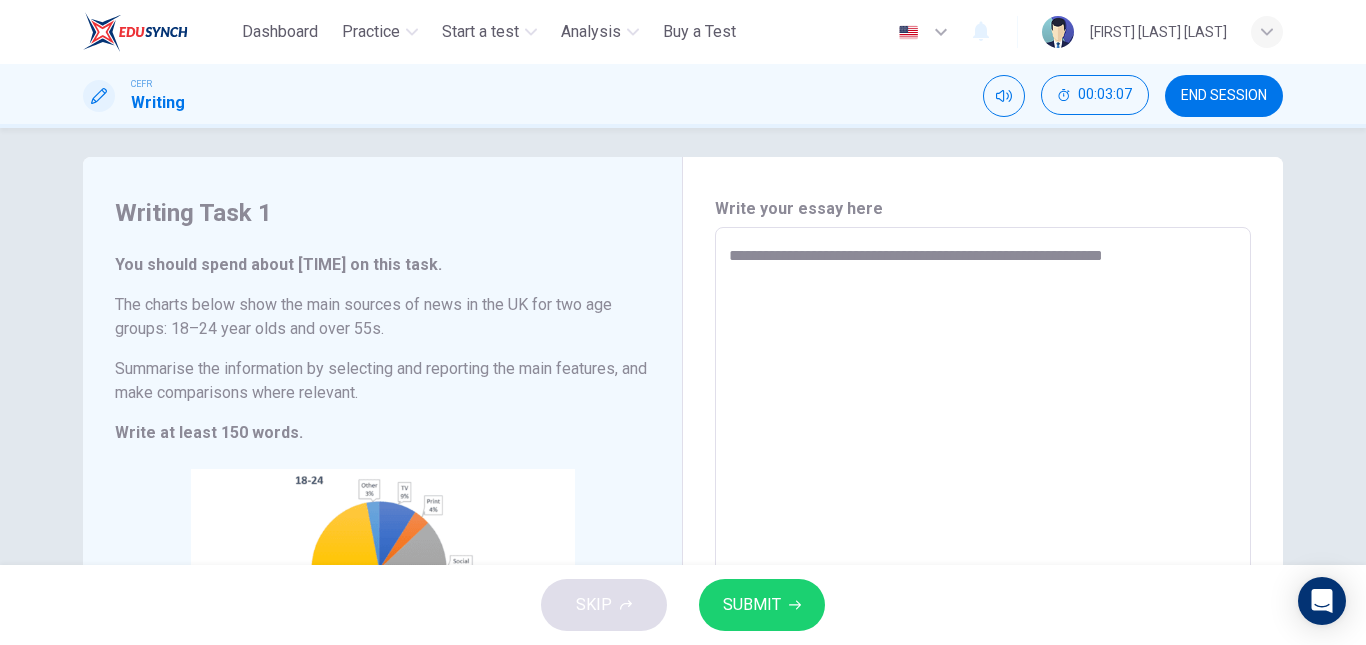 click on "**********" at bounding box center (983, 523) 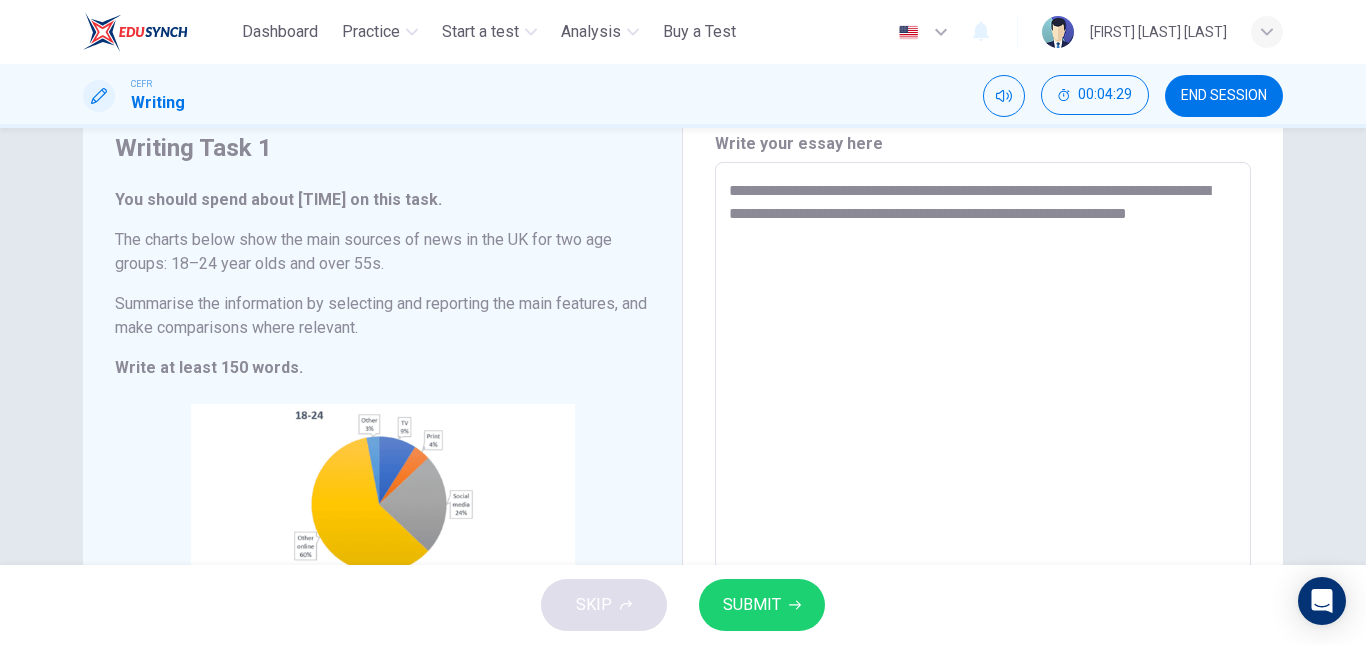 scroll, scrollTop: 77, scrollLeft: 0, axis: vertical 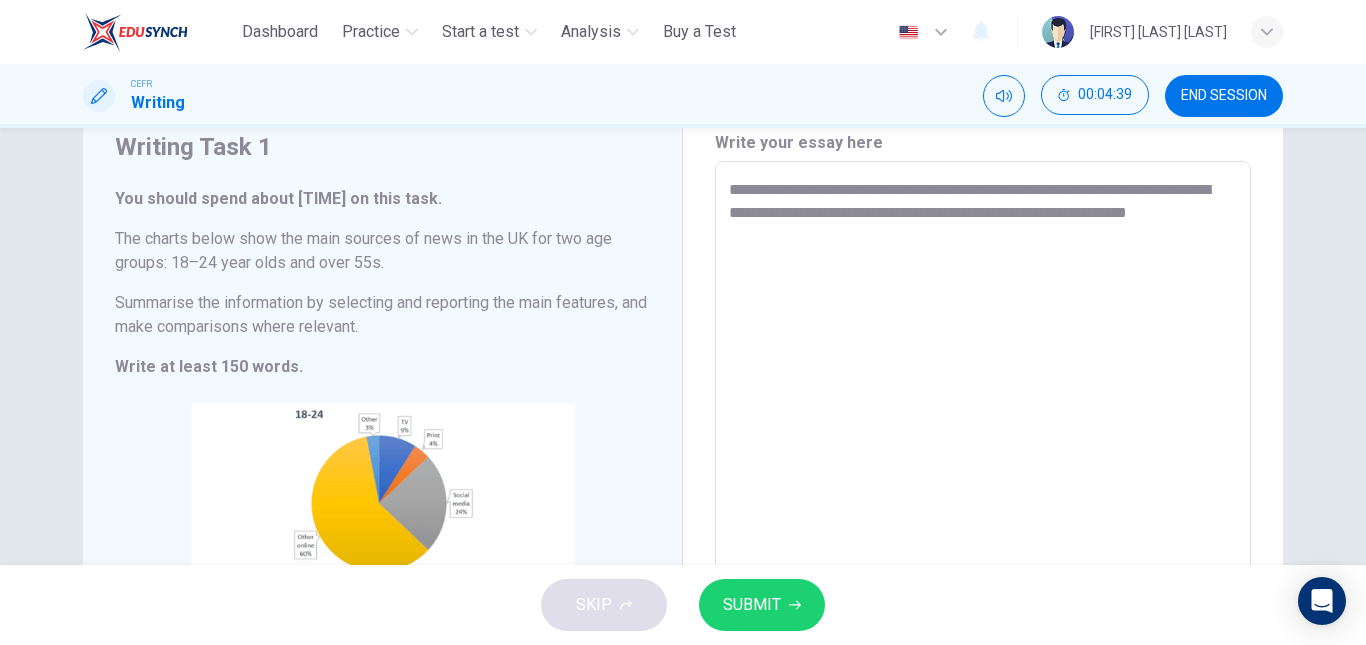 click on "**********" at bounding box center [983, 457] 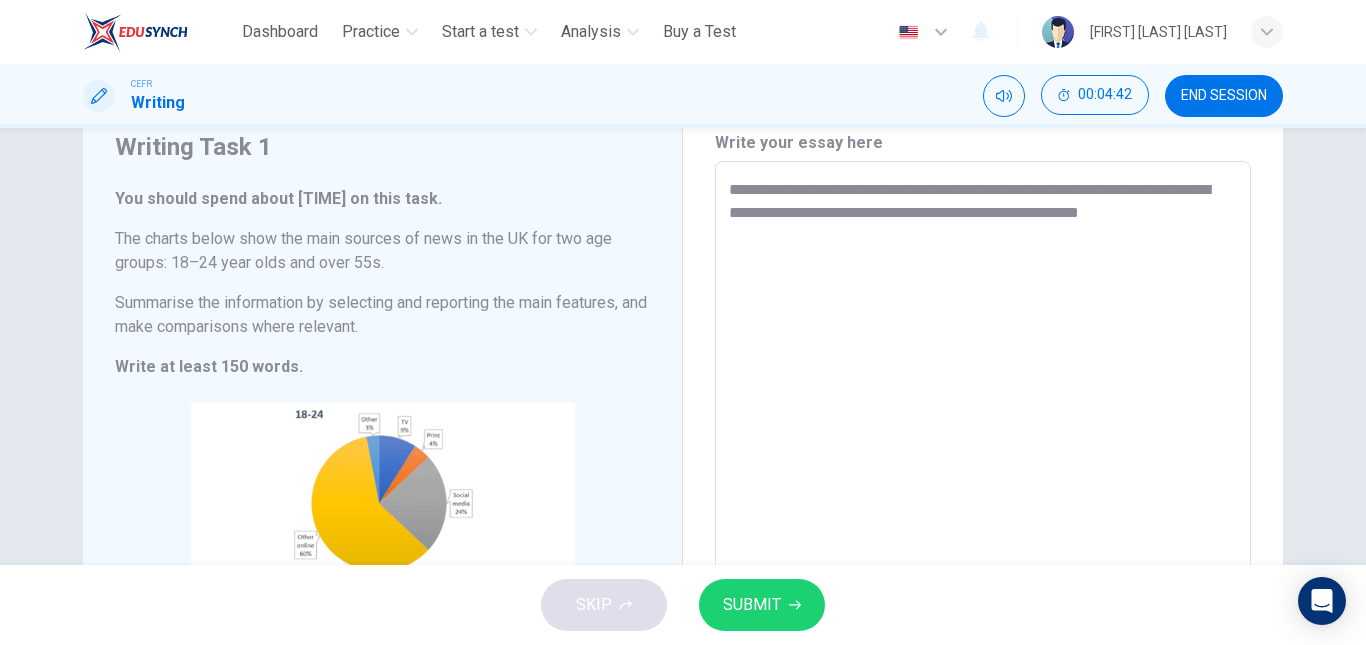 click on "**********" at bounding box center [983, 457] 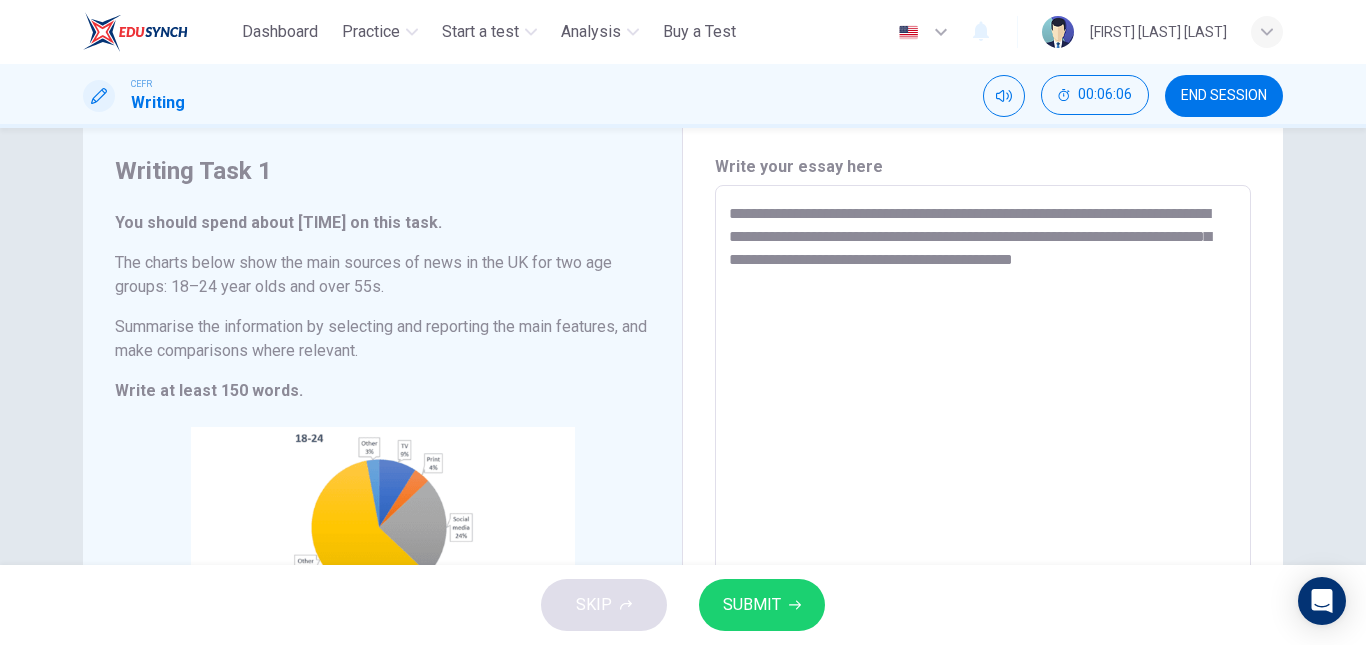 scroll, scrollTop: 38, scrollLeft: 0, axis: vertical 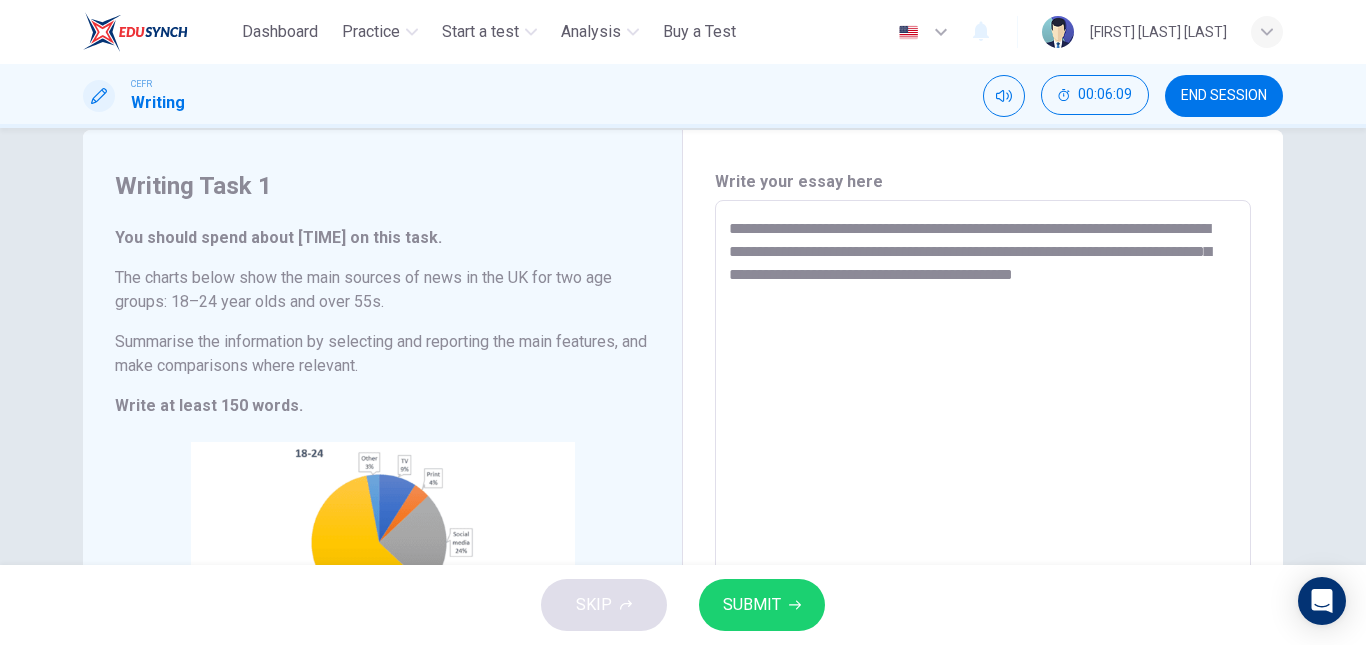 click on "**********" at bounding box center (983, 496) 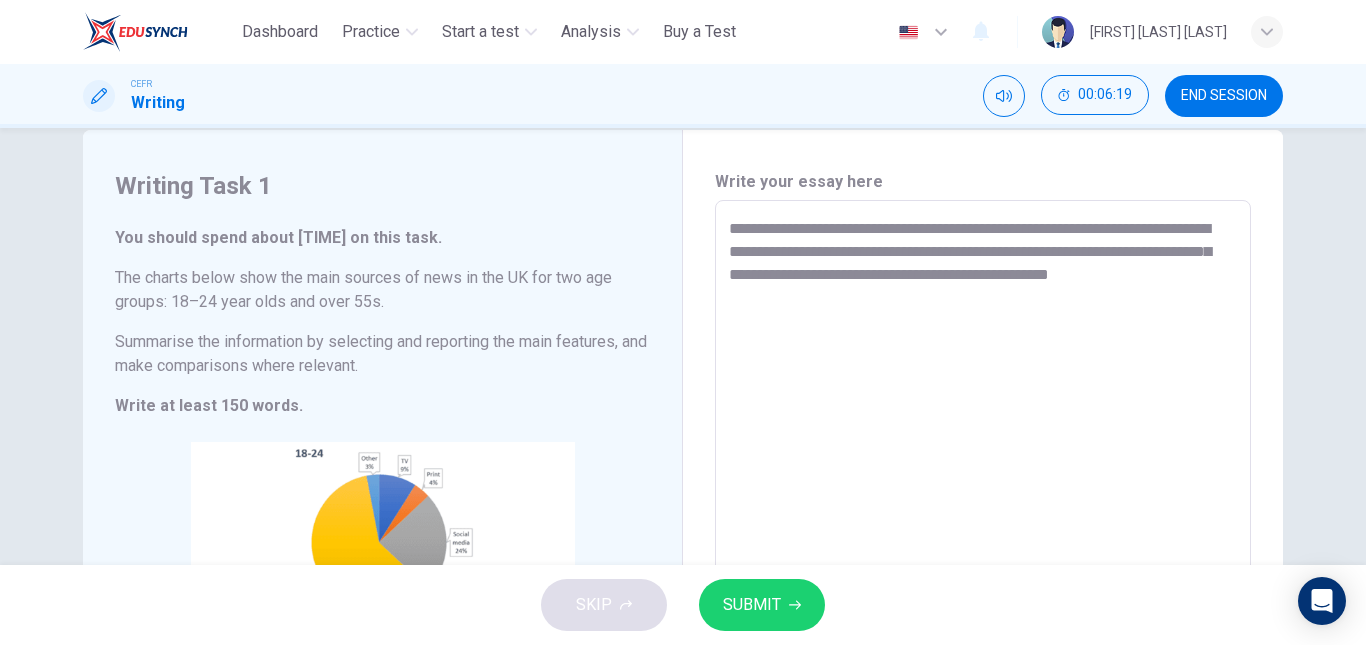 click on "**********" at bounding box center (983, 496) 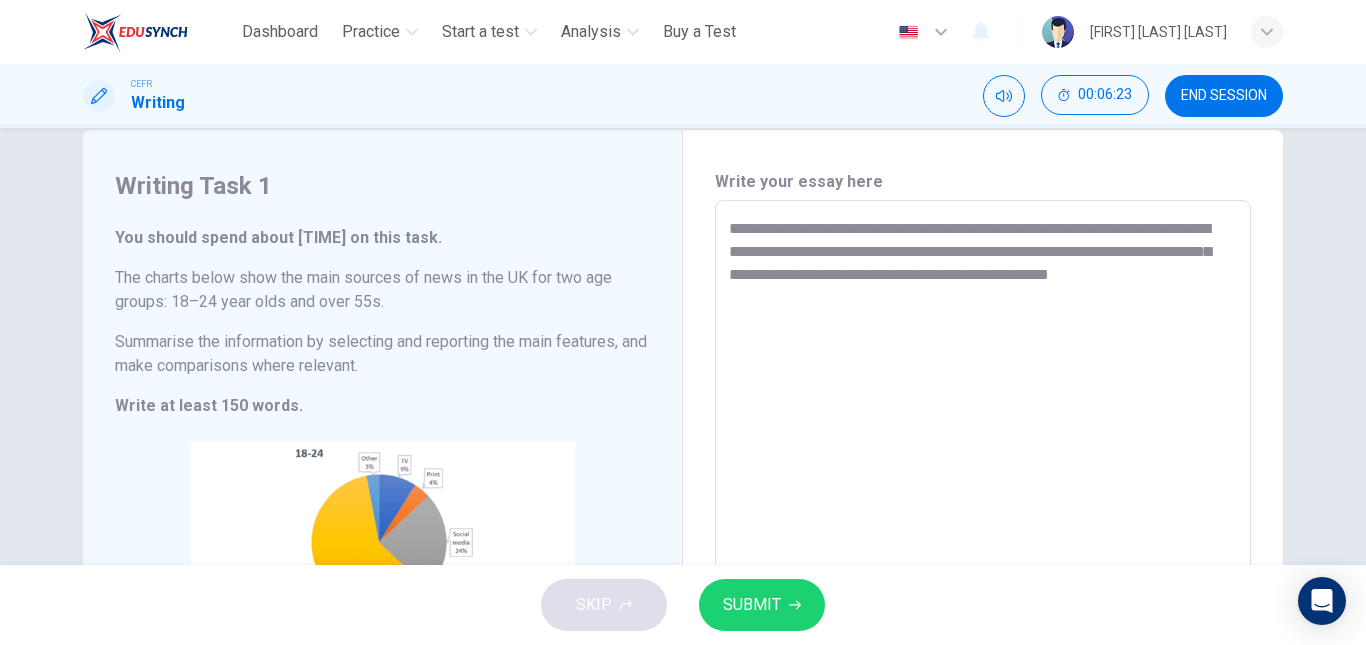 click on "**********" at bounding box center (983, 496) 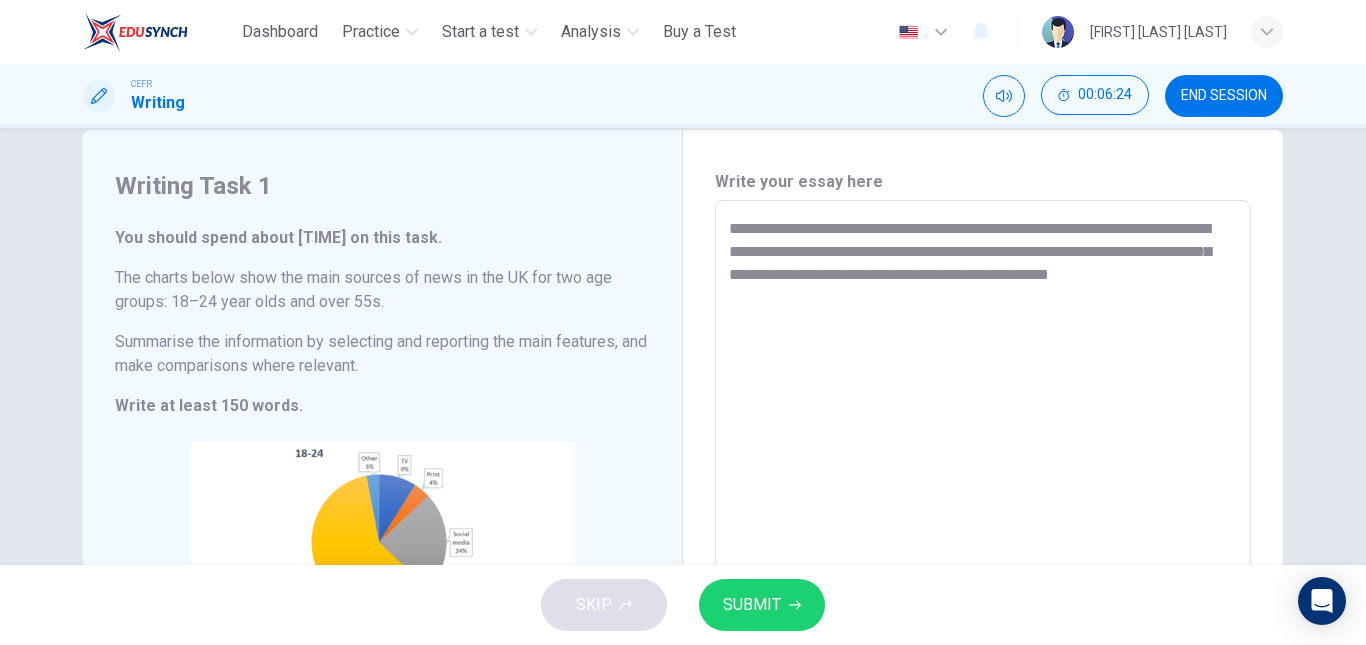 click on "**********" at bounding box center [983, 496] 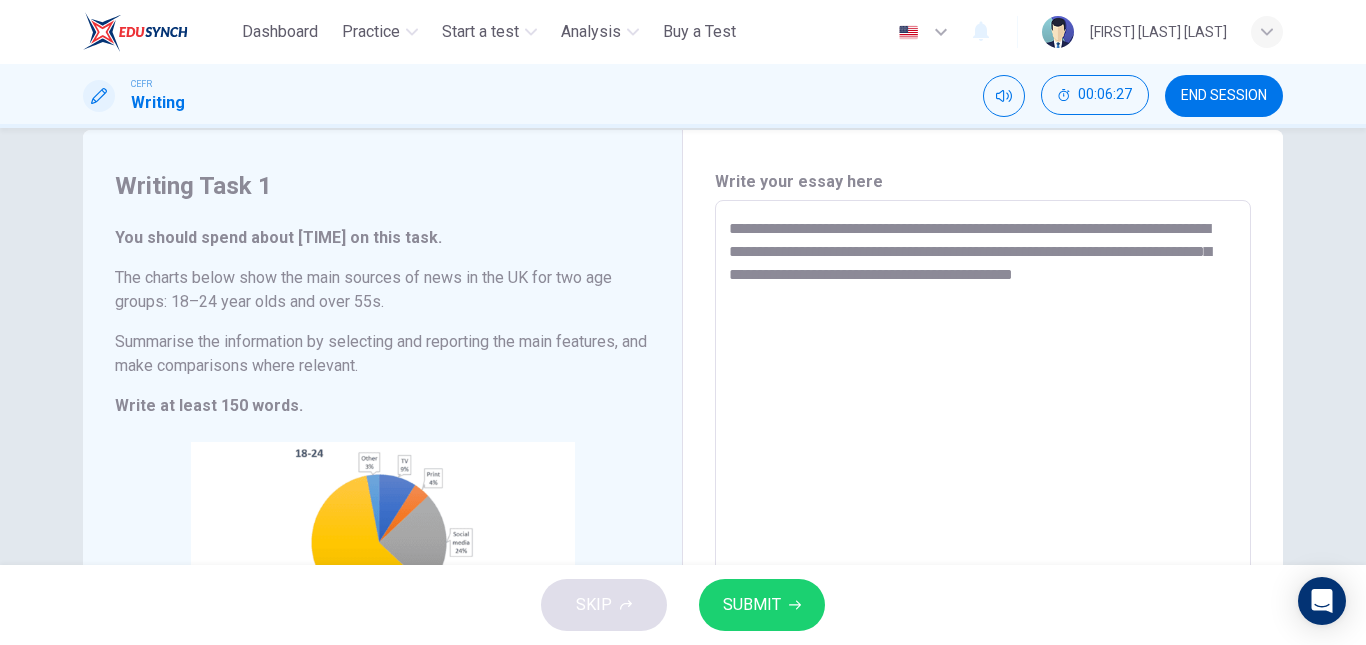 click on "**********" at bounding box center [983, 496] 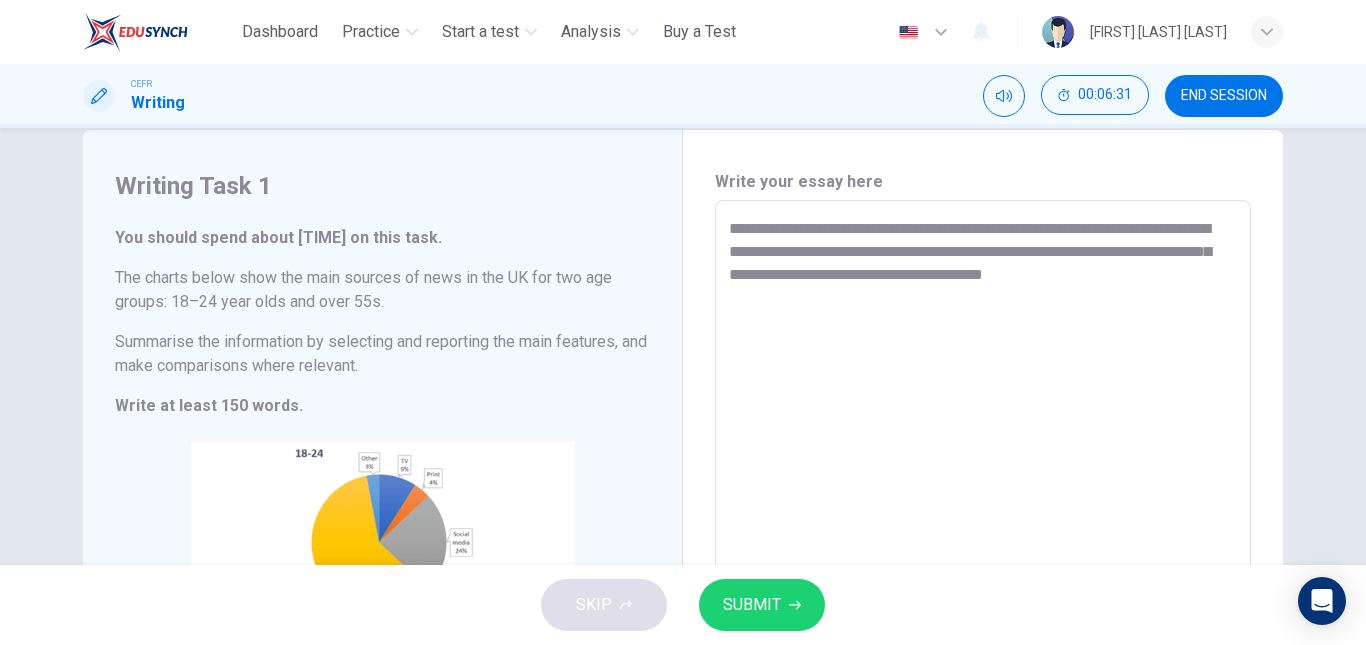 click on "**********" at bounding box center [983, 496] 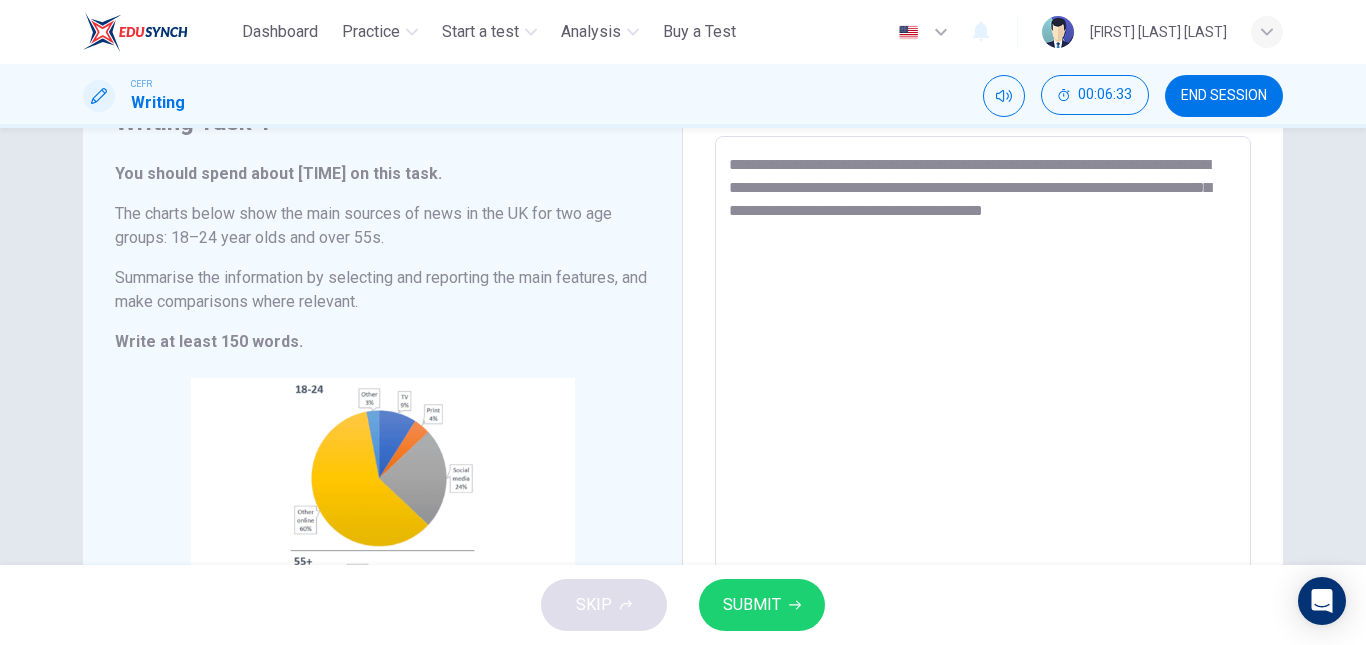 scroll, scrollTop: 47, scrollLeft: 0, axis: vertical 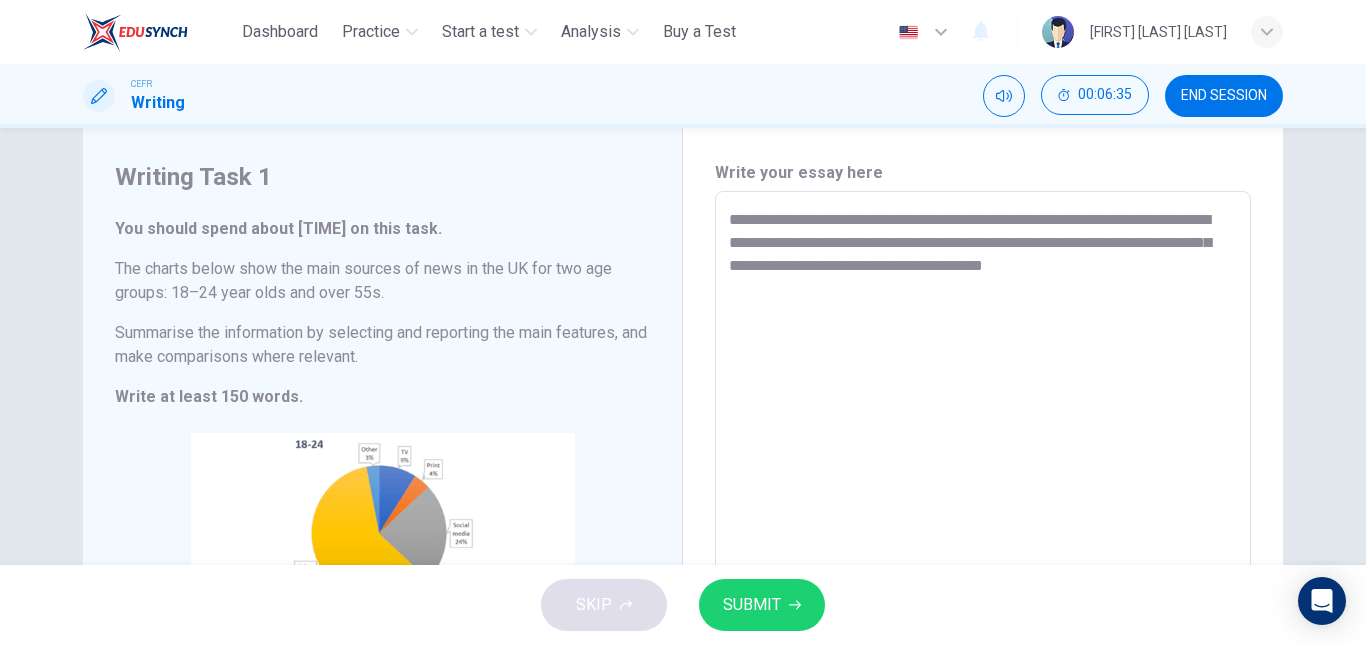 click on "**********" at bounding box center [983, 487] 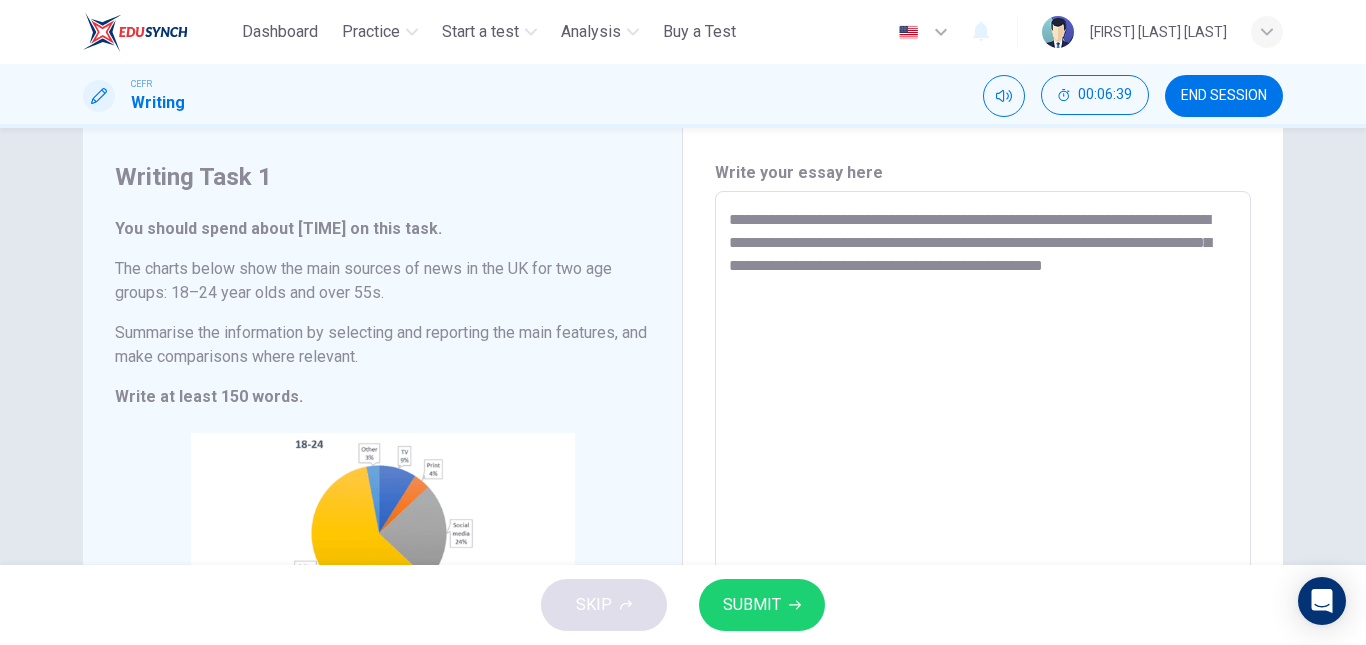 click on "**********" at bounding box center (983, 487) 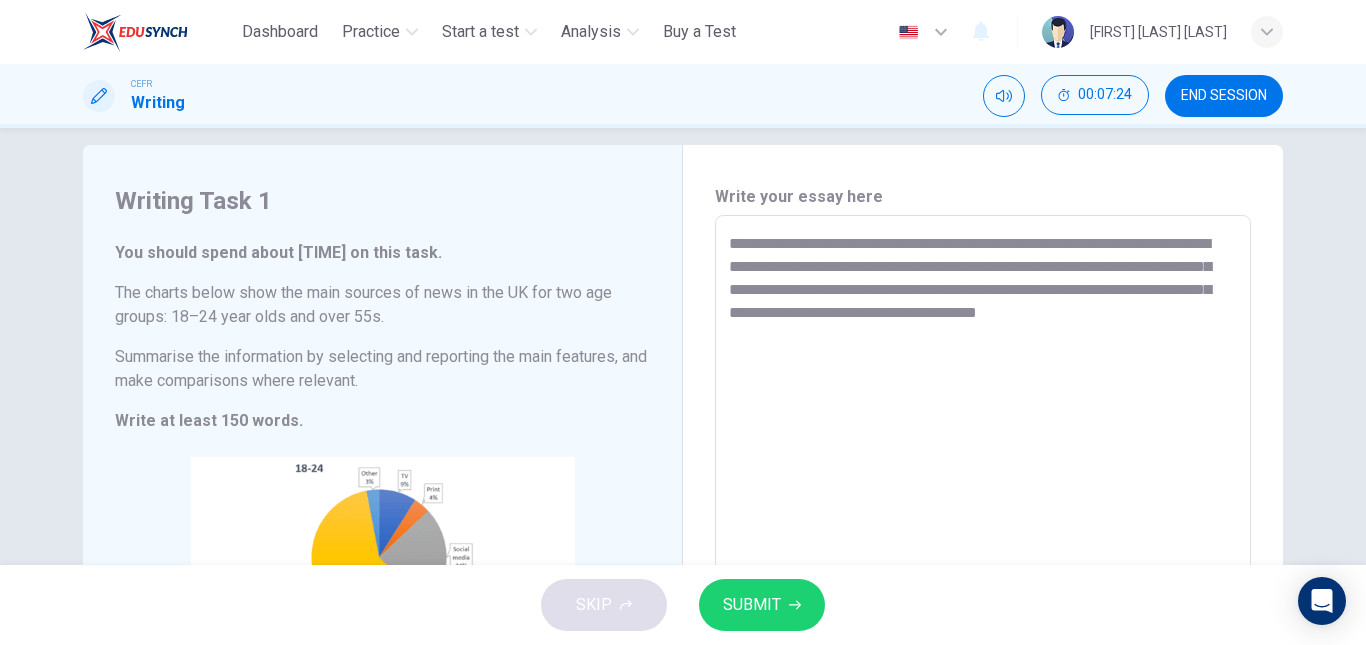 scroll, scrollTop: 17, scrollLeft: 0, axis: vertical 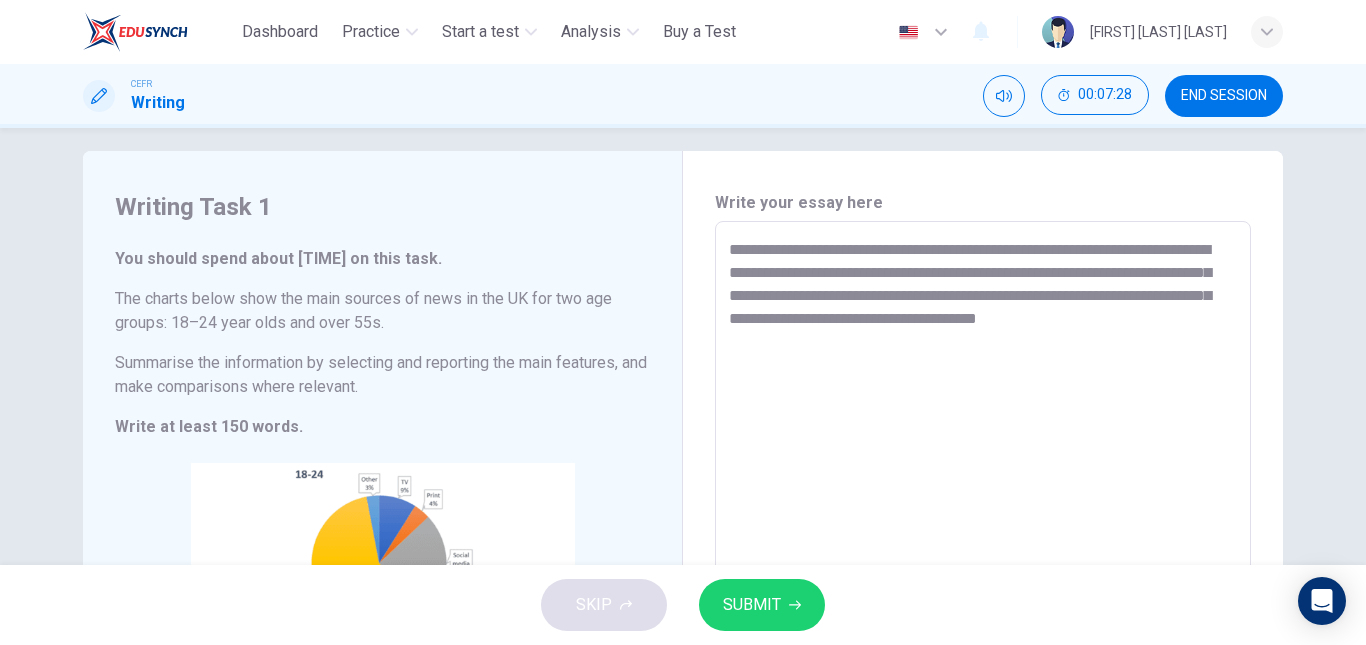 click on "**********" at bounding box center [983, 517] 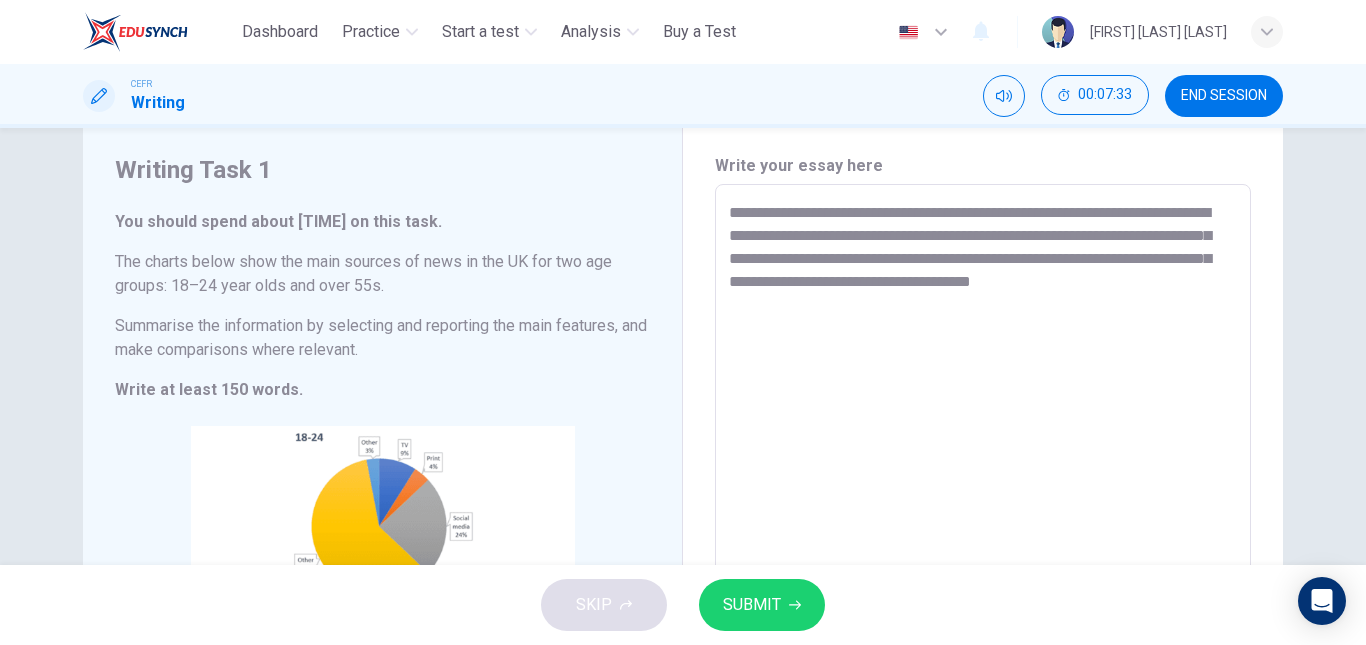scroll, scrollTop: 57, scrollLeft: 0, axis: vertical 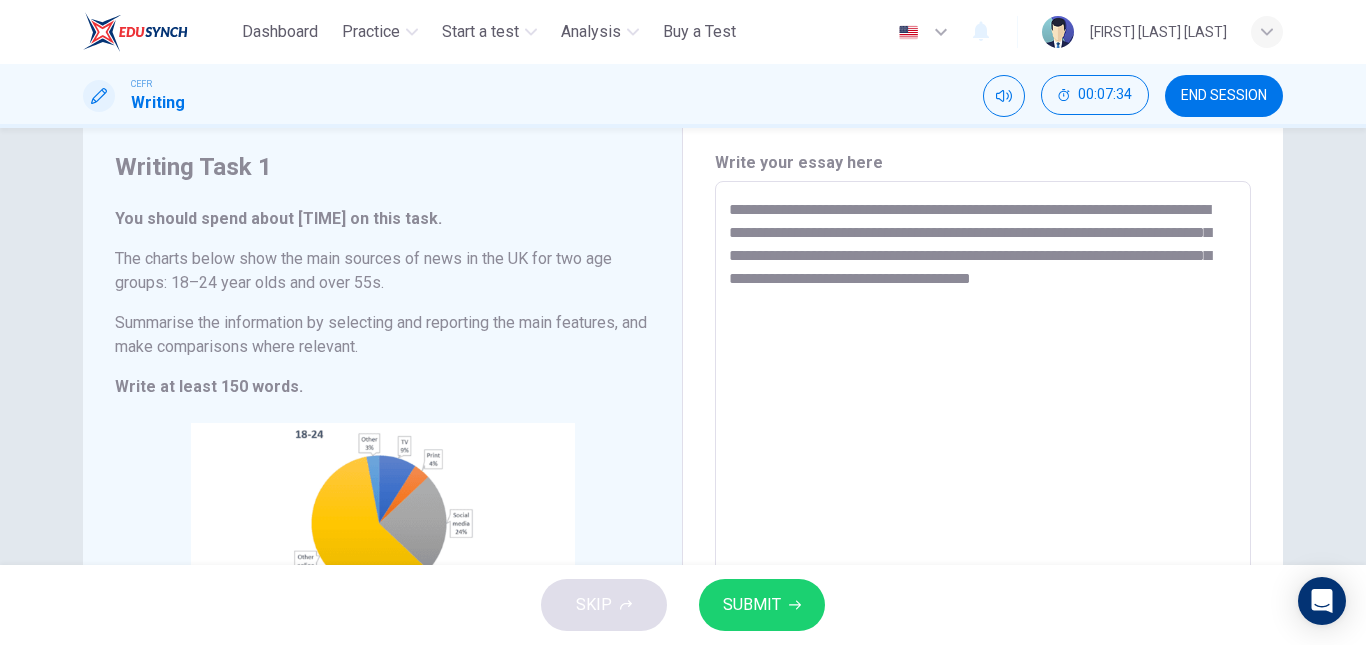click on "**********" at bounding box center [983, 477] 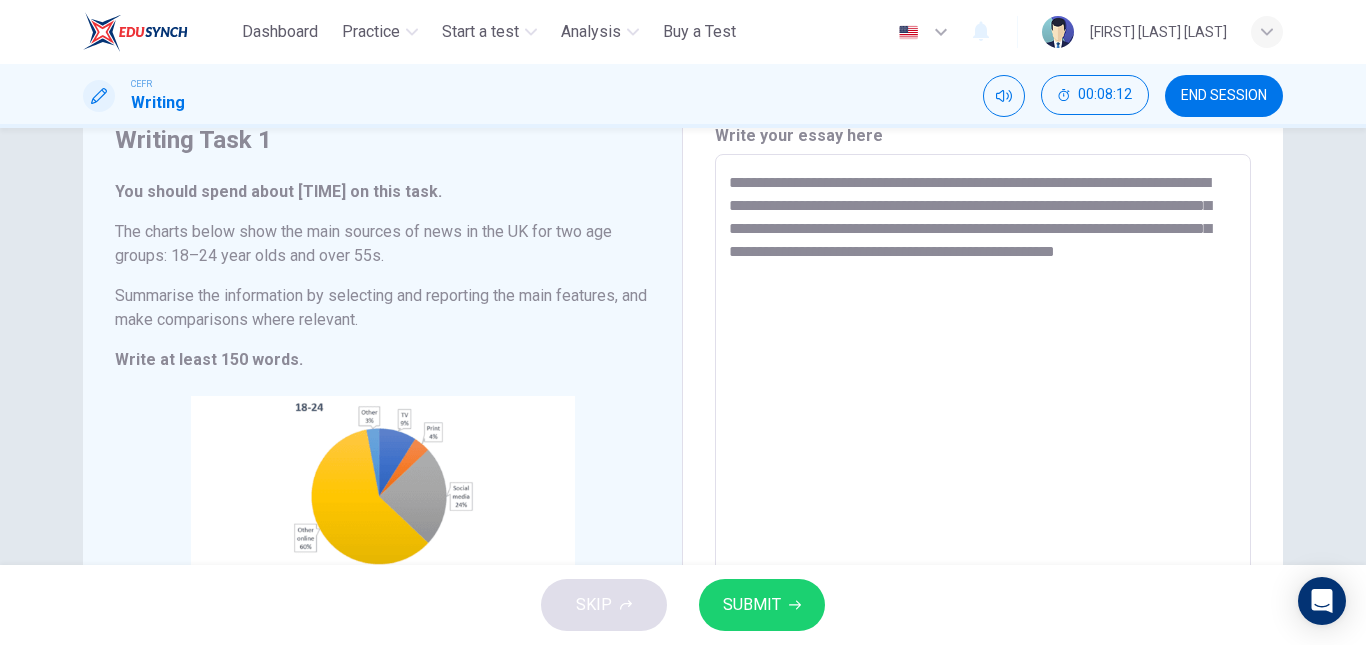 scroll, scrollTop: 82, scrollLeft: 0, axis: vertical 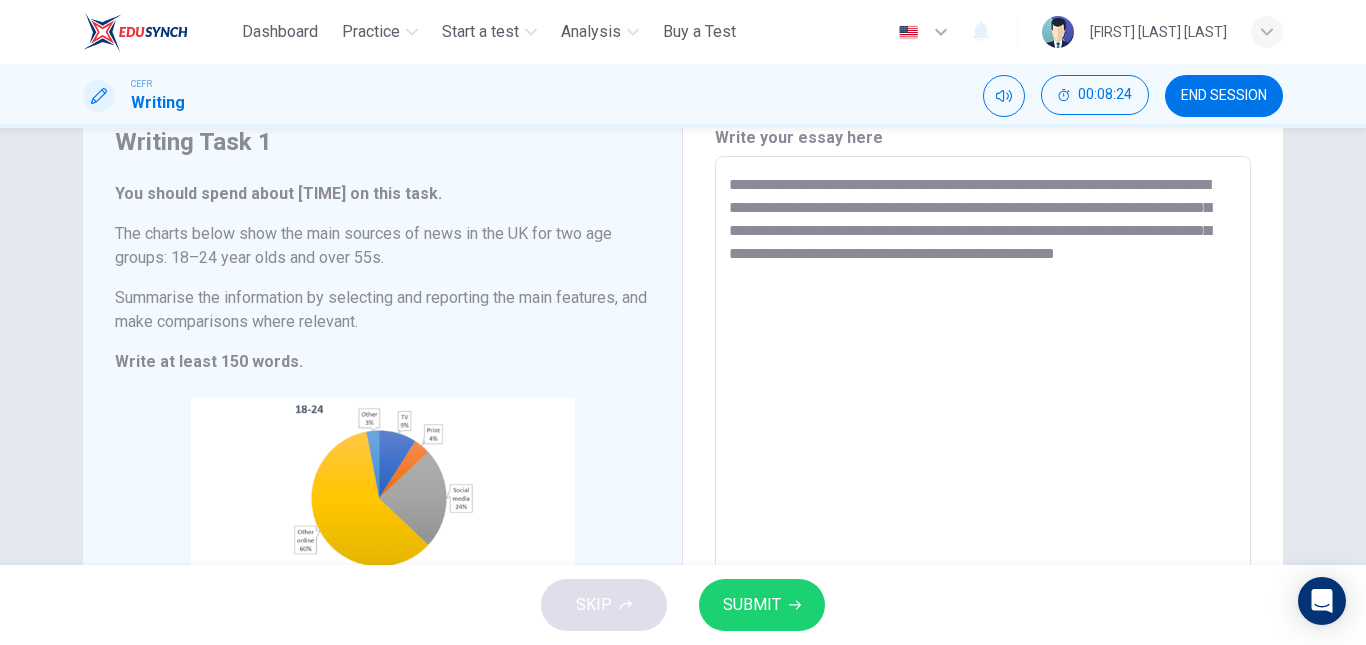click on "**********" at bounding box center [983, 452] 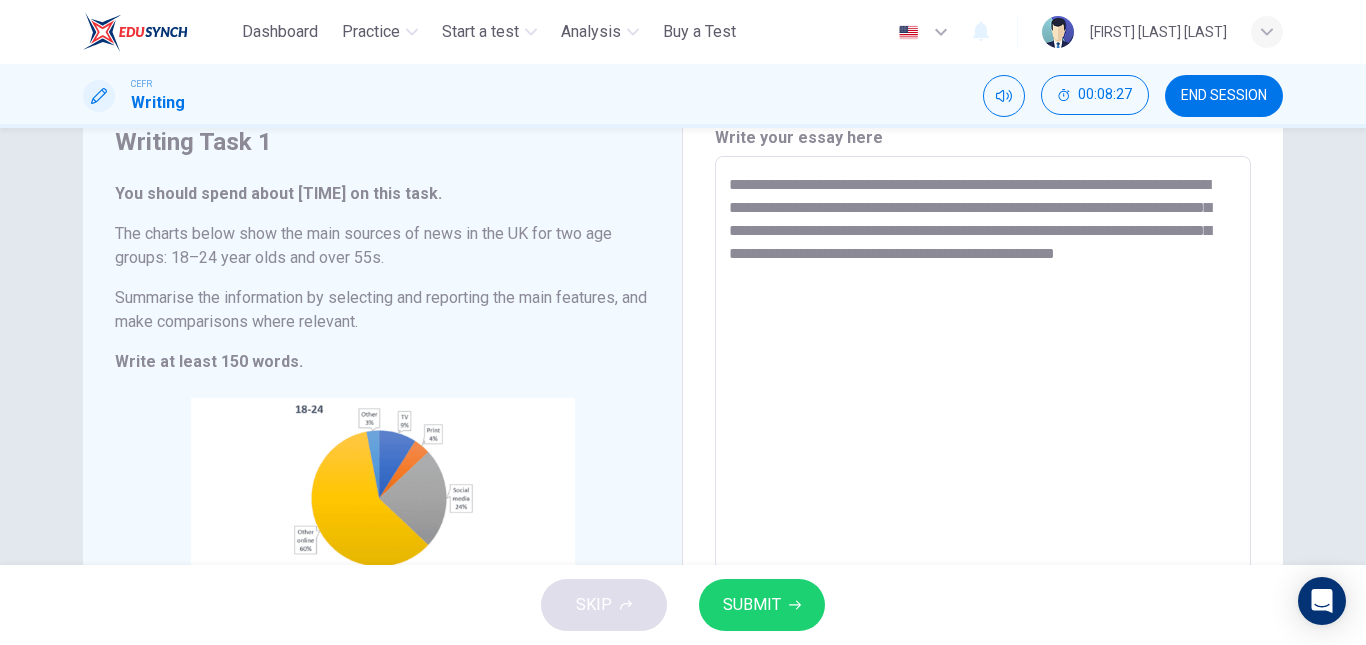 click on "**********" at bounding box center (983, 452) 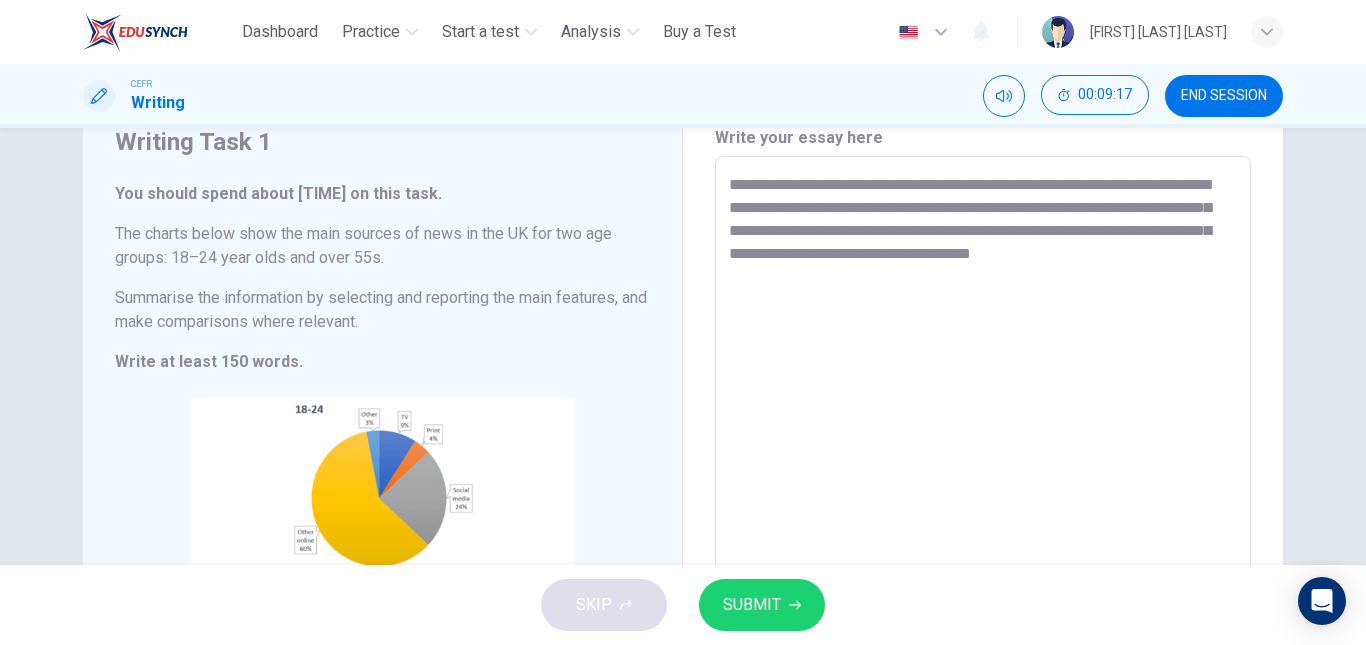 click on "**********" at bounding box center [983, 452] 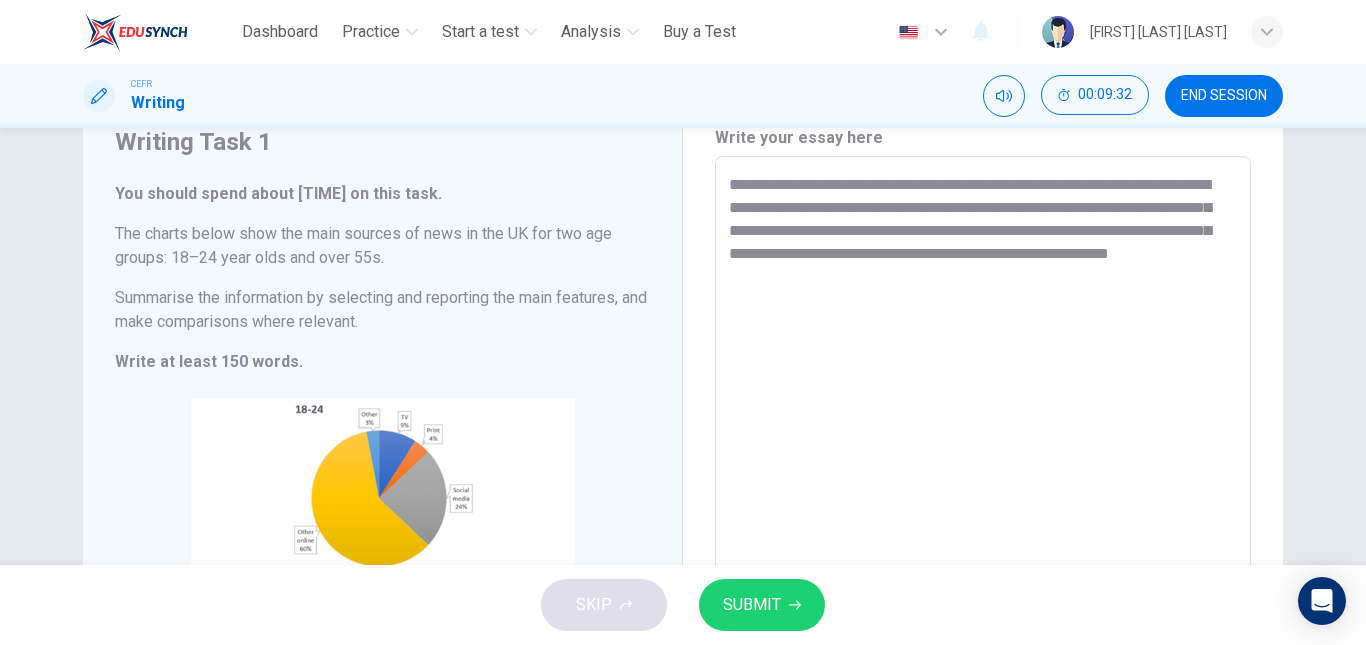click on "**********" at bounding box center [983, 452] 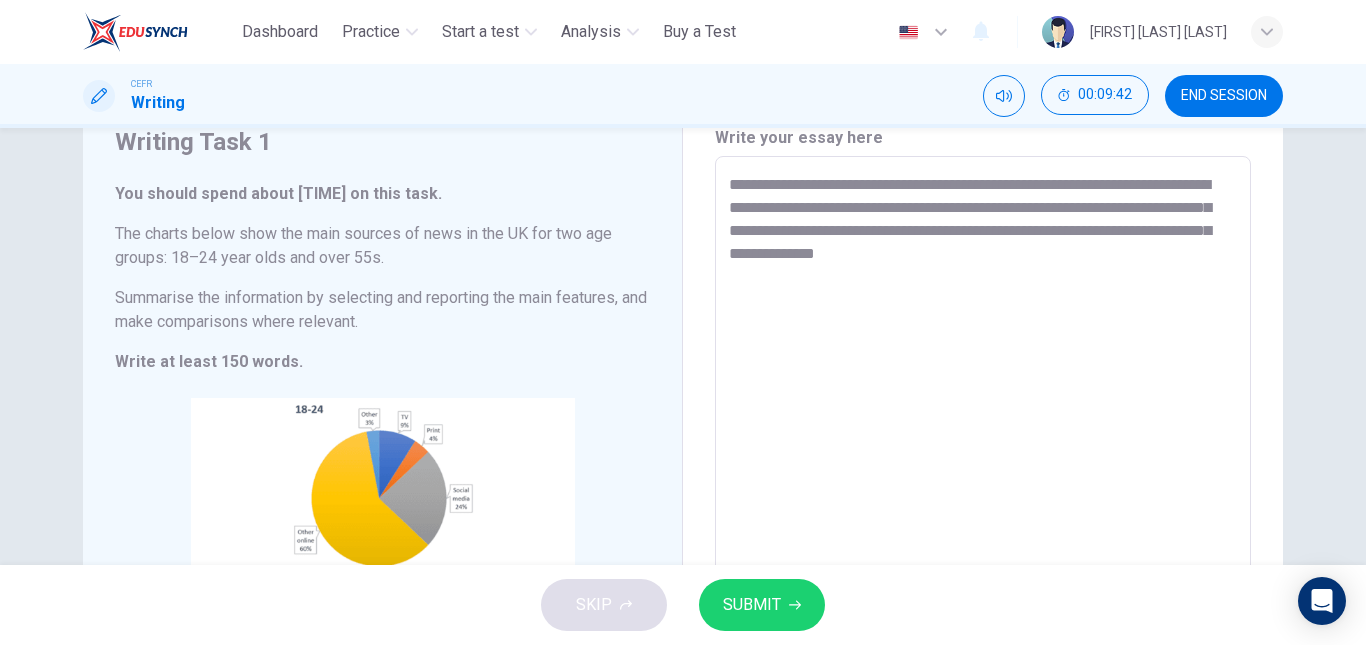 click on "**********" at bounding box center (983, 452) 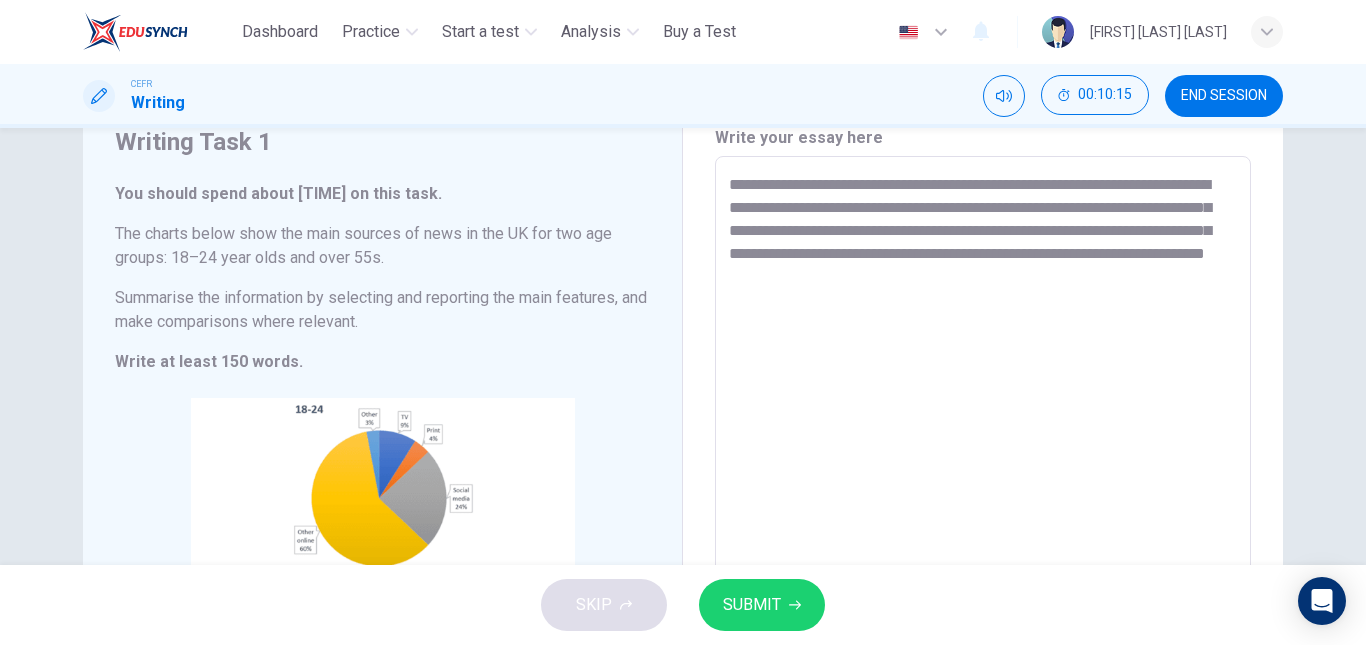 click on "**********" at bounding box center [983, 452] 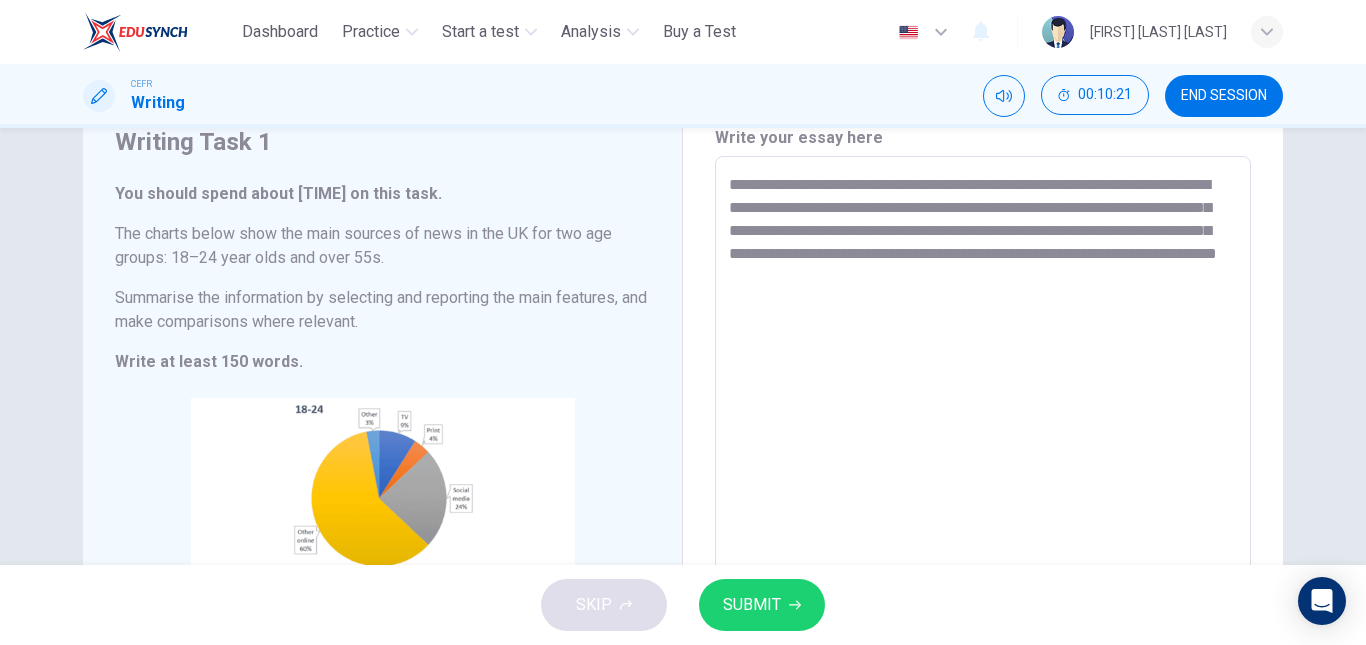 click on "**********" at bounding box center [983, 452] 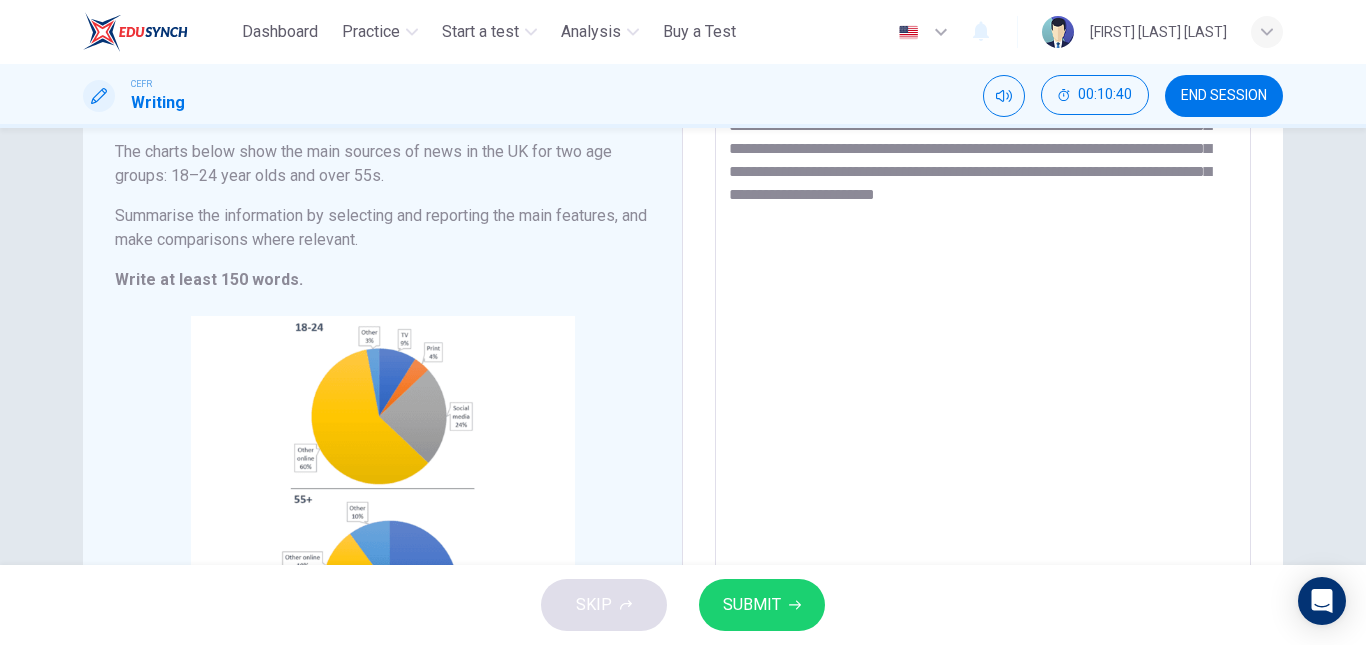 scroll, scrollTop: 136, scrollLeft: 0, axis: vertical 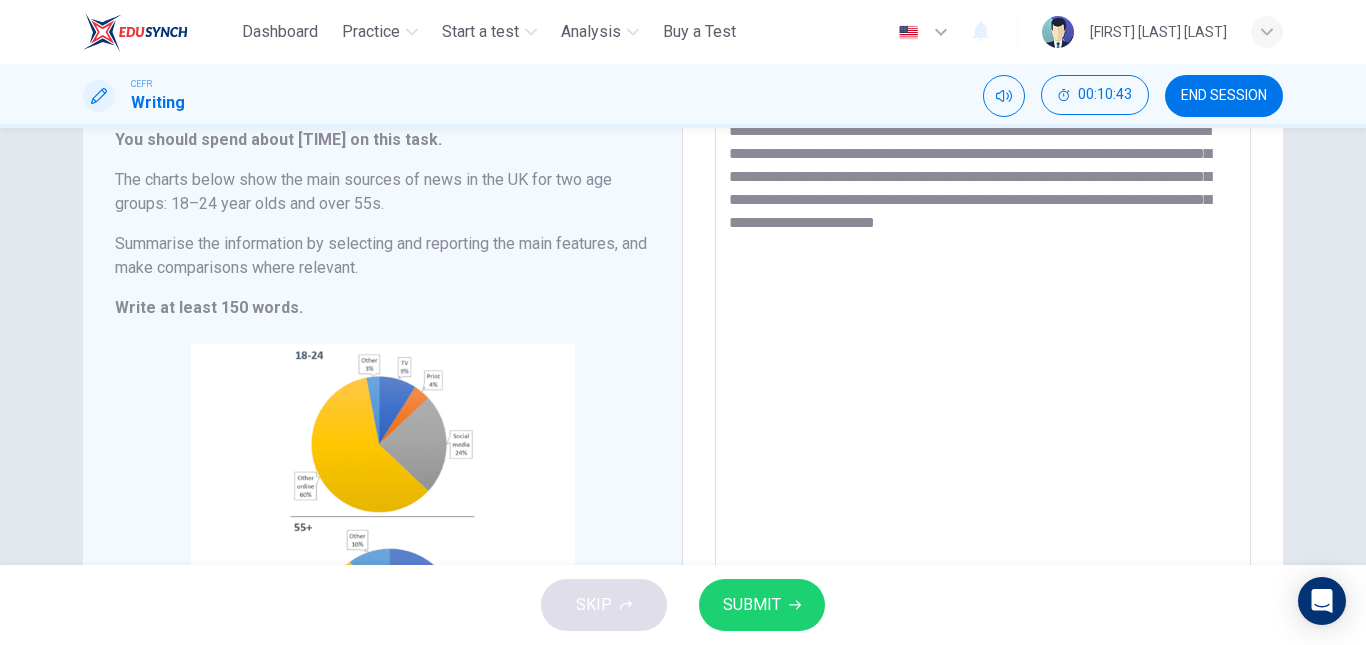 click on "**********" at bounding box center (983, 398) 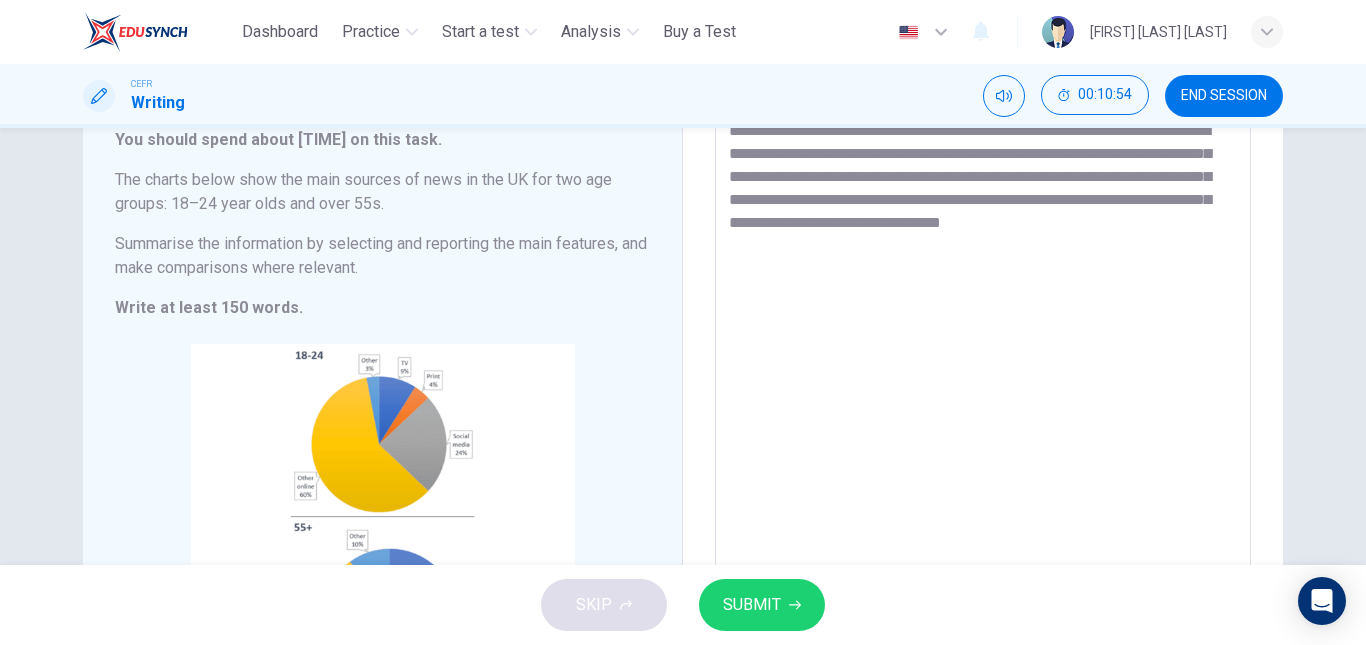 click on "**********" at bounding box center (983, 398) 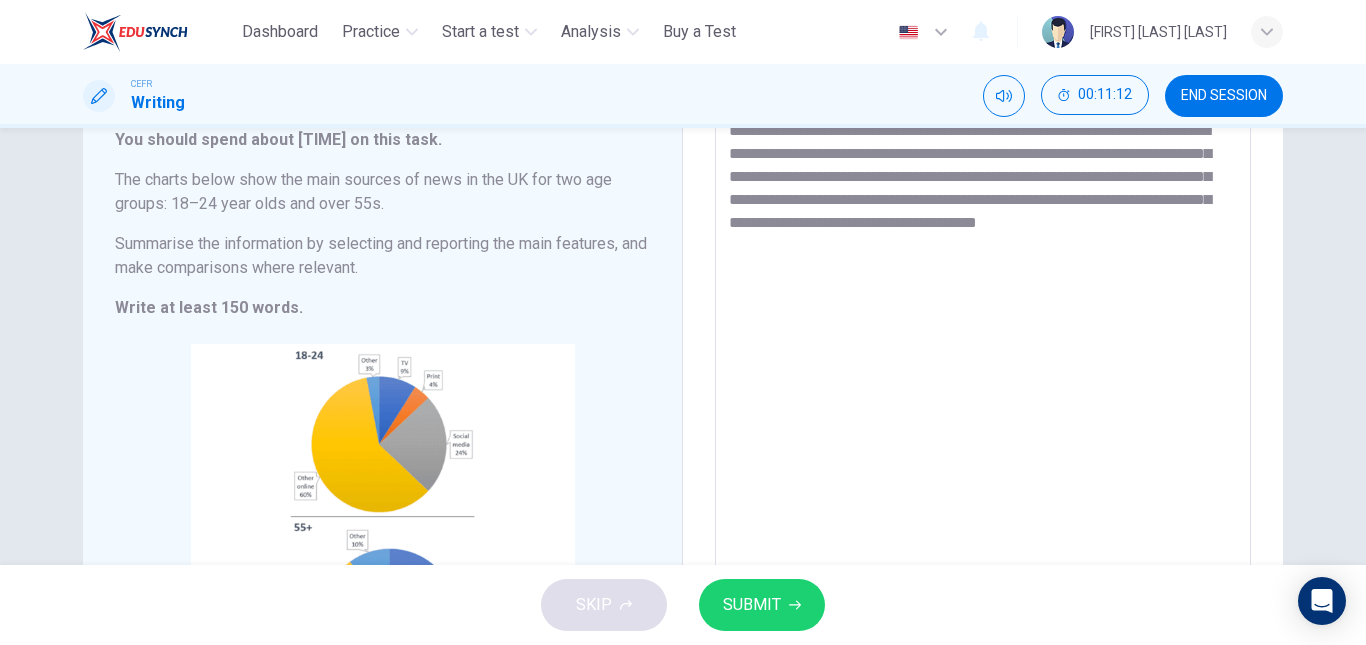 click on "**********" at bounding box center (983, 398) 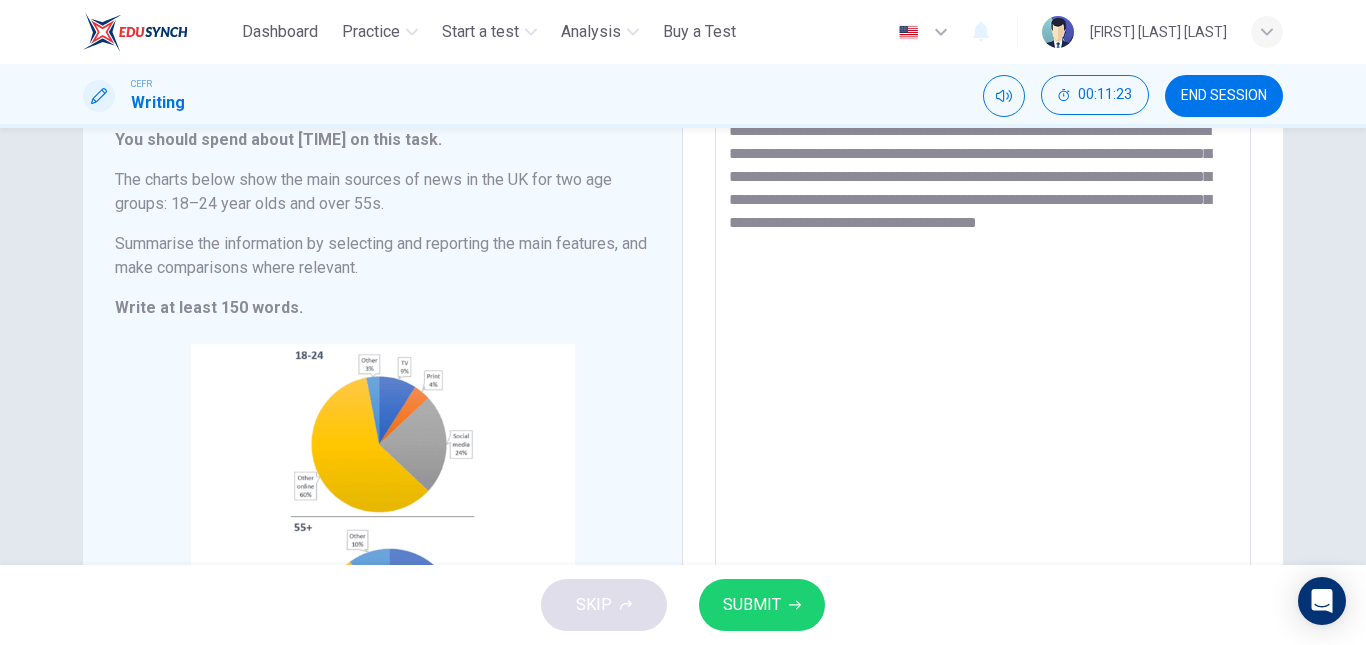 click on "**********" at bounding box center (983, 398) 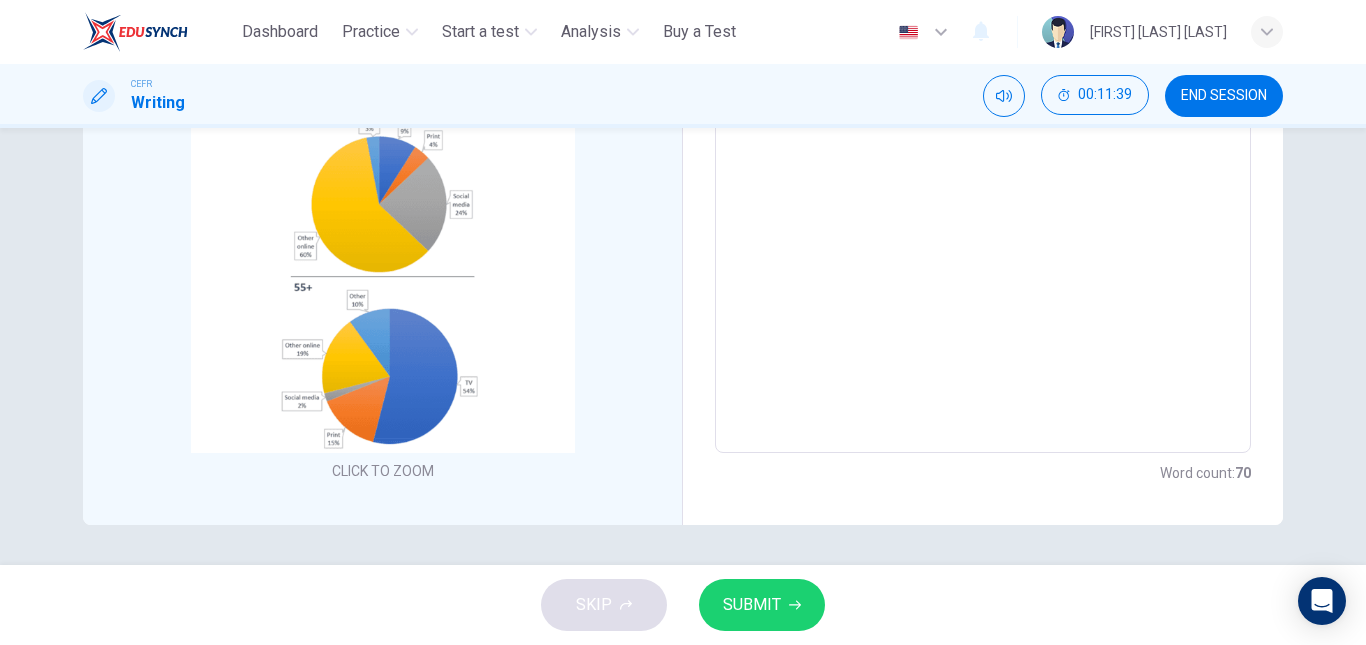 scroll, scrollTop: 0, scrollLeft: 0, axis: both 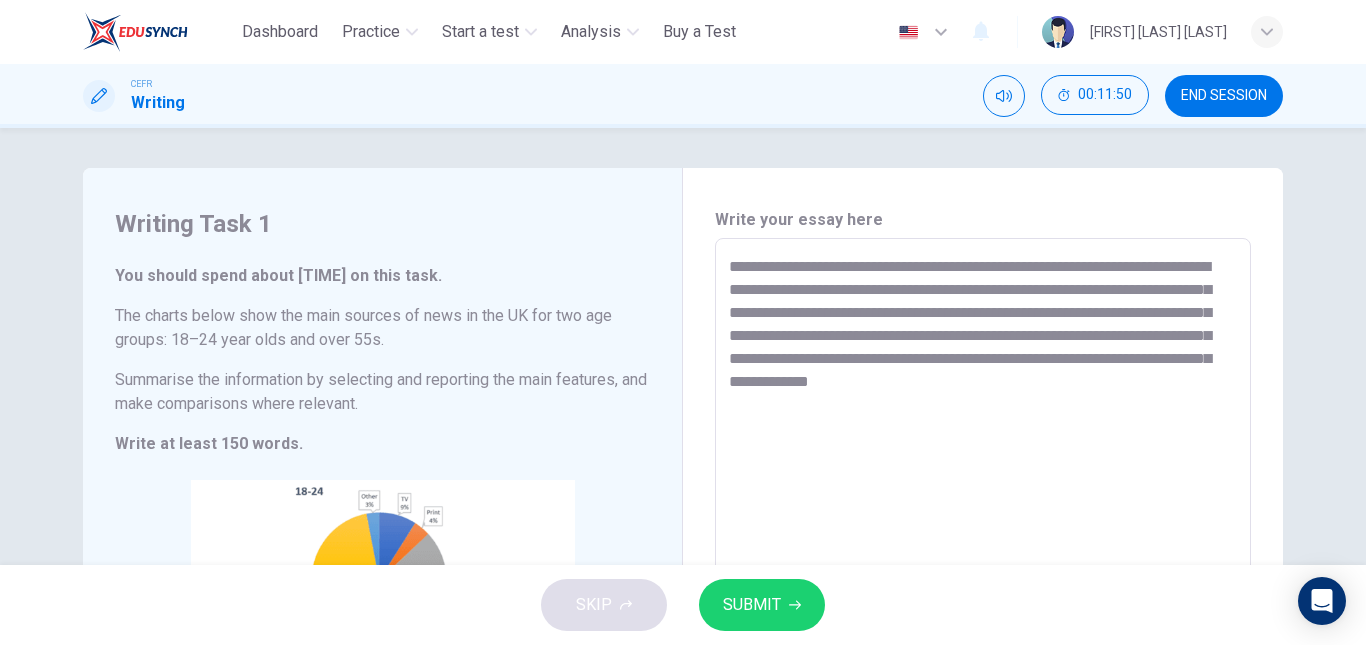 click on "**********" at bounding box center (983, 534) 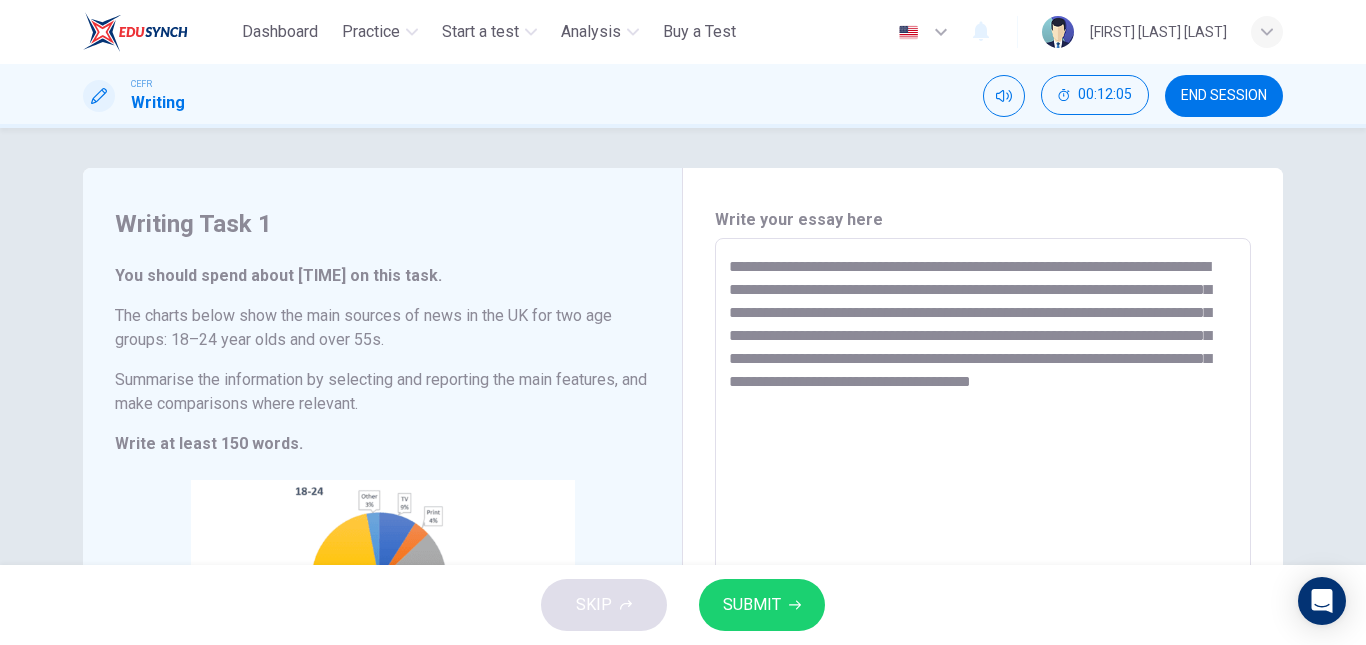 click on "**********" at bounding box center [983, 534] 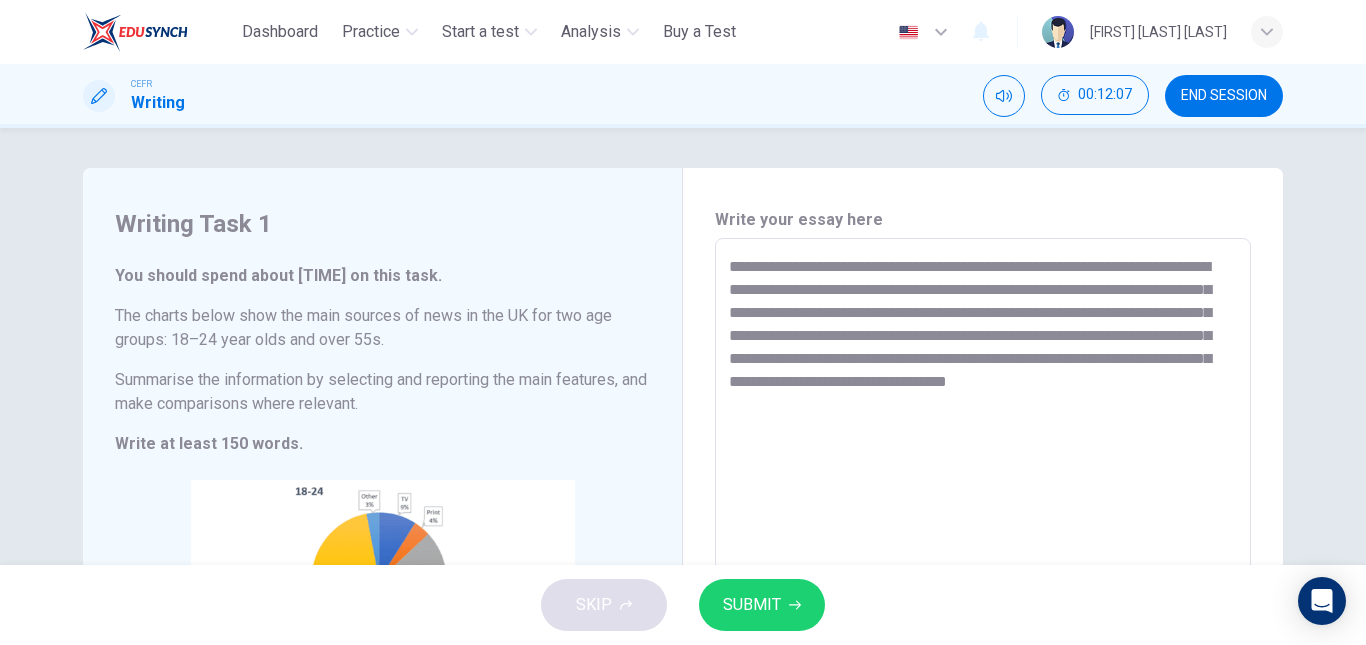 click on "**********" at bounding box center (983, 534) 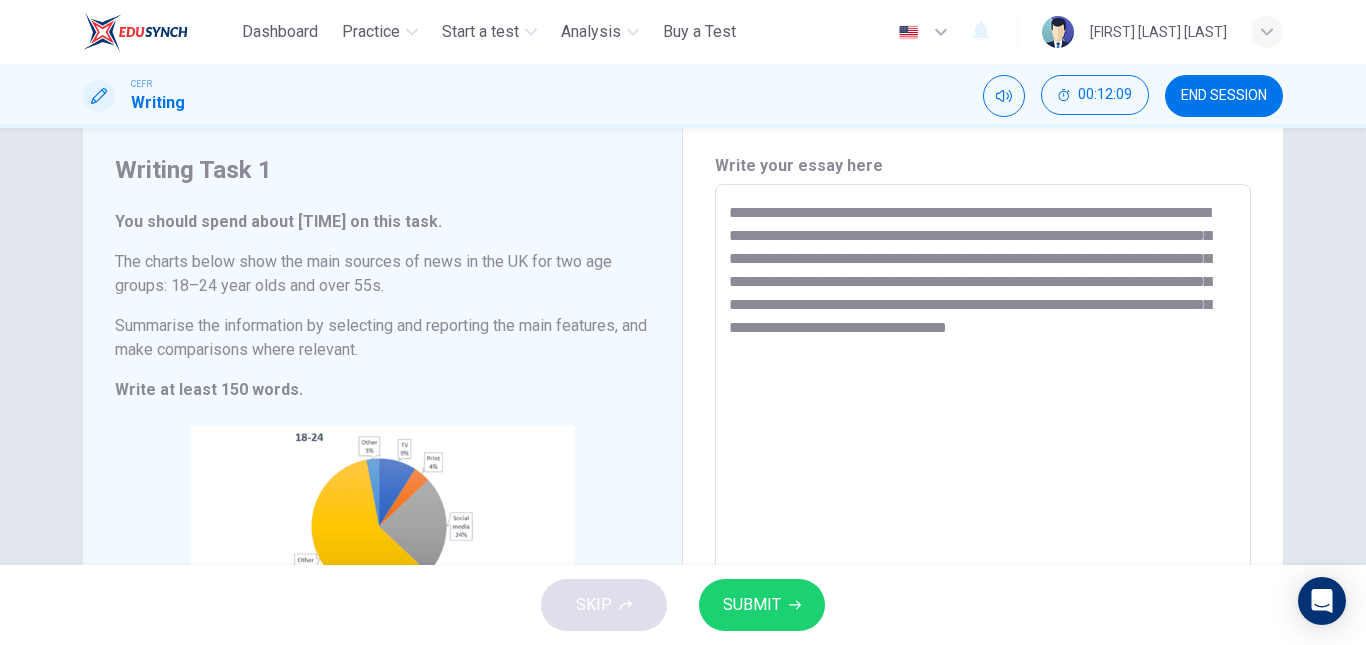 click on "**********" at bounding box center (983, 480) 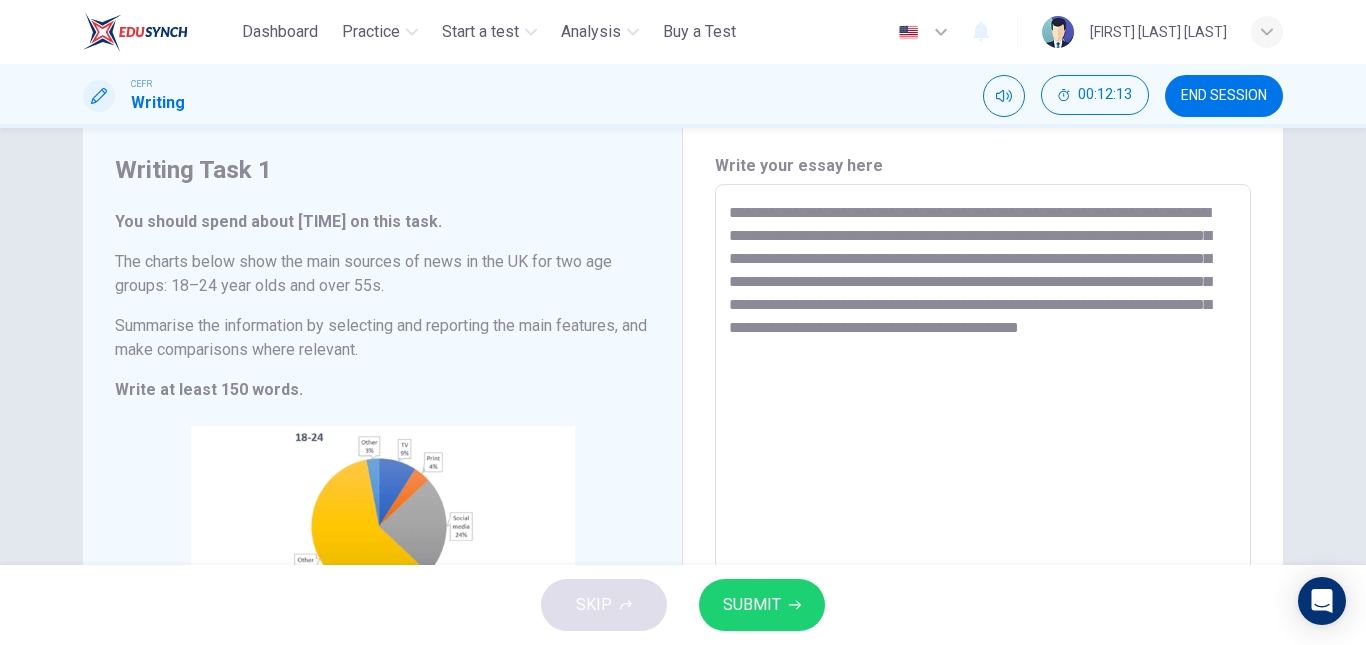click on "**********" at bounding box center (983, 480) 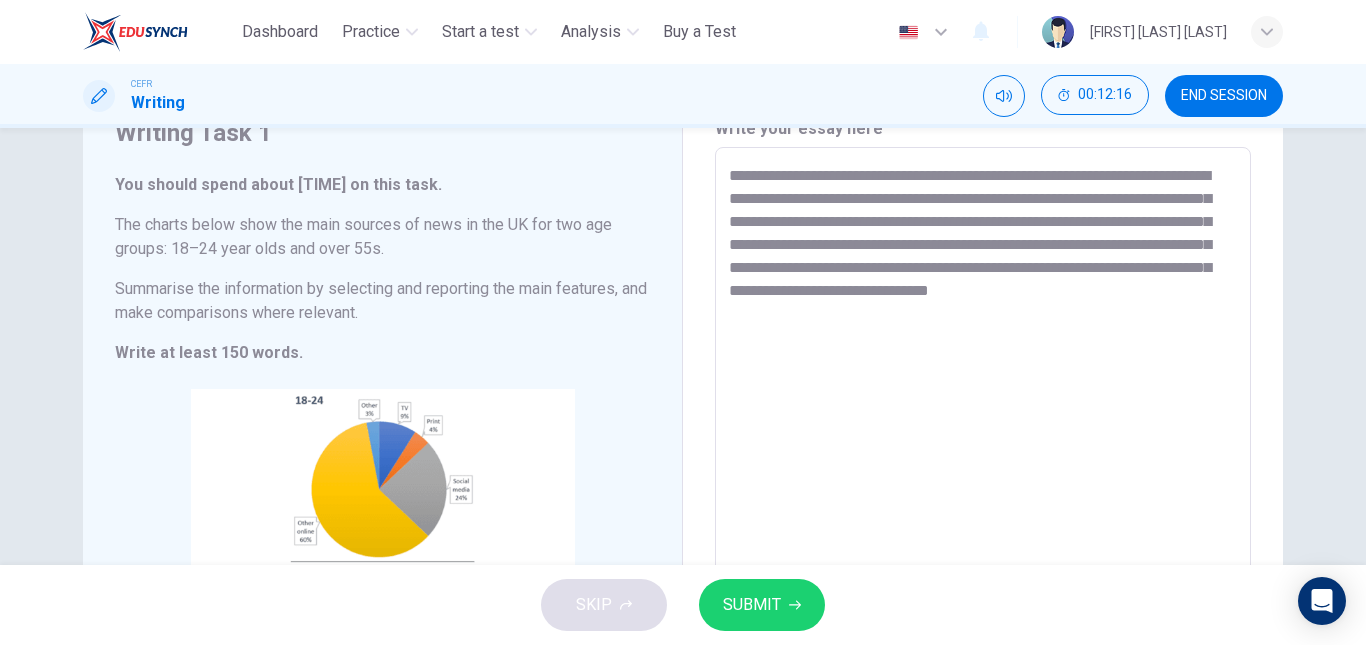 scroll, scrollTop: 82, scrollLeft: 0, axis: vertical 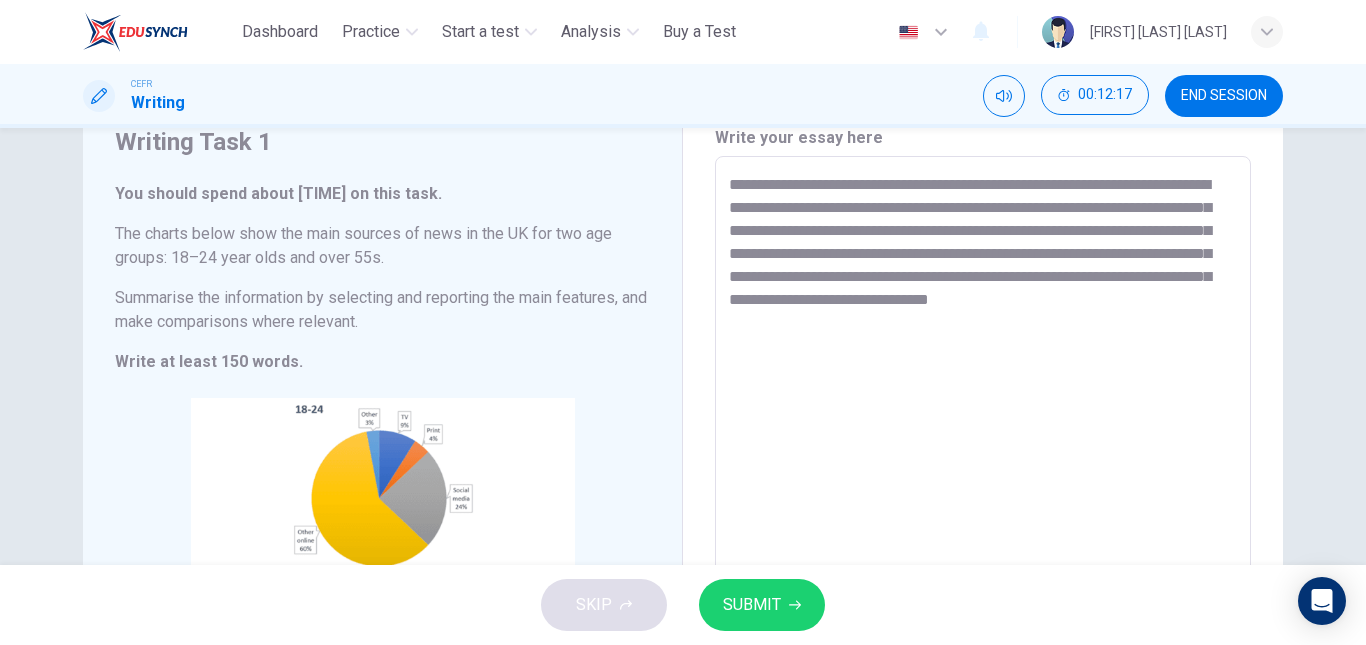click on "**********" at bounding box center [983, 452] 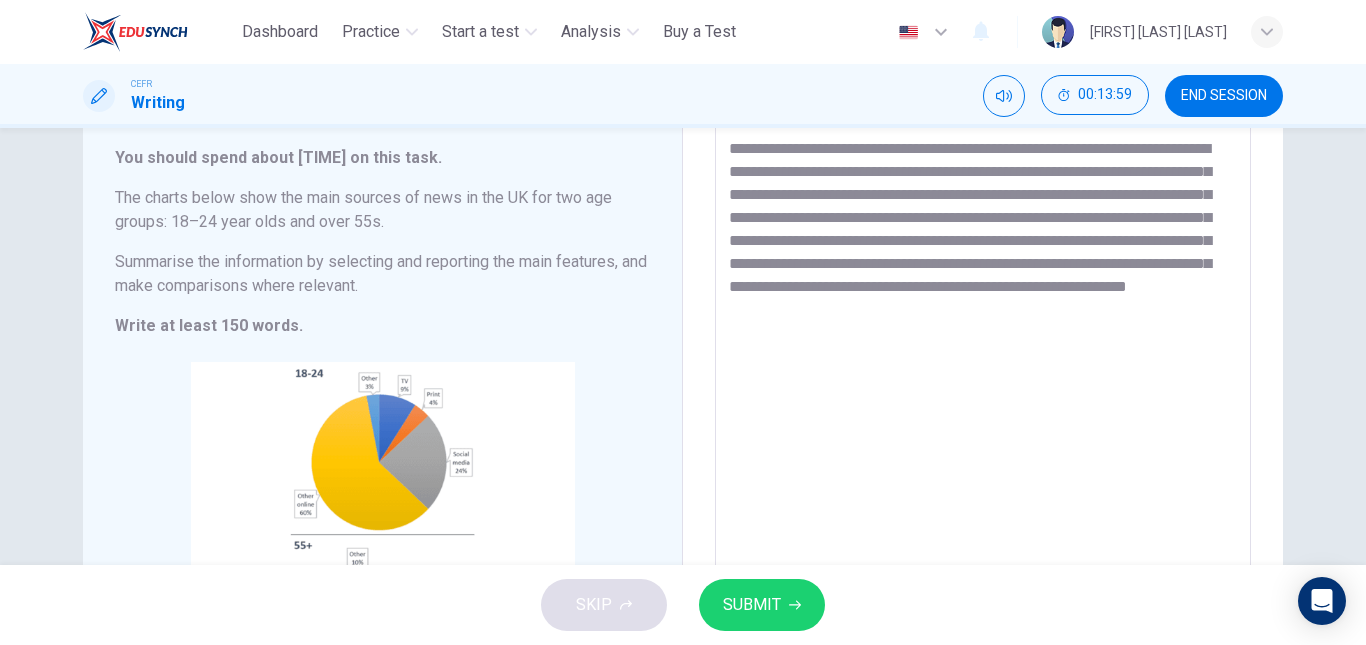 scroll, scrollTop: 122, scrollLeft: 0, axis: vertical 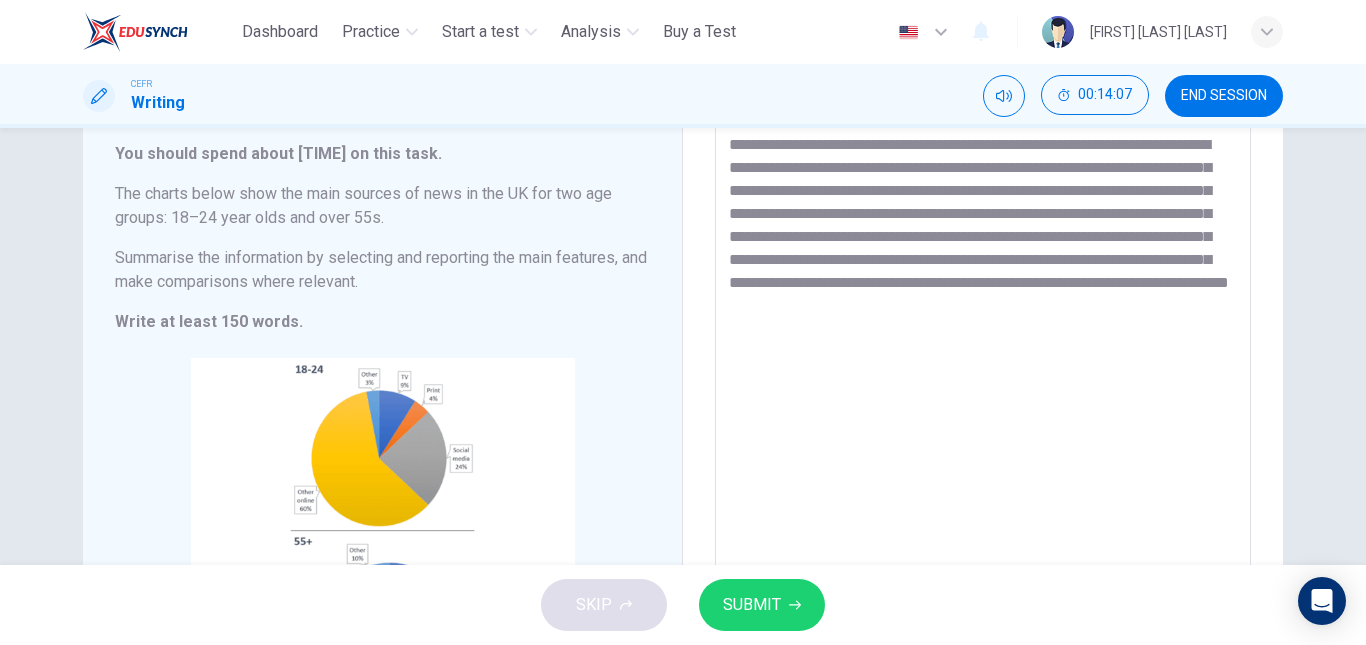 click on "**********" at bounding box center (983, 412) 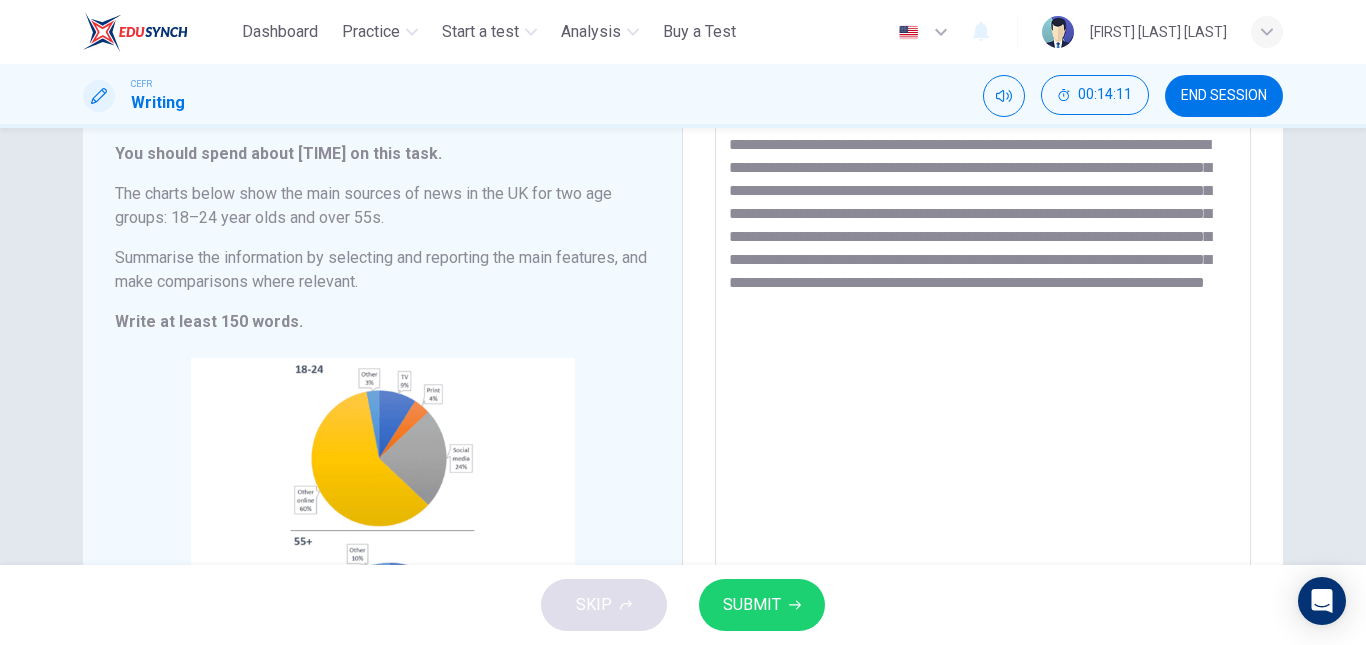 click on "**********" at bounding box center [983, 412] 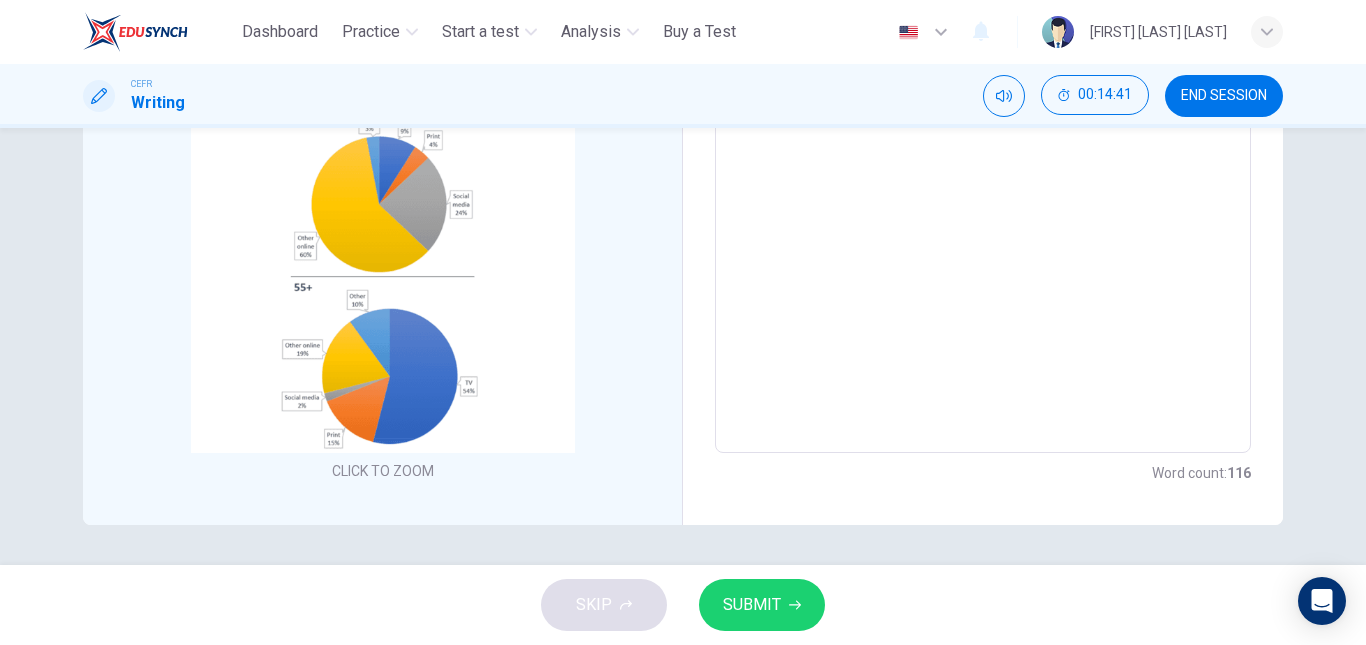 scroll, scrollTop: 168, scrollLeft: 0, axis: vertical 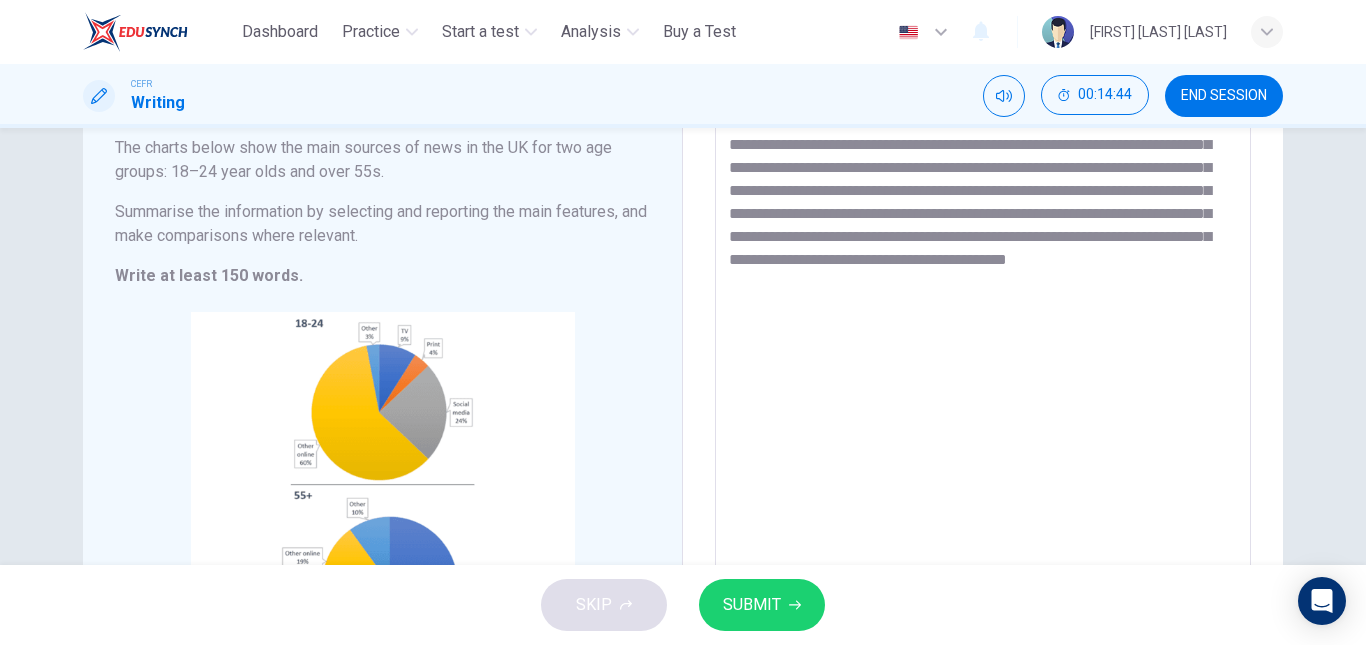 click on "**********" at bounding box center (983, 366) 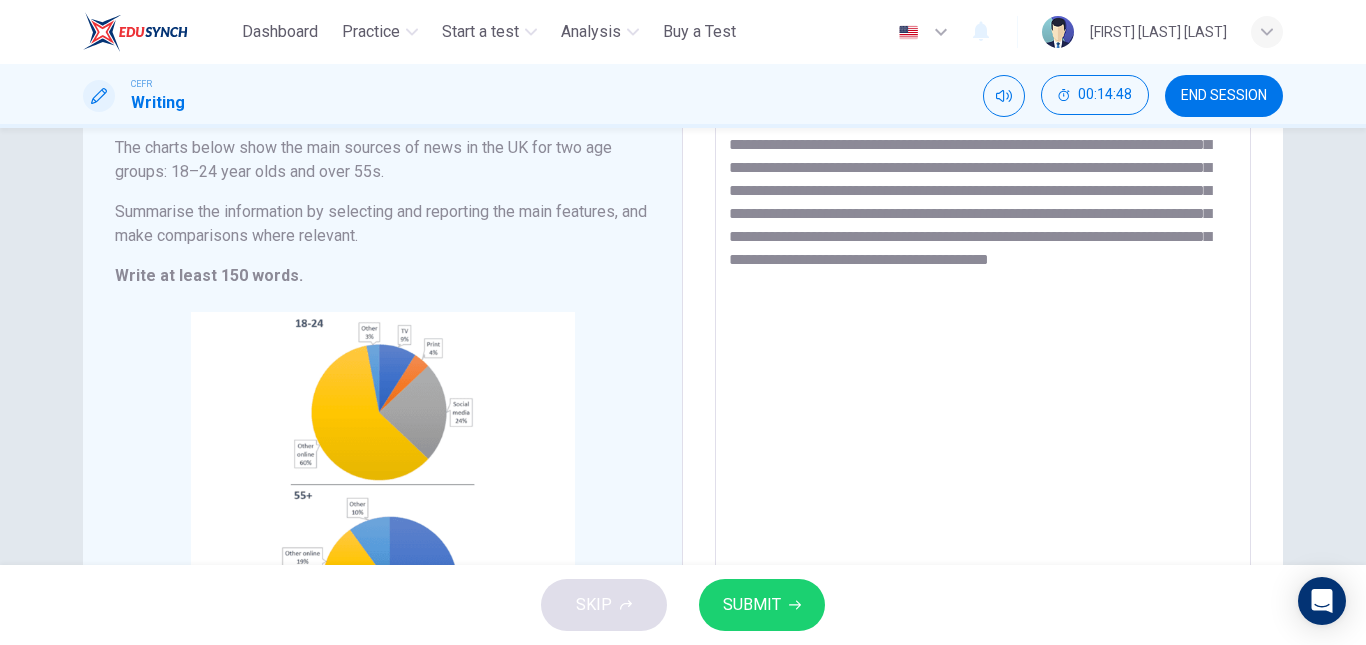 click on "**********" at bounding box center (983, 366) 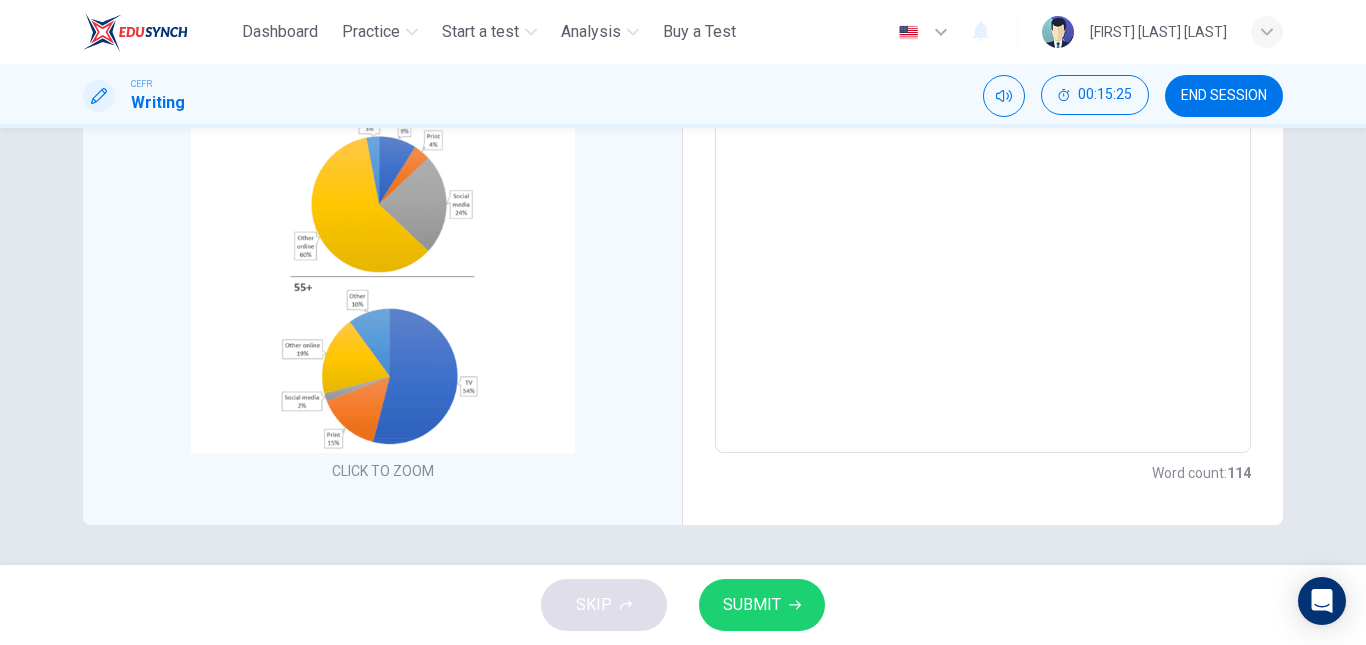 scroll, scrollTop: 0, scrollLeft: 0, axis: both 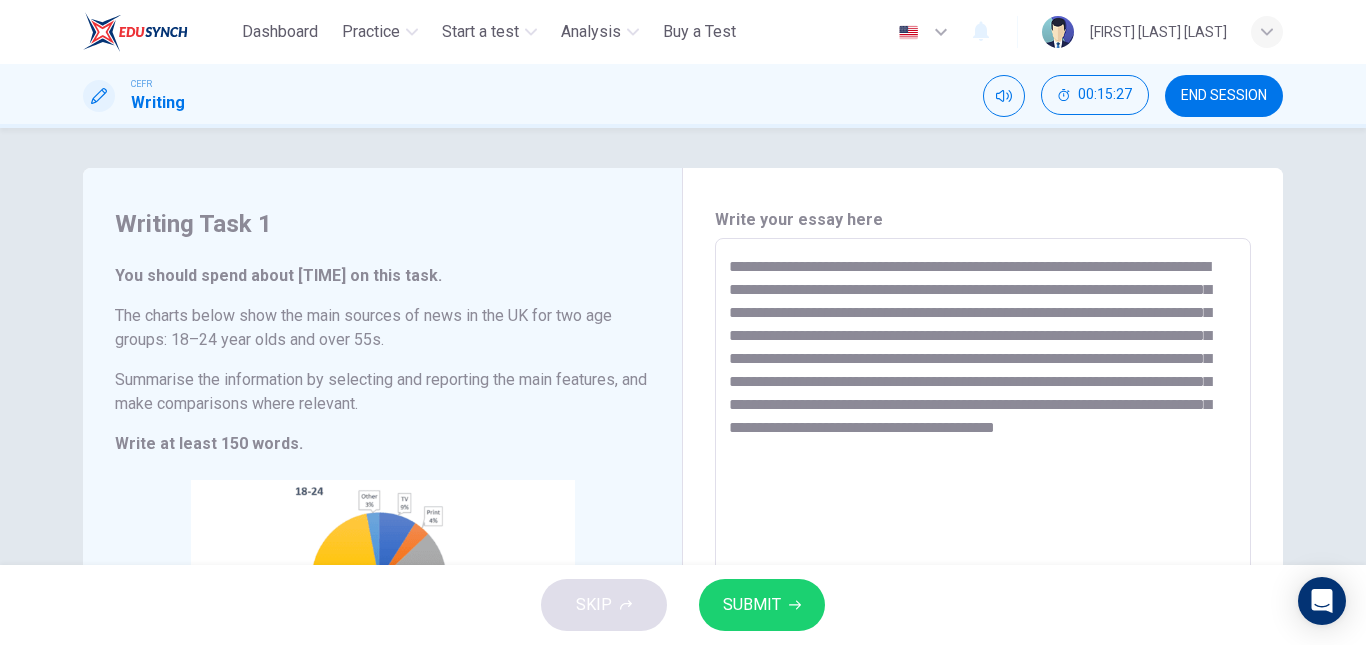 click on "**********" at bounding box center [983, 534] 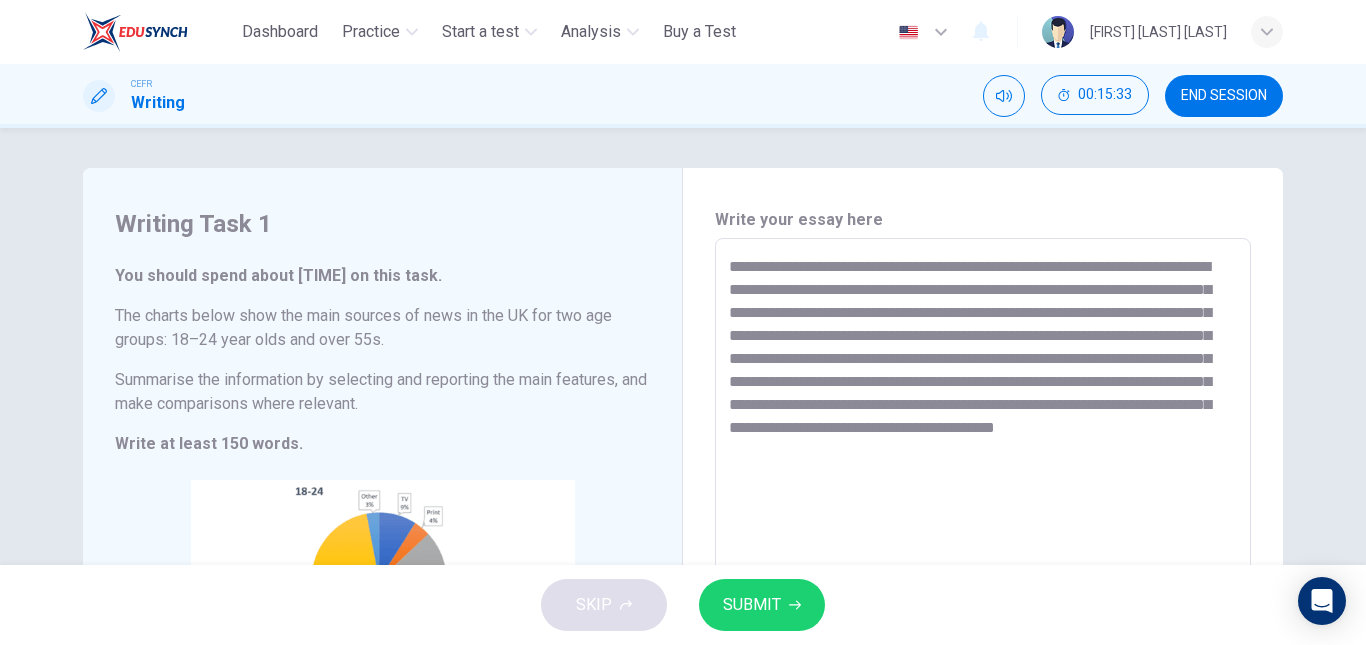 click on "**********" at bounding box center [983, 534] 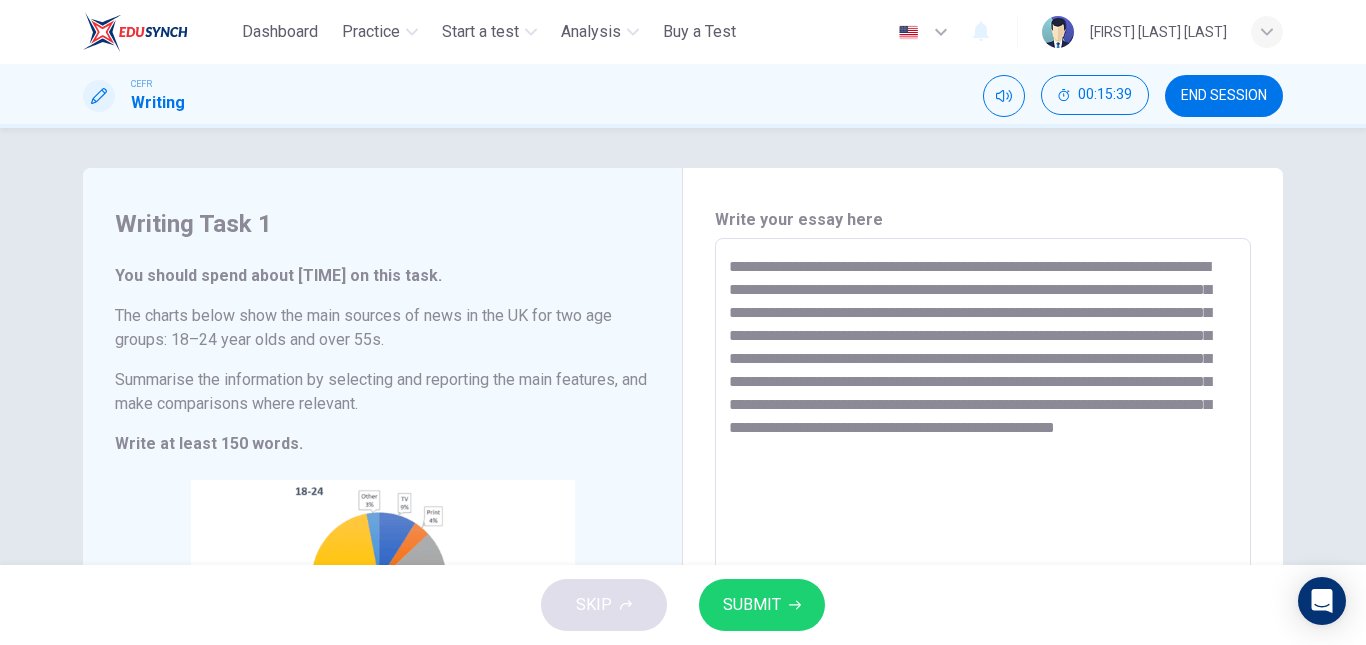 click on "**********" at bounding box center (983, 534) 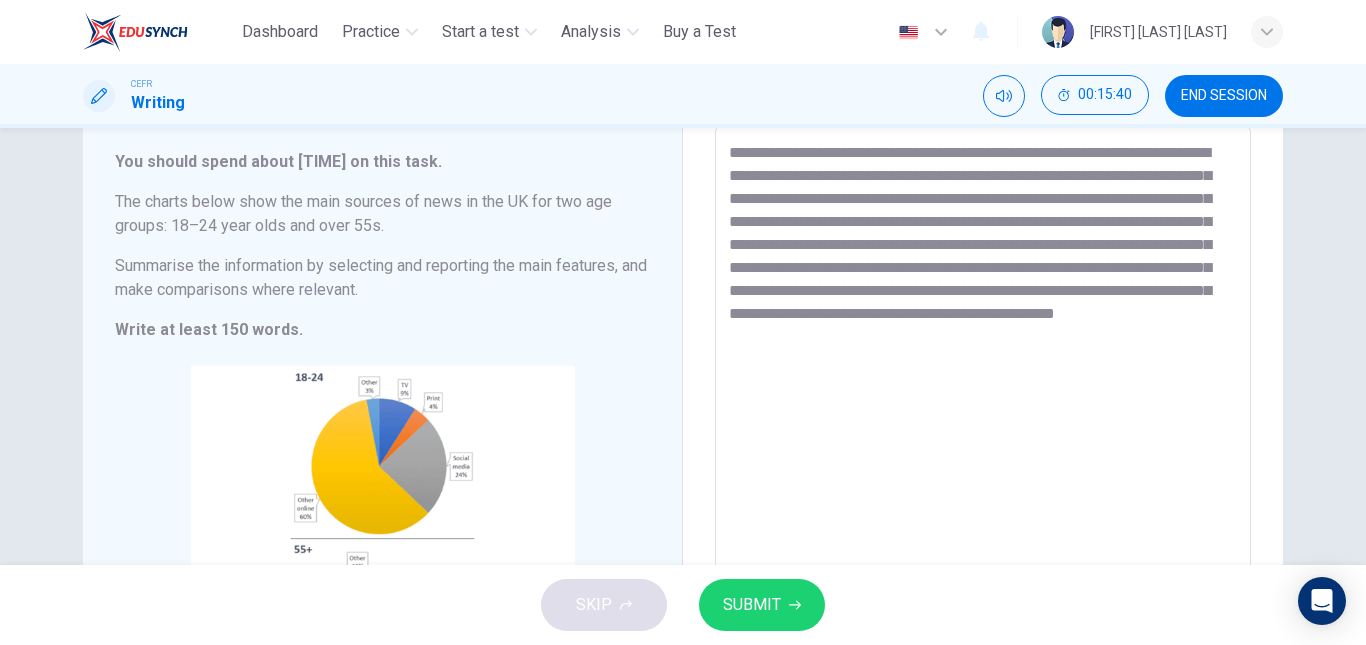scroll, scrollTop: 113, scrollLeft: 0, axis: vertical 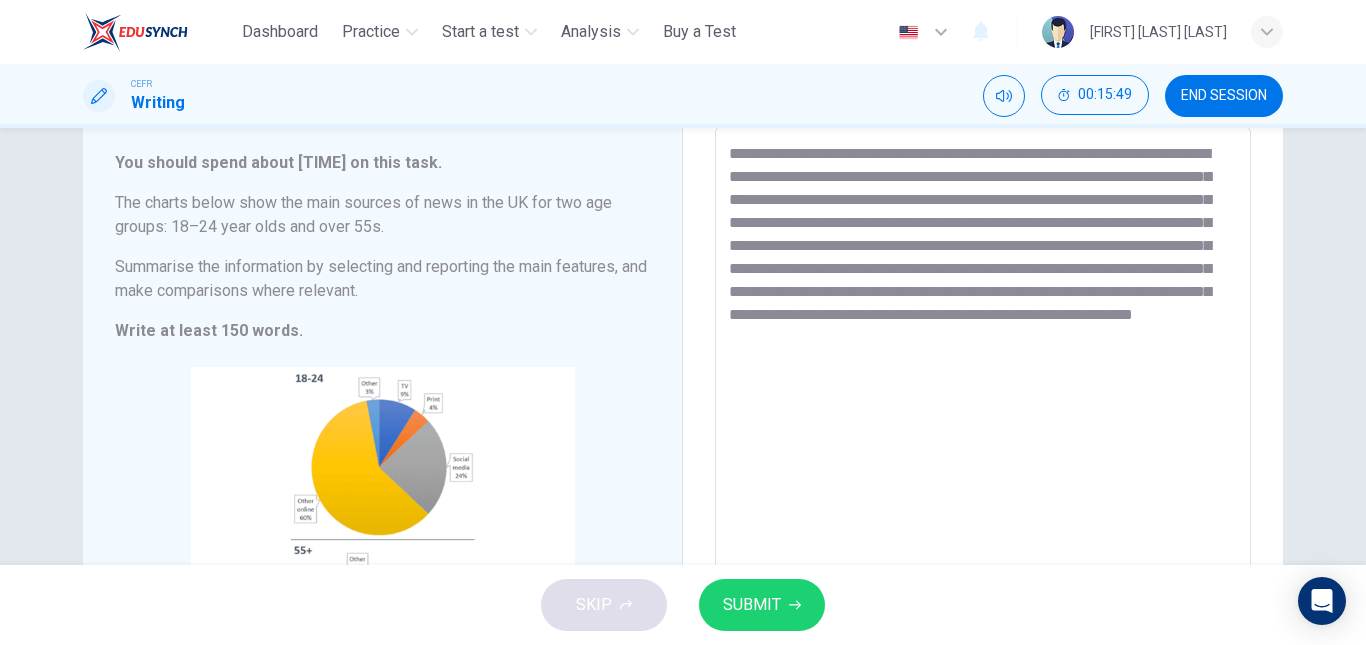click on "**********" at bounding box center (983, 421) 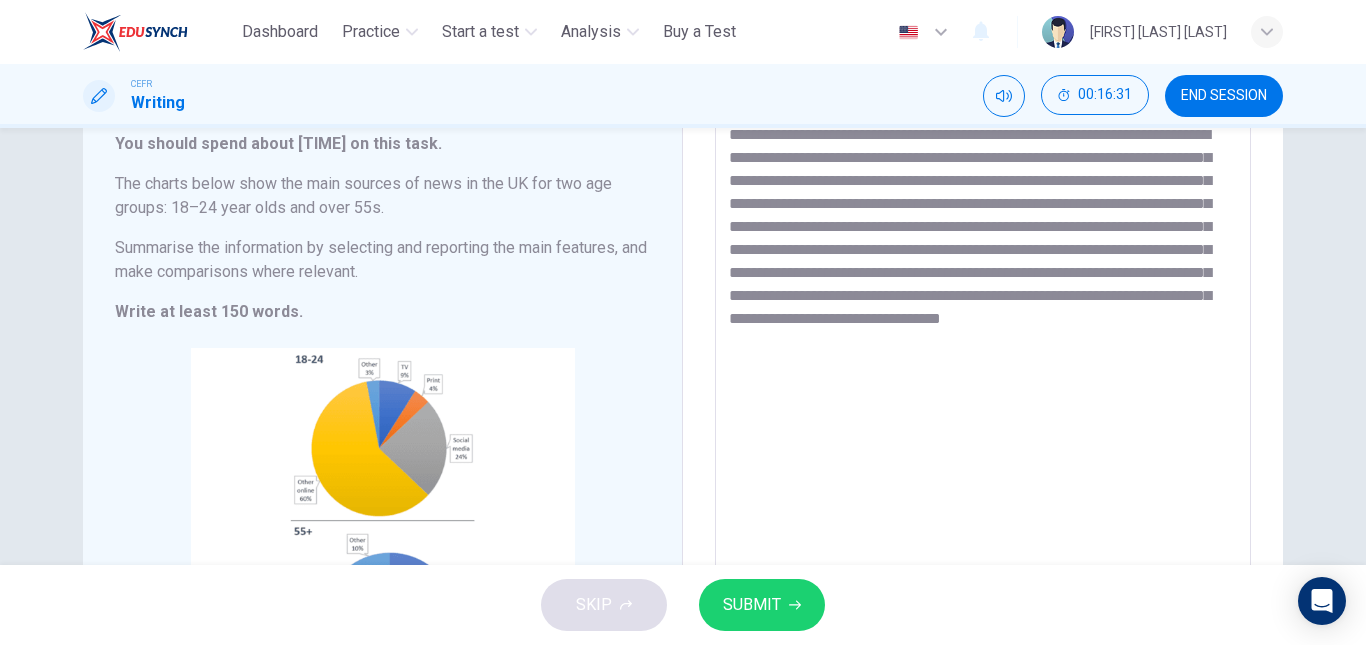 scroll, scrollTop: 133, scrollLeft: 0, axis: vertical 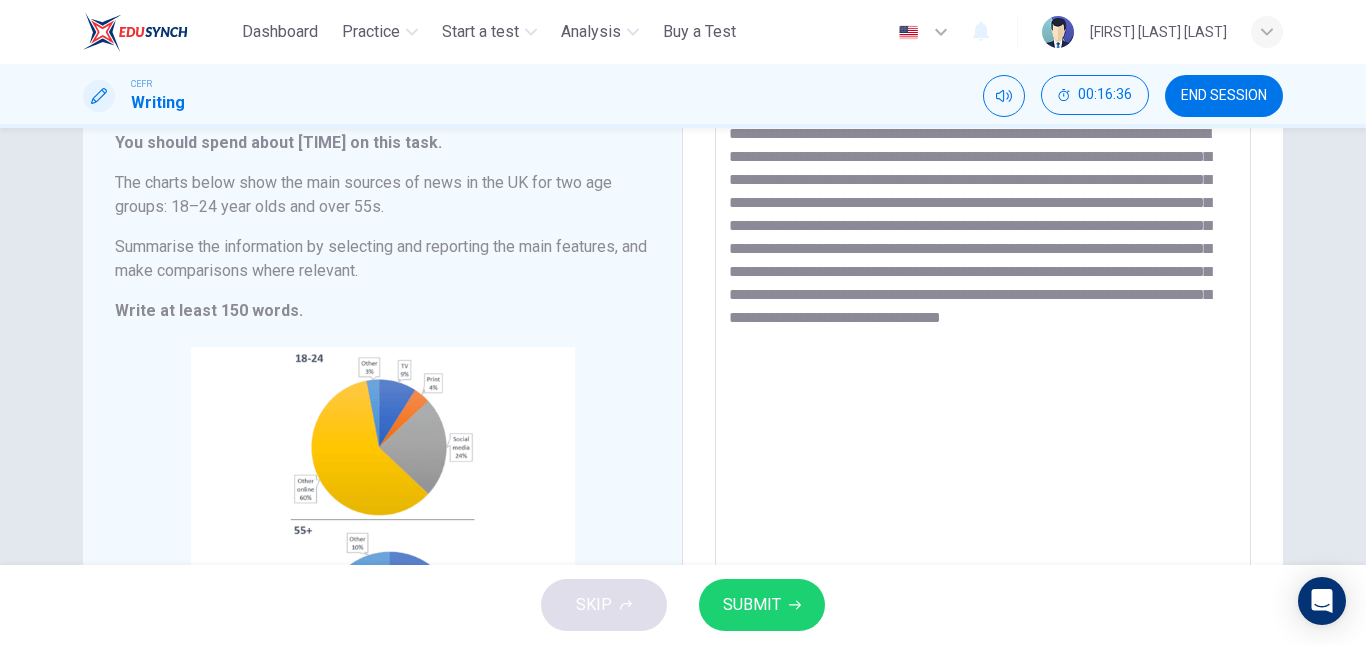 drag, startPoint x: 722, startPoint y: 344, endPoint x: 1174, endPoint y: 346, distance: 452.00443 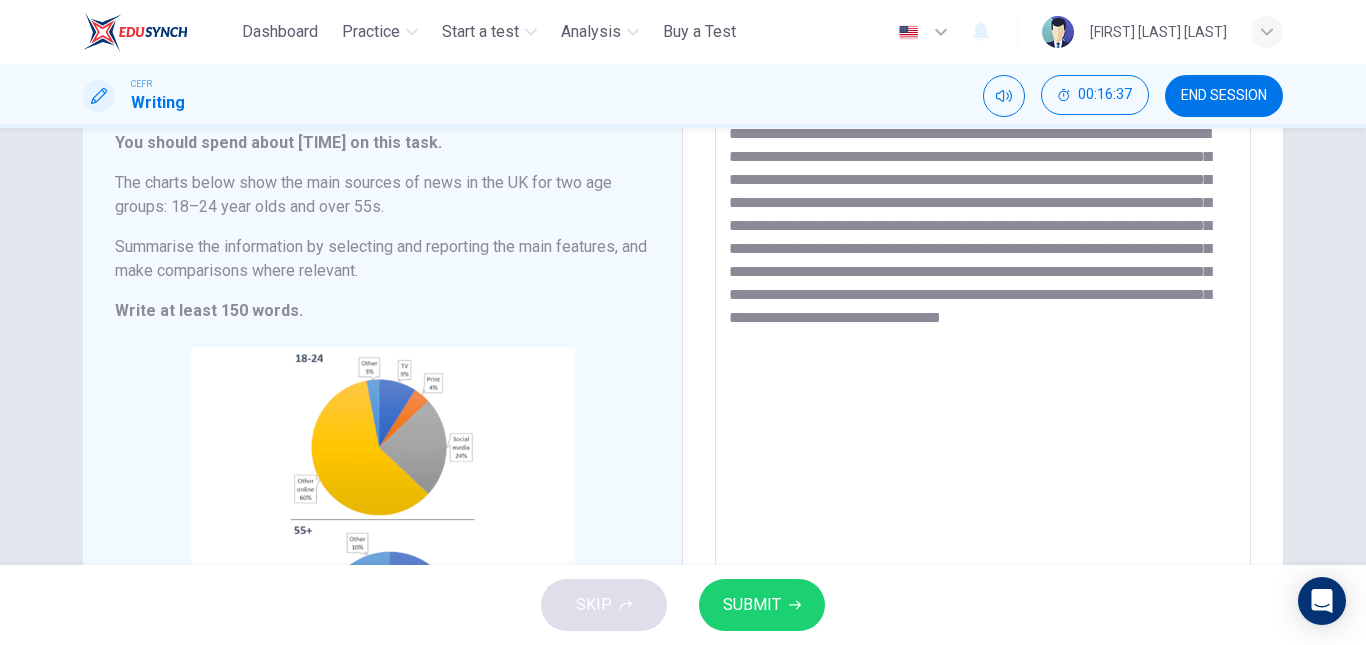 click on "**********" at bounding box center [983, 401] 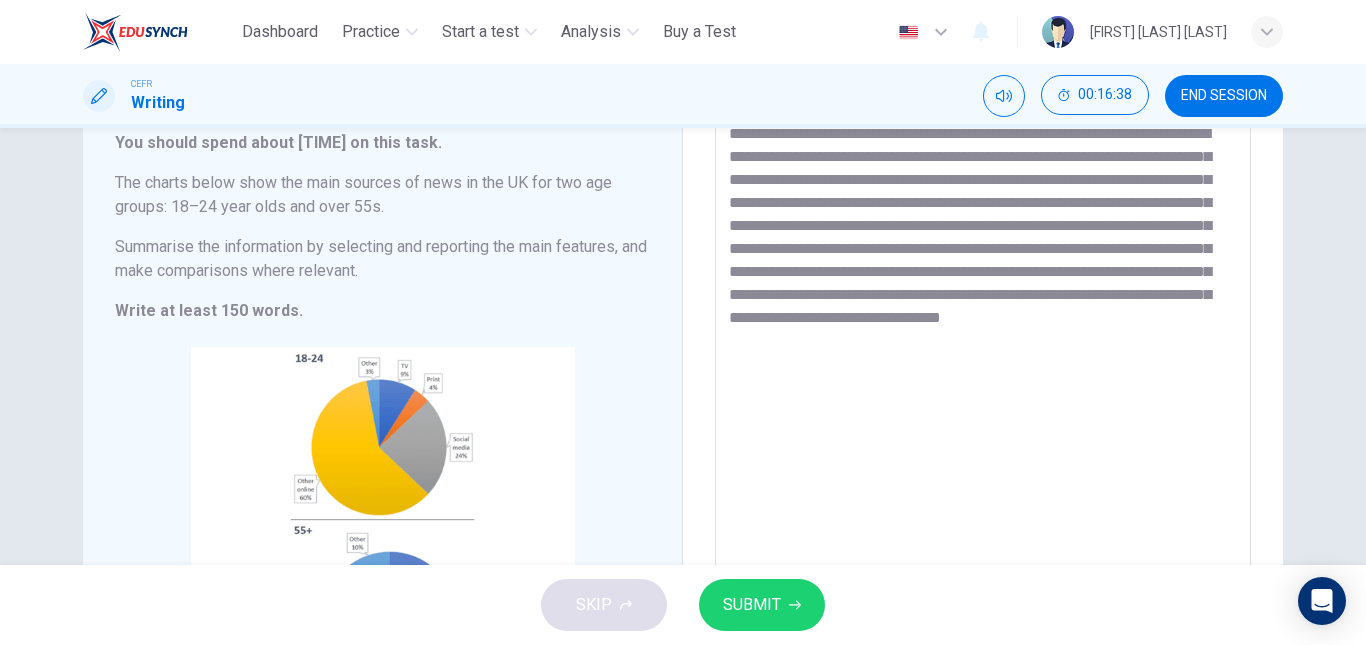 drag, startPoint x: 1174, startPoint y: 346, endPoint x: 738, endPoint y: 347, distance: 436.00116 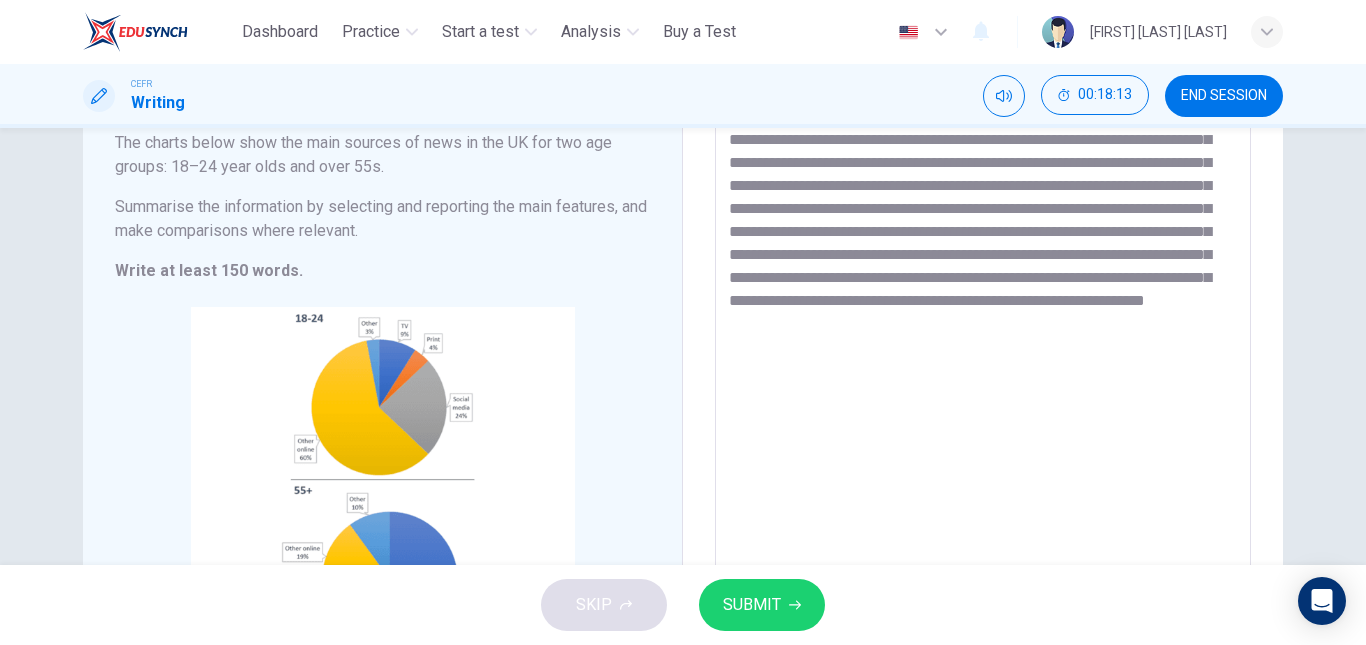 scroll, scrollTop: 170, scrollLeft: 0, axis: vertical 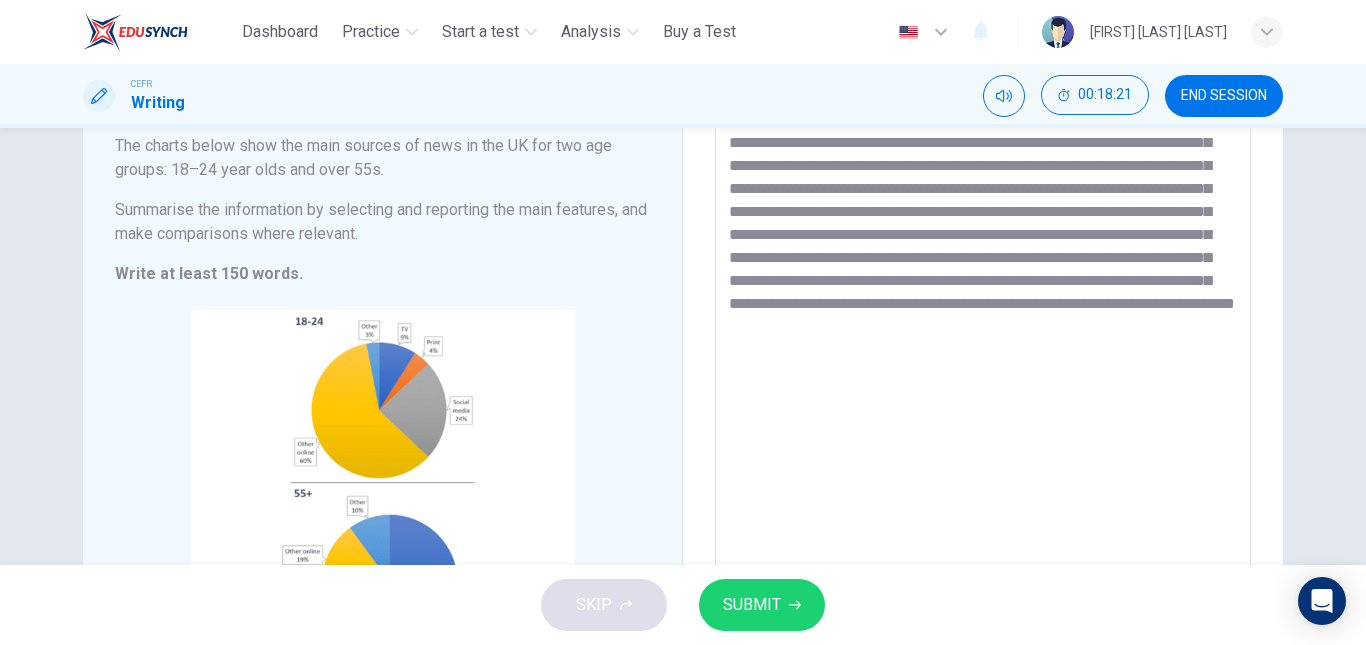 click on "**********" at bounding box center (983, 364) 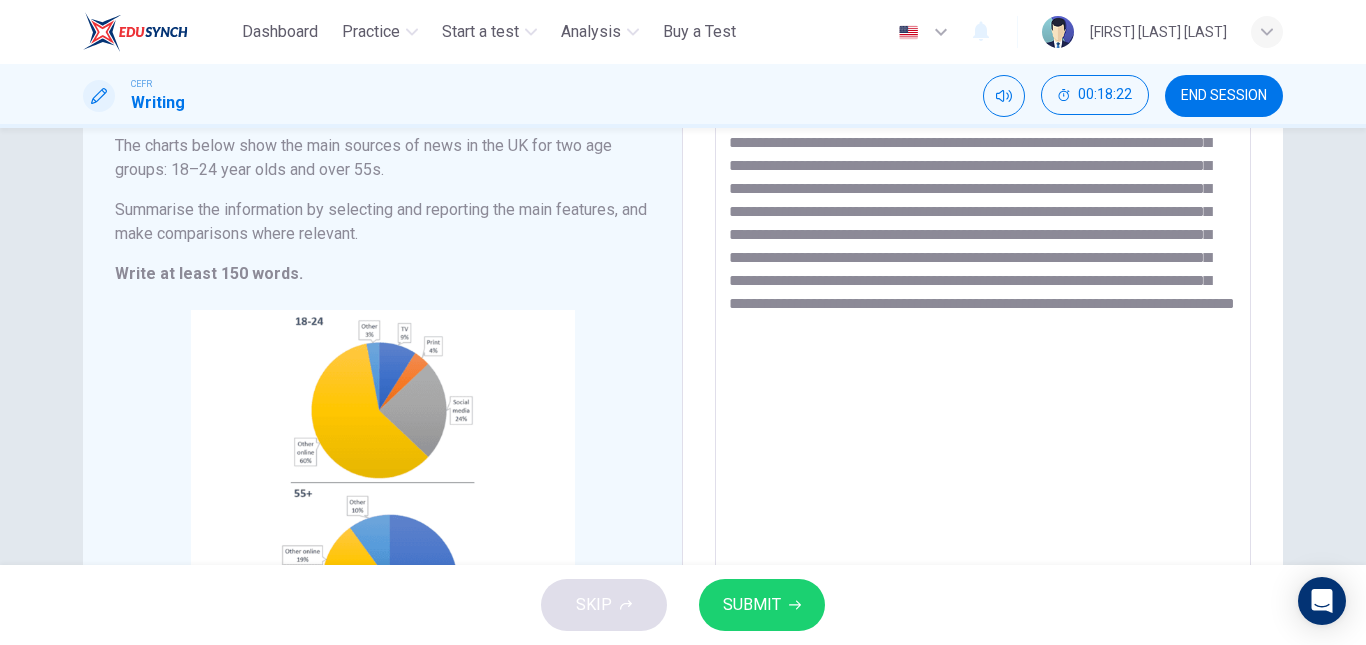 click on "**********" at bounding box center [983, 364] 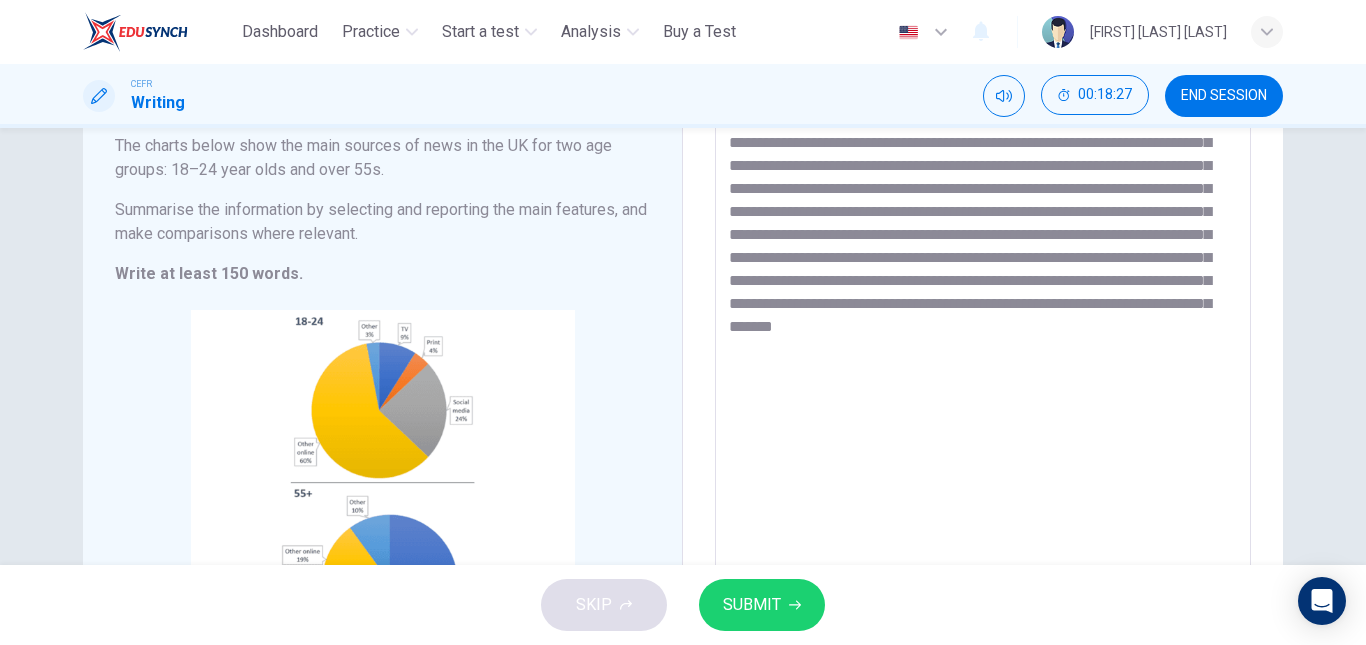 click on "**********" at bounding box center (983, 364) 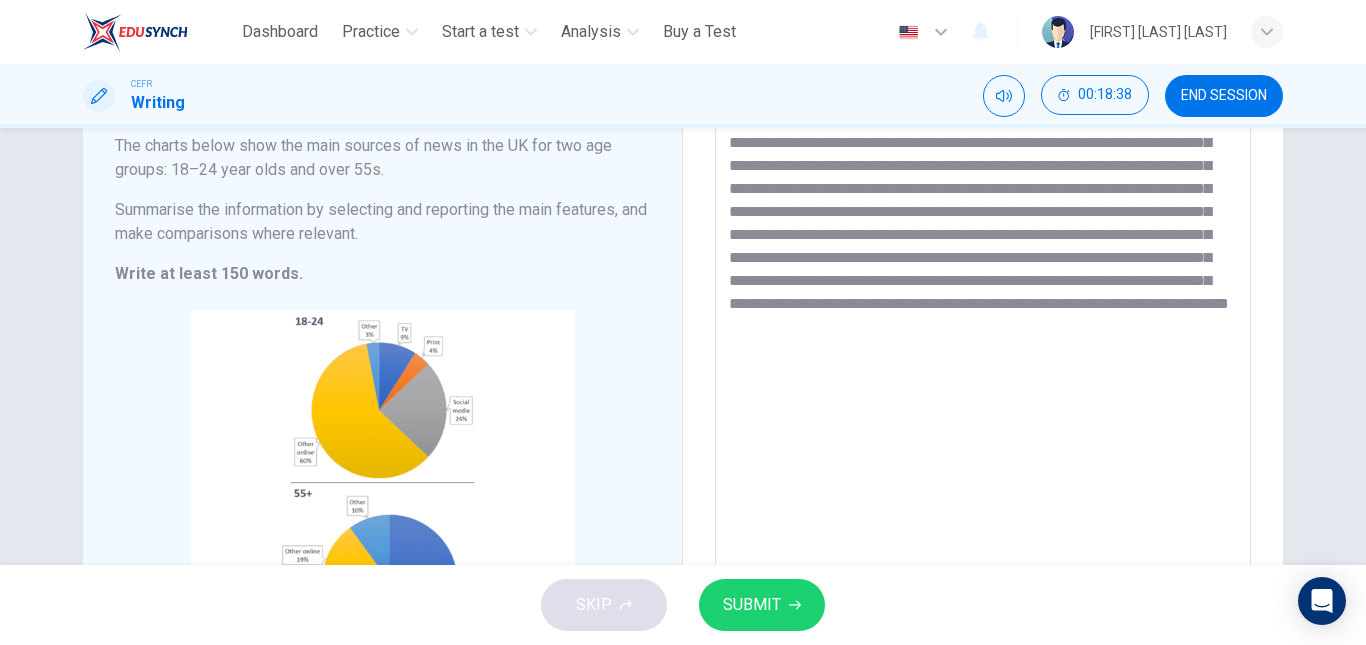 click on "**********" at bounding box center (983, 364) 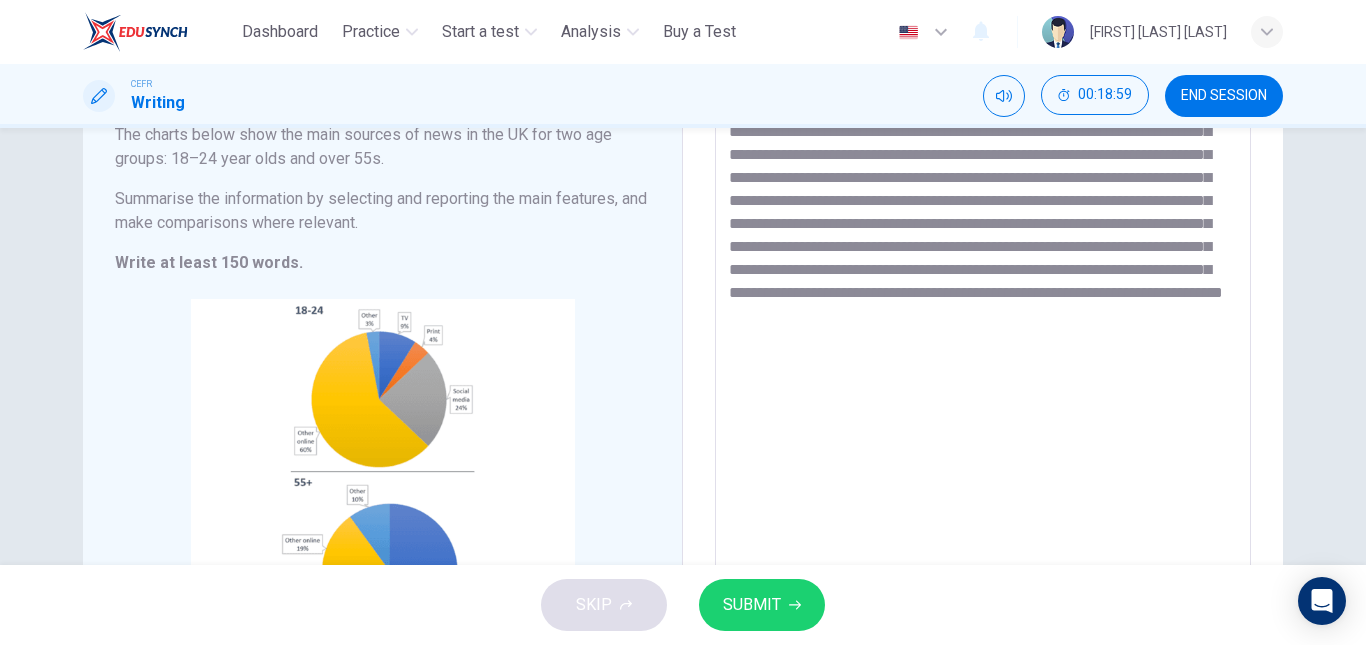 scroll, scrollTop: 174, scrollLeft: 0, axis: vertical 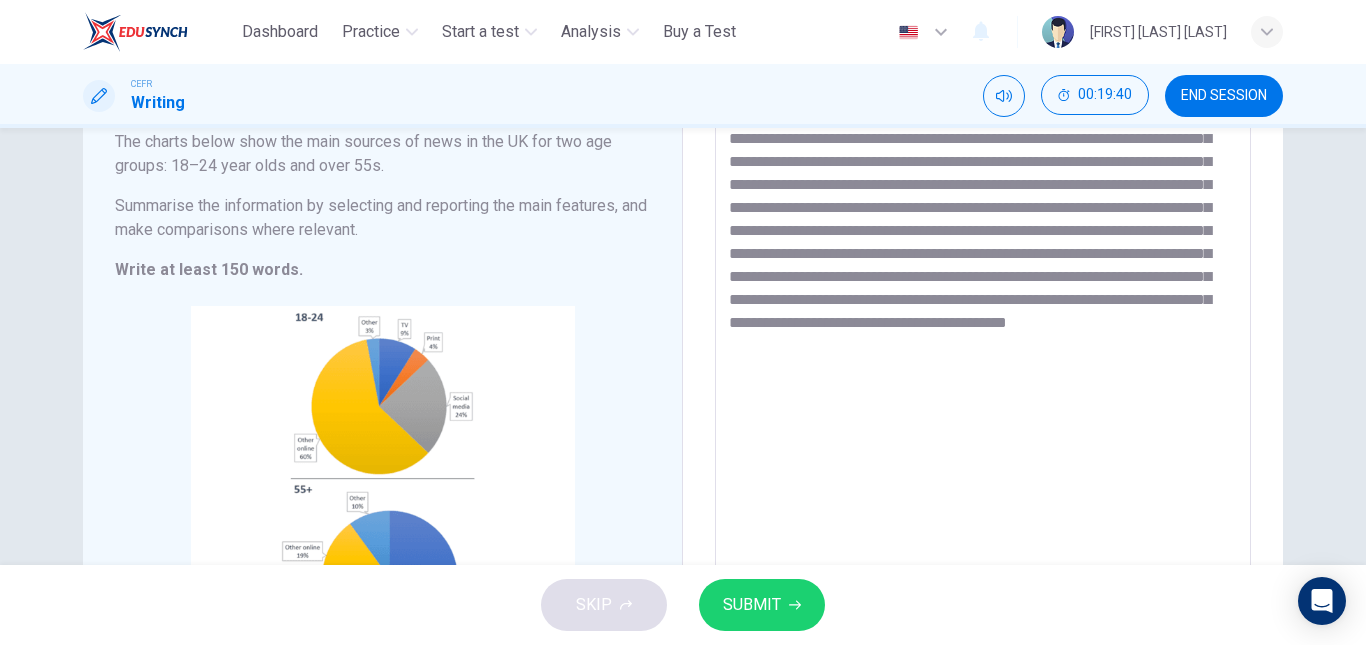 click on "**********" at bounding box center (983, 360) 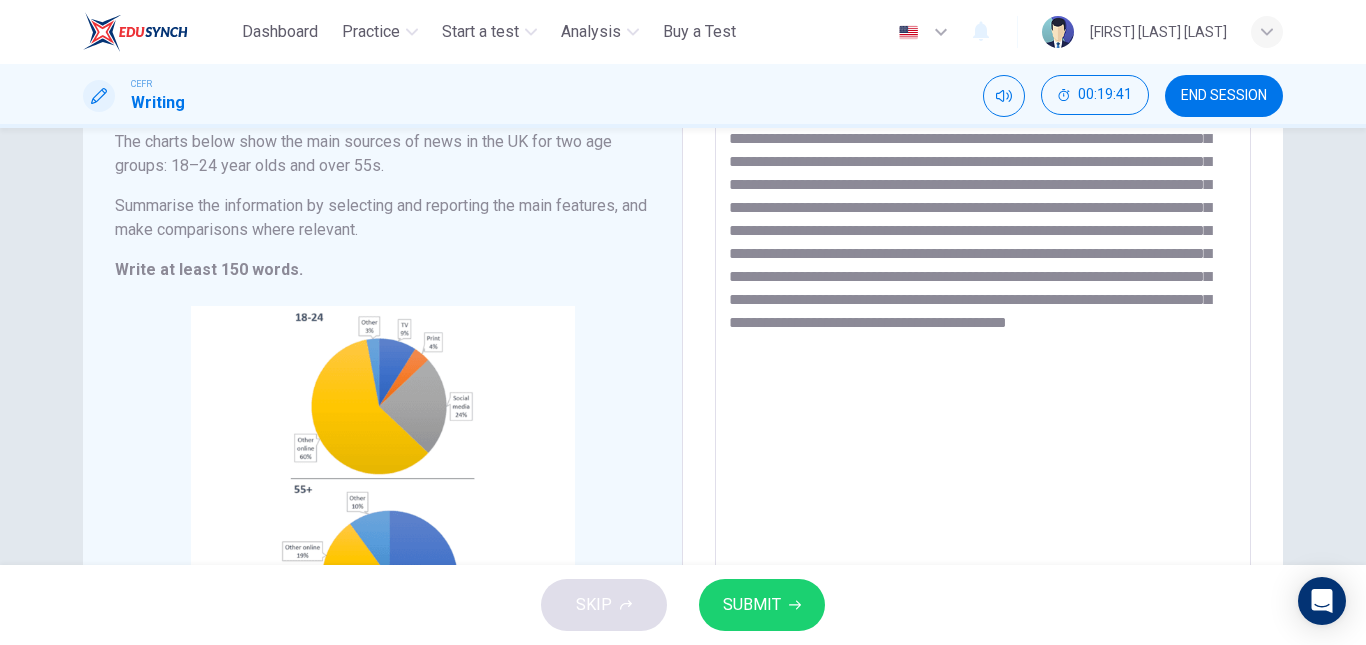 drag, startPoint x: 1038, startPoint y: 343, endPoint x: 1068, endPoint y: 345, distance: 30.066593 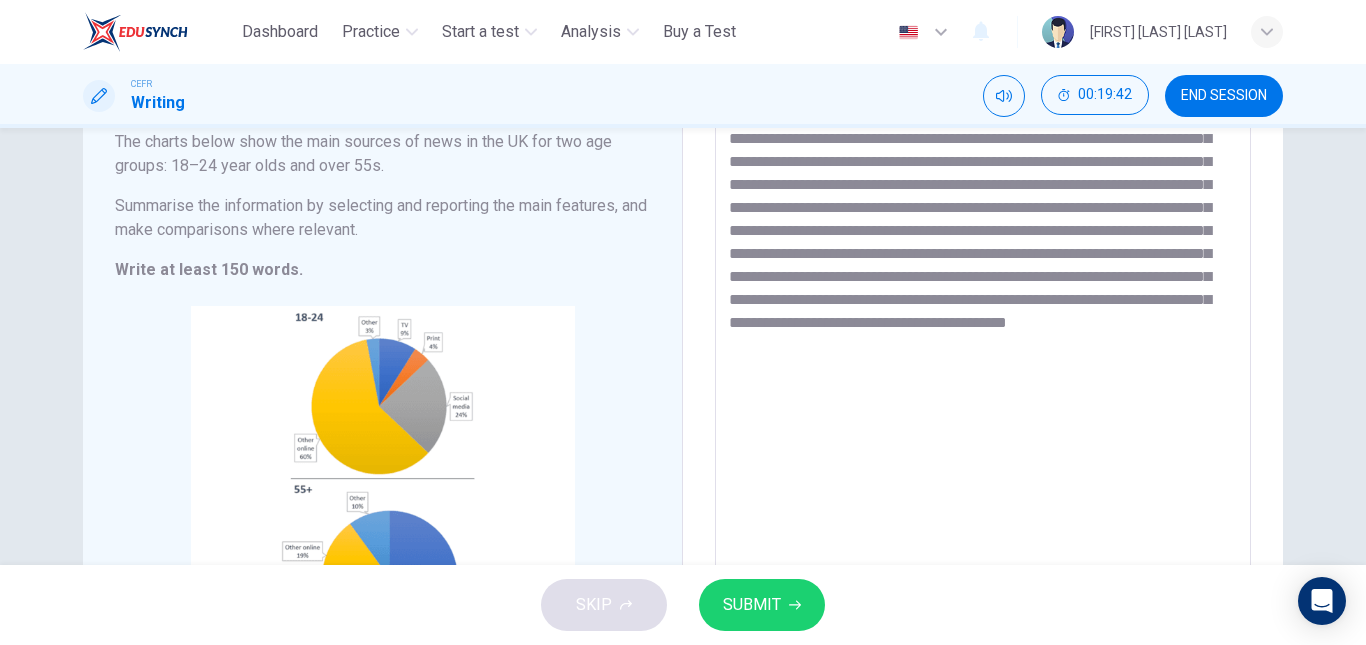 click on "**********" at bounding box center (983, 360) 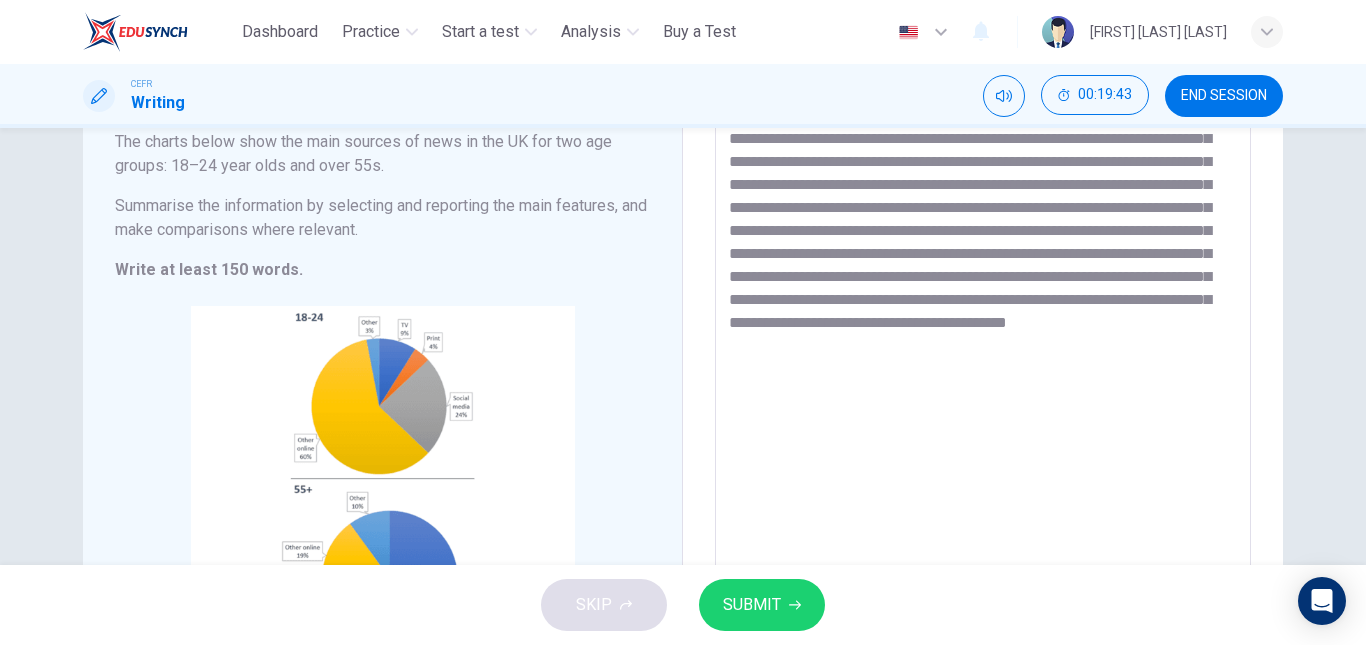 click on "**********" at bounding box center [983, 360] 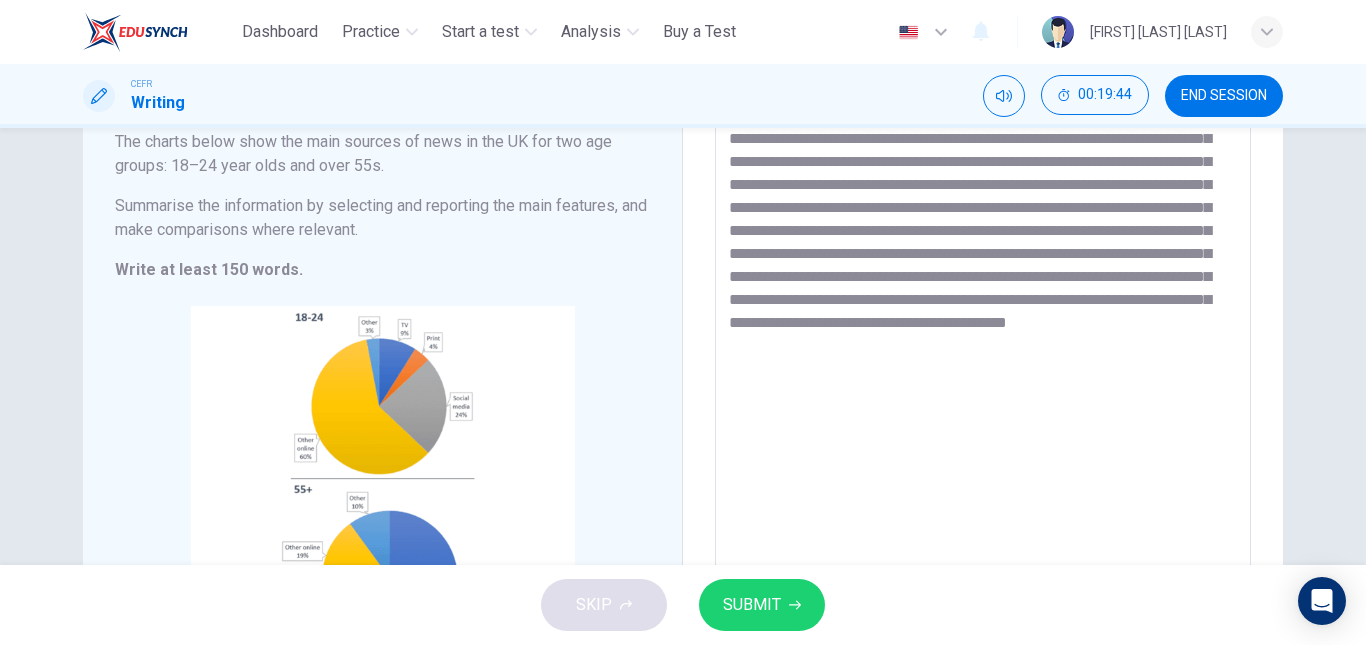 drag, startPoint x: 1027, startPoint y: 345, endPoint x: 1142, endPoint y: 361, distance: 116.10771 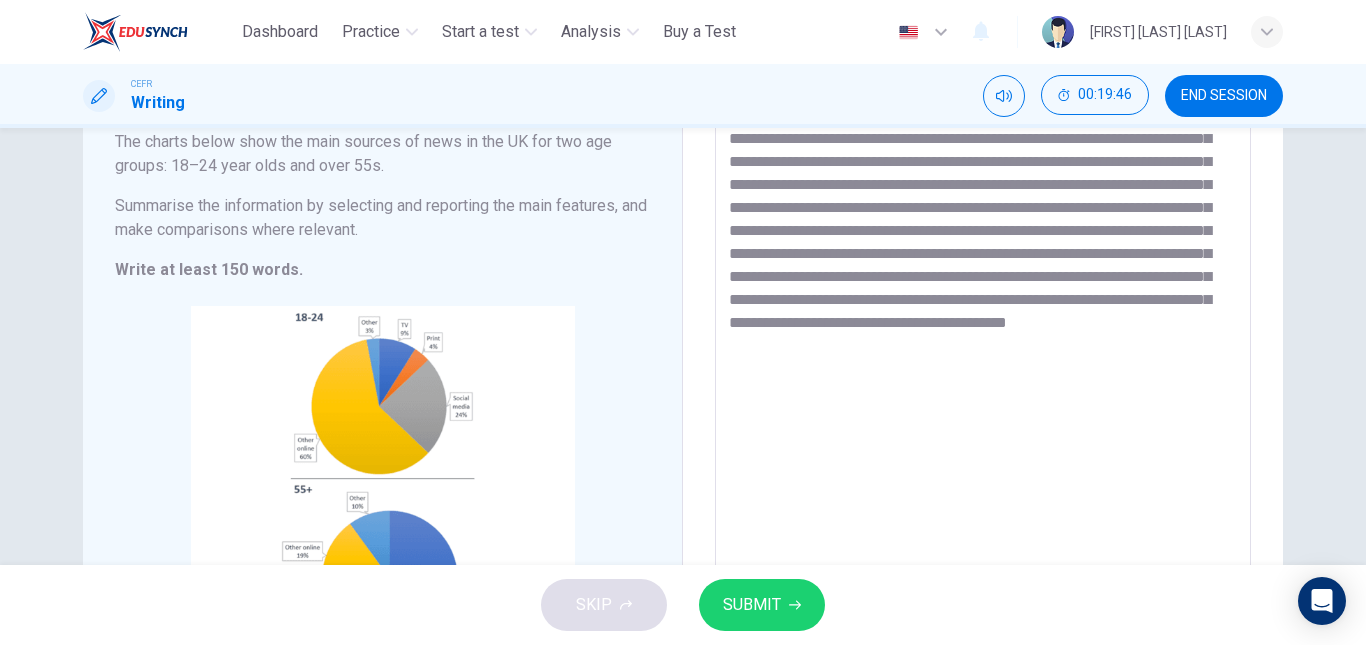 click on "**********" at bounding box center [983, 360] 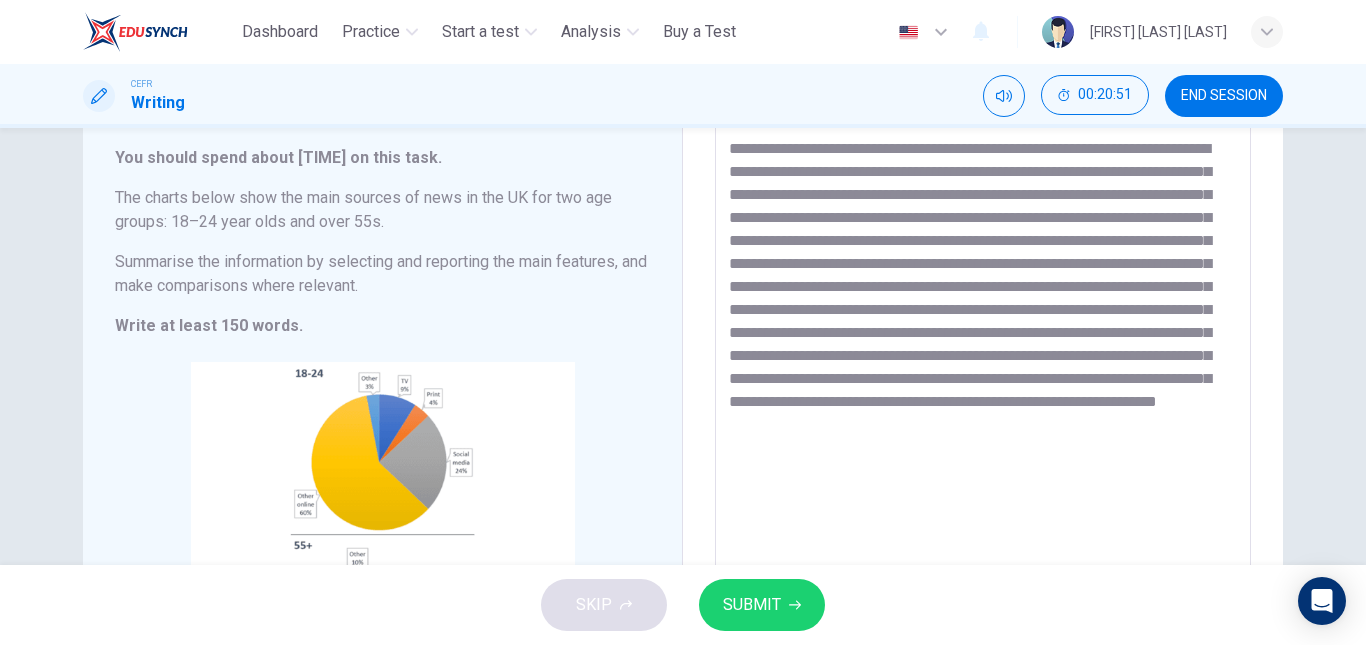 scroll, scrollTop: 376, scrollLeft: 0, axis: vertical 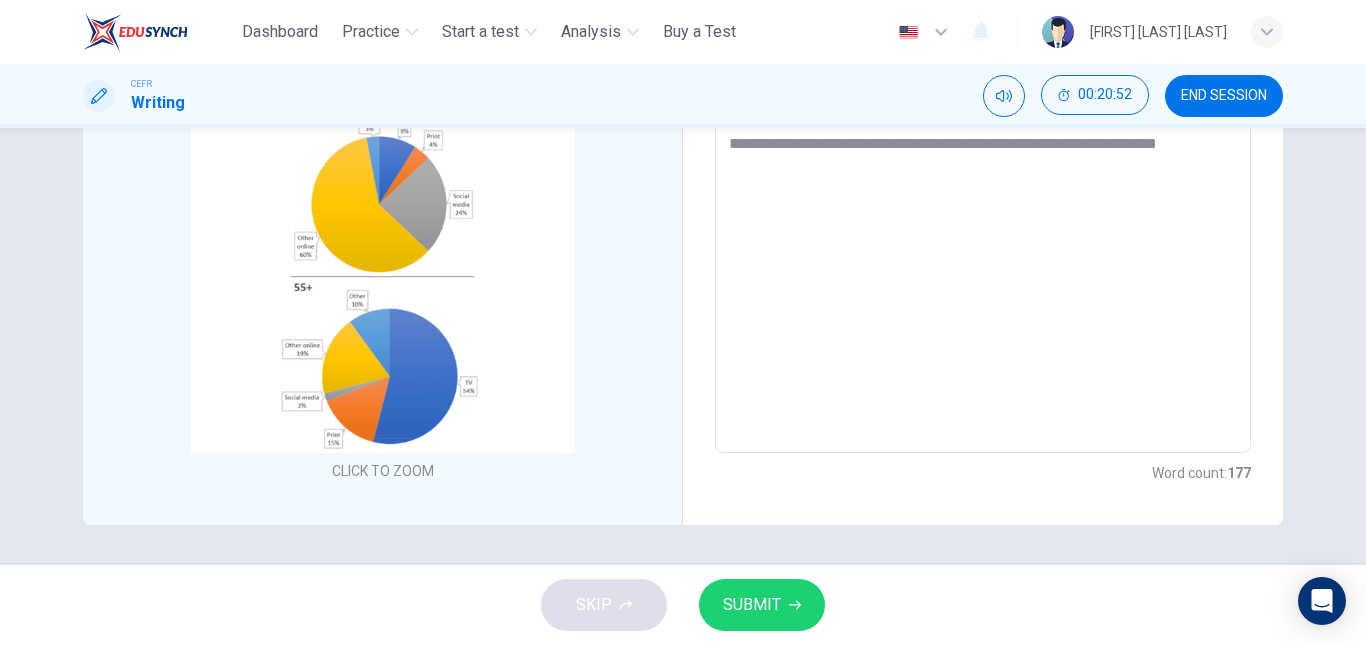 type on "**********" 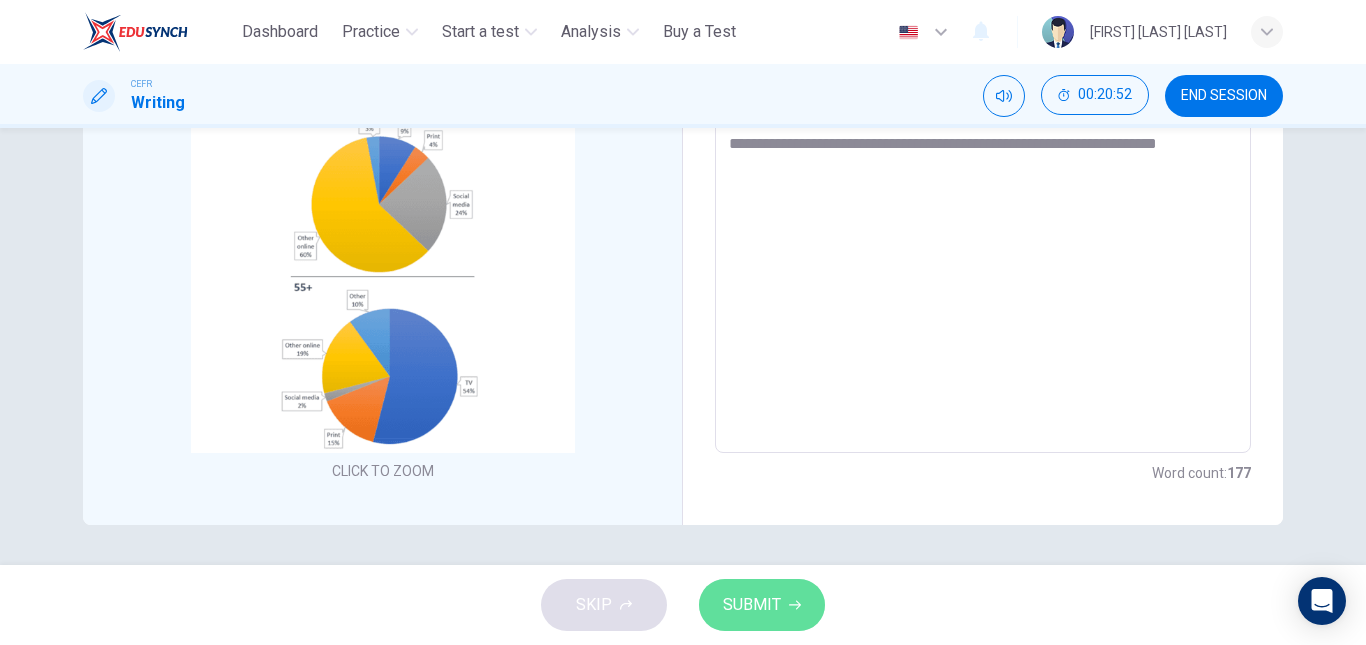 click on "SUBMIT" at bounding box center [752, 605] 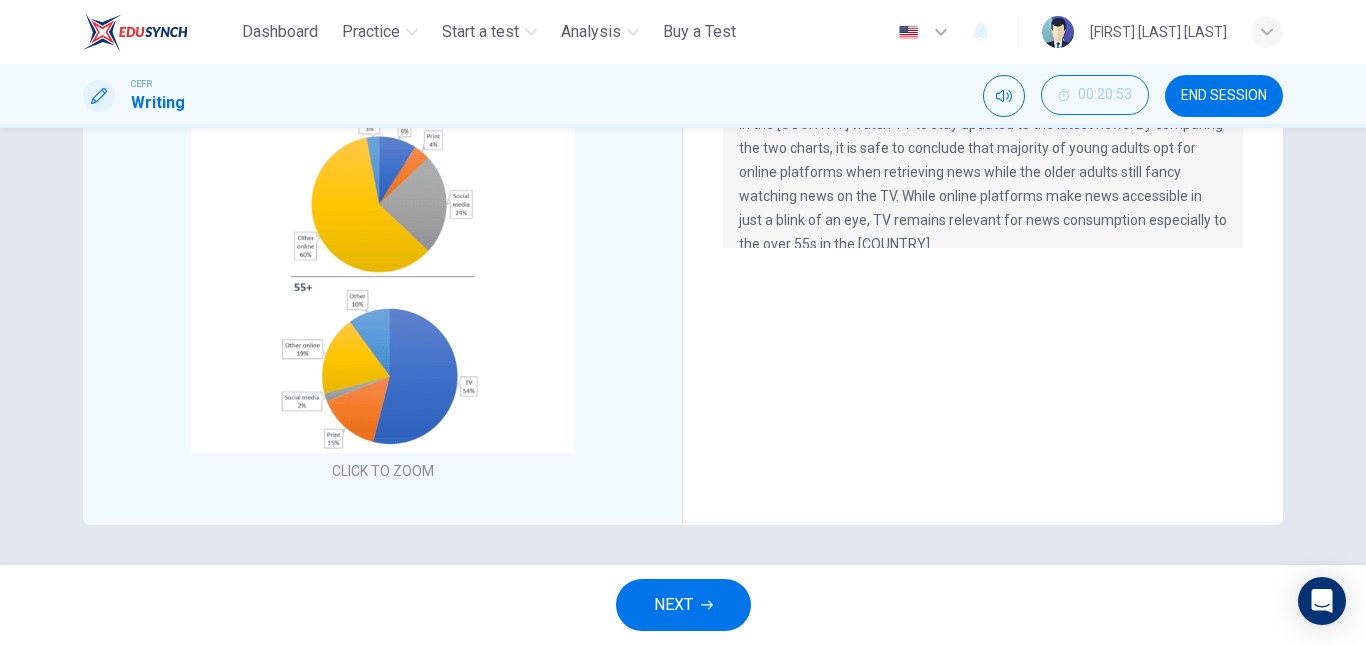 scroll, scrollTop: 375, scrollLeft: 0, axis: vertical 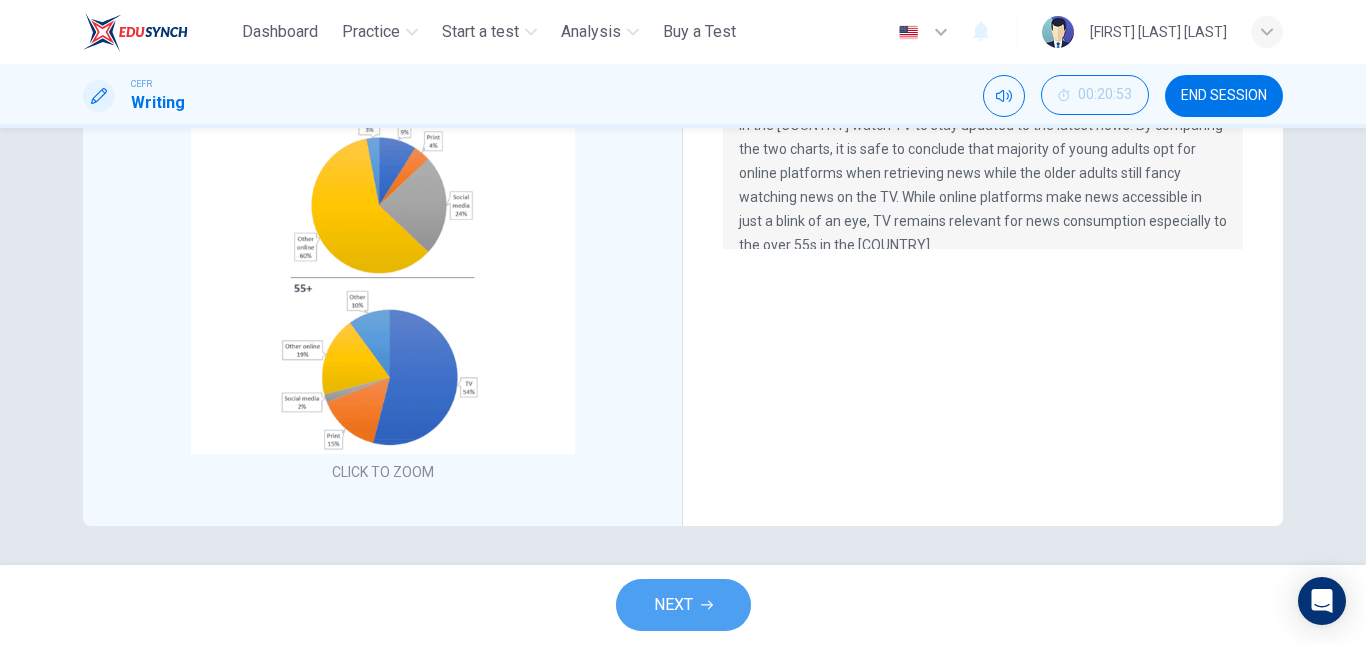 click on "NEXT" at bounding box center [683, 605] 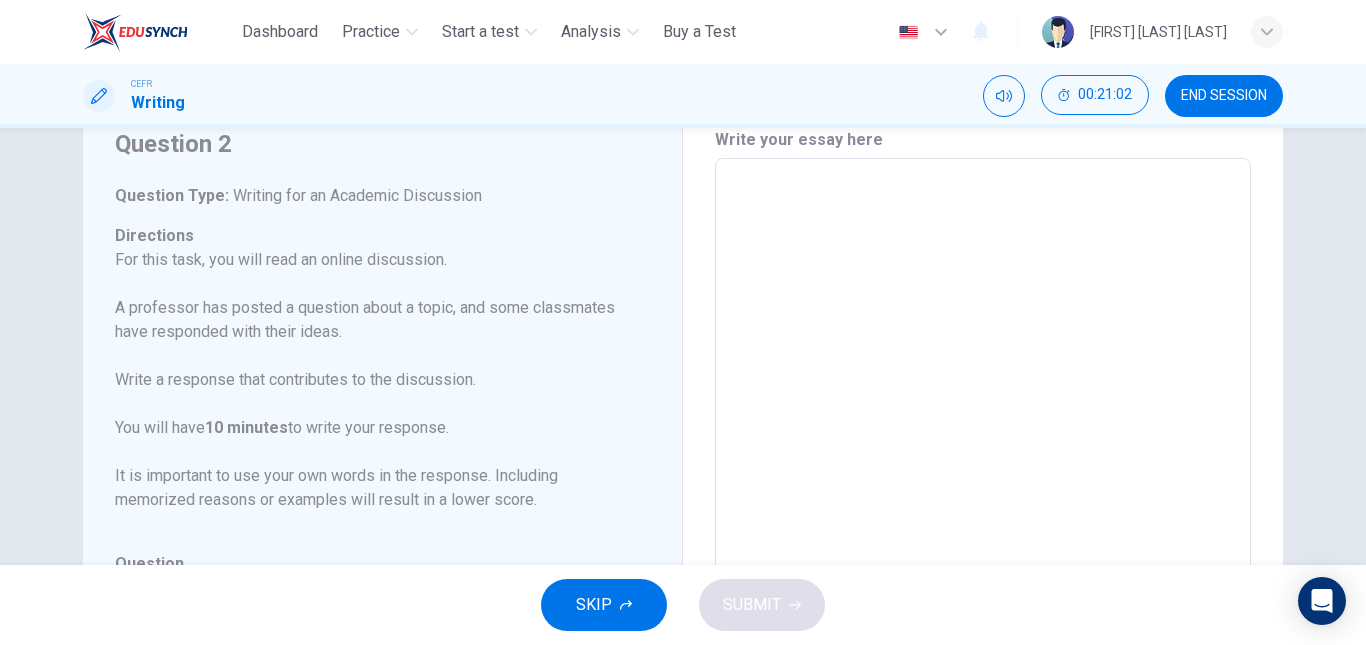 scroll, scrollTop: 0, scrollLeft: 0, axis: both 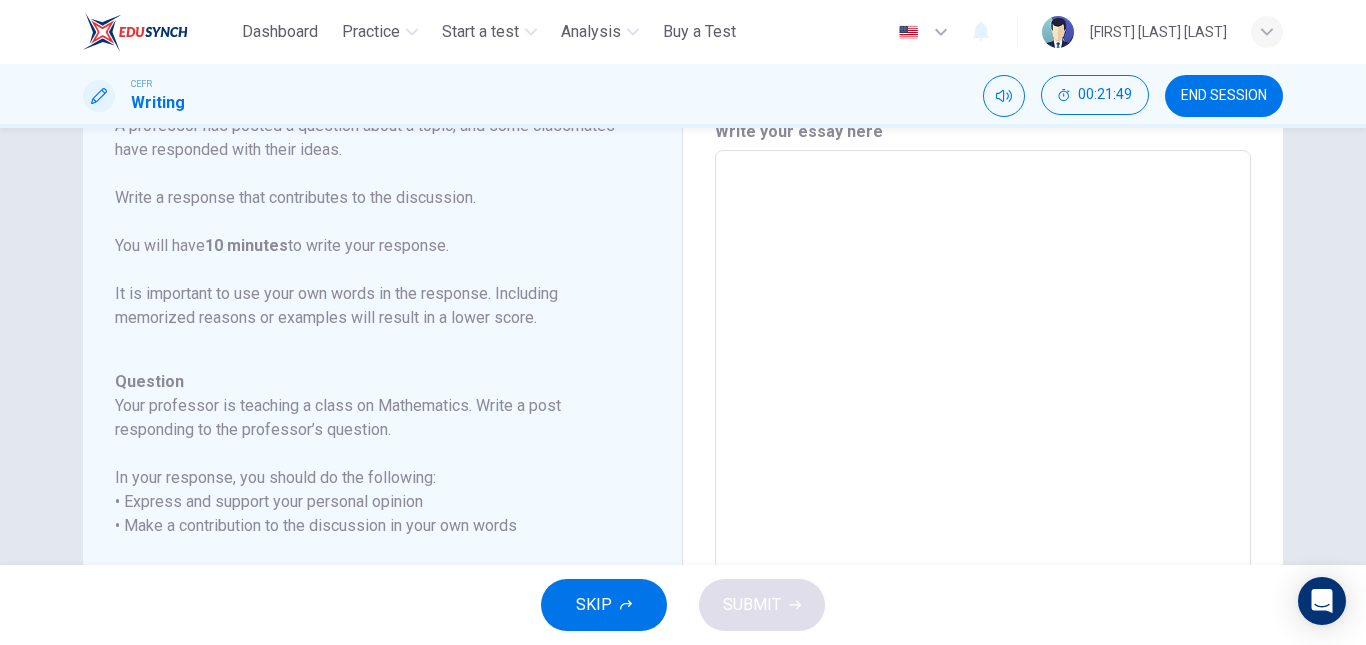 click on "* ​" at bounding box center [983, 484] 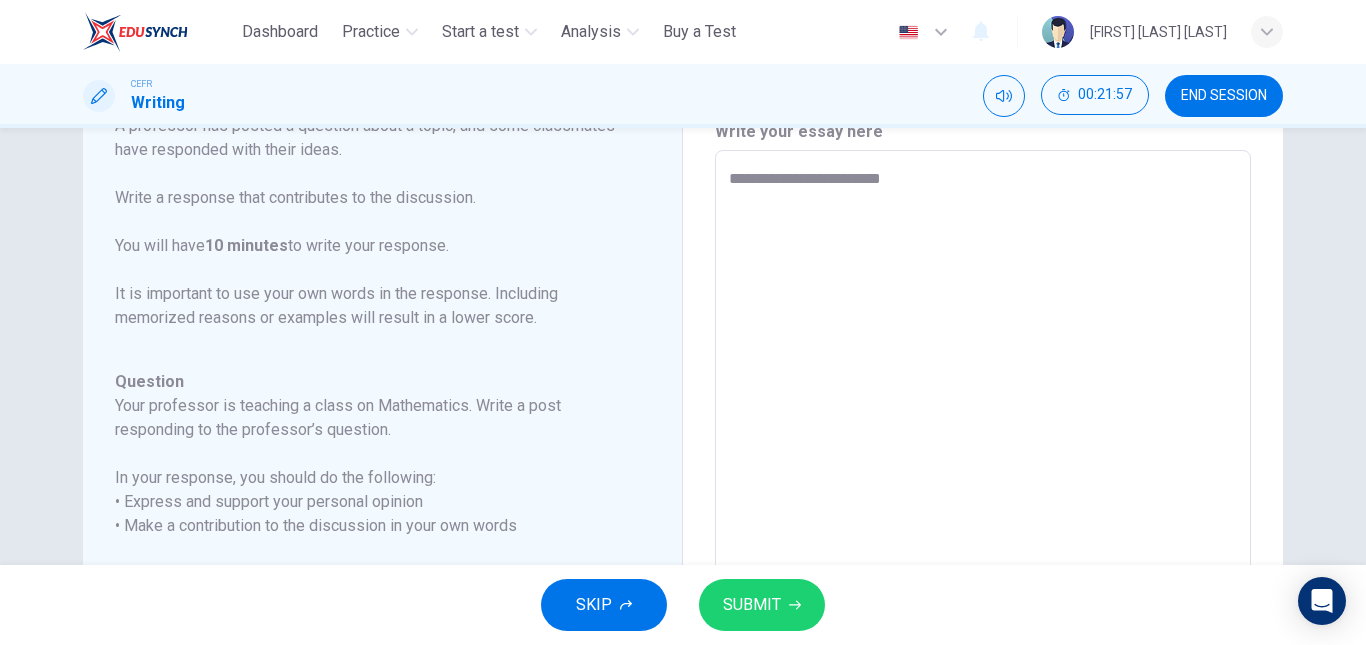 scroll, scrollTop: 198, scrollLeft: 0, axis: vertical 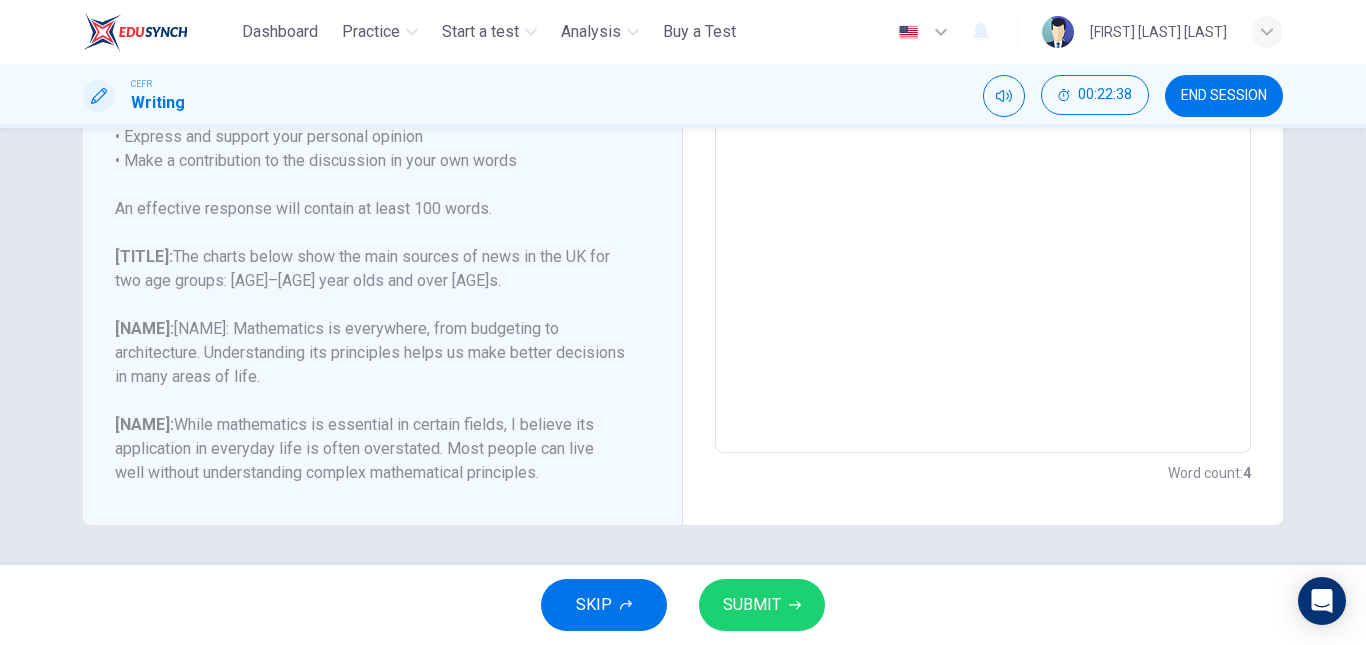 click on "[NAME]:  Mathematics is everywhere, from budgeting to architecture. Understanding its principles helps us make better decisions in many areas of life." at bounding box center (370, 353) 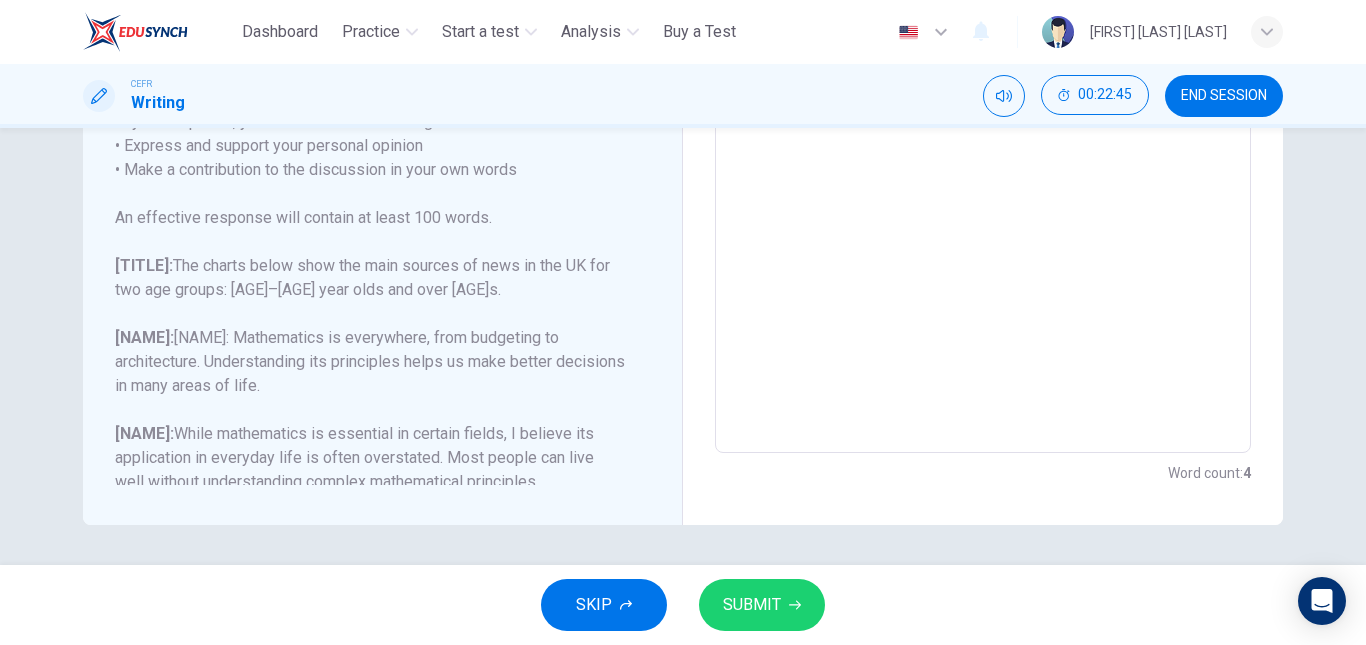 scroll, scrollTop: 0, scrollLeft: 0, axis: both 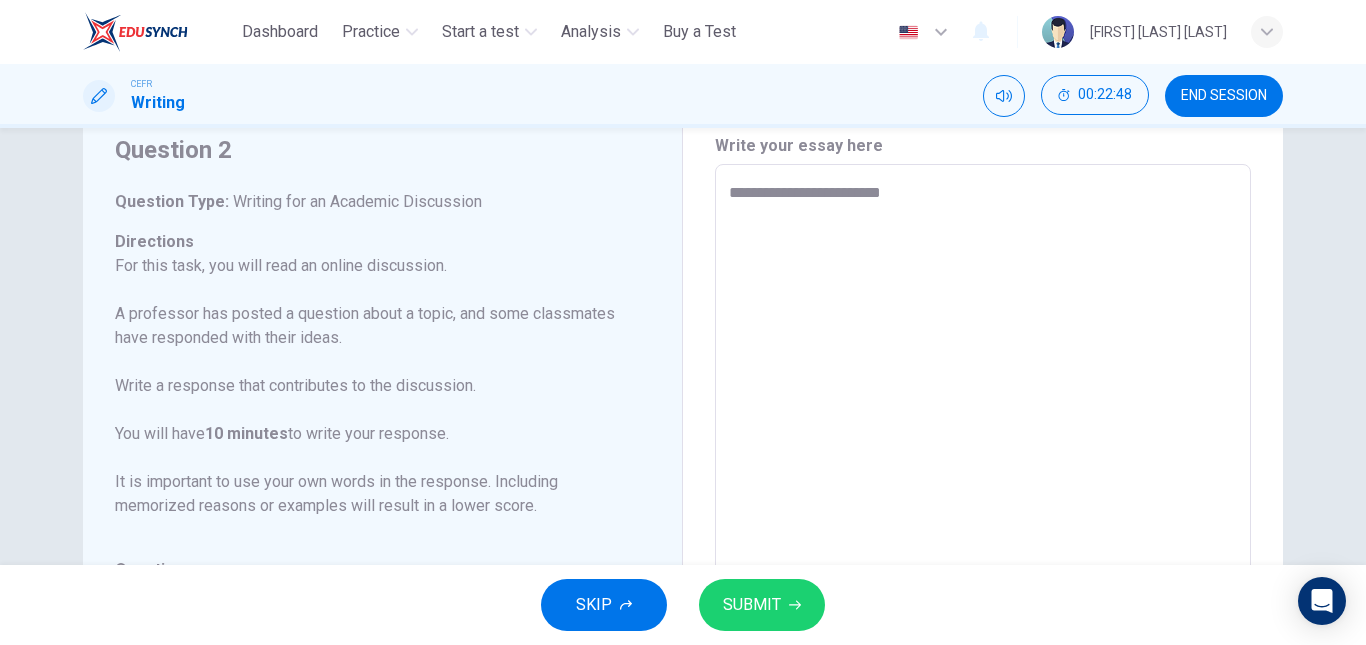 click on "**********" at bounding box center (983, 498) 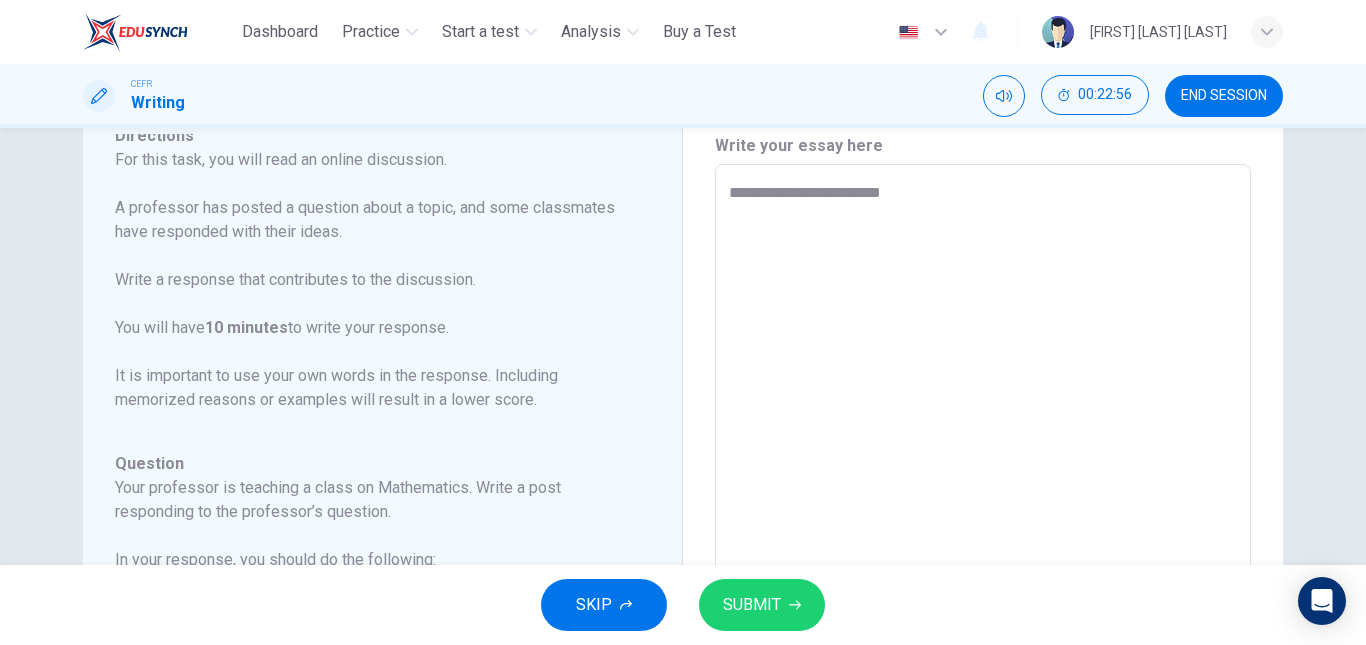 scroll, scrollTop: 198, scrollLeft: 0, axis: vertical 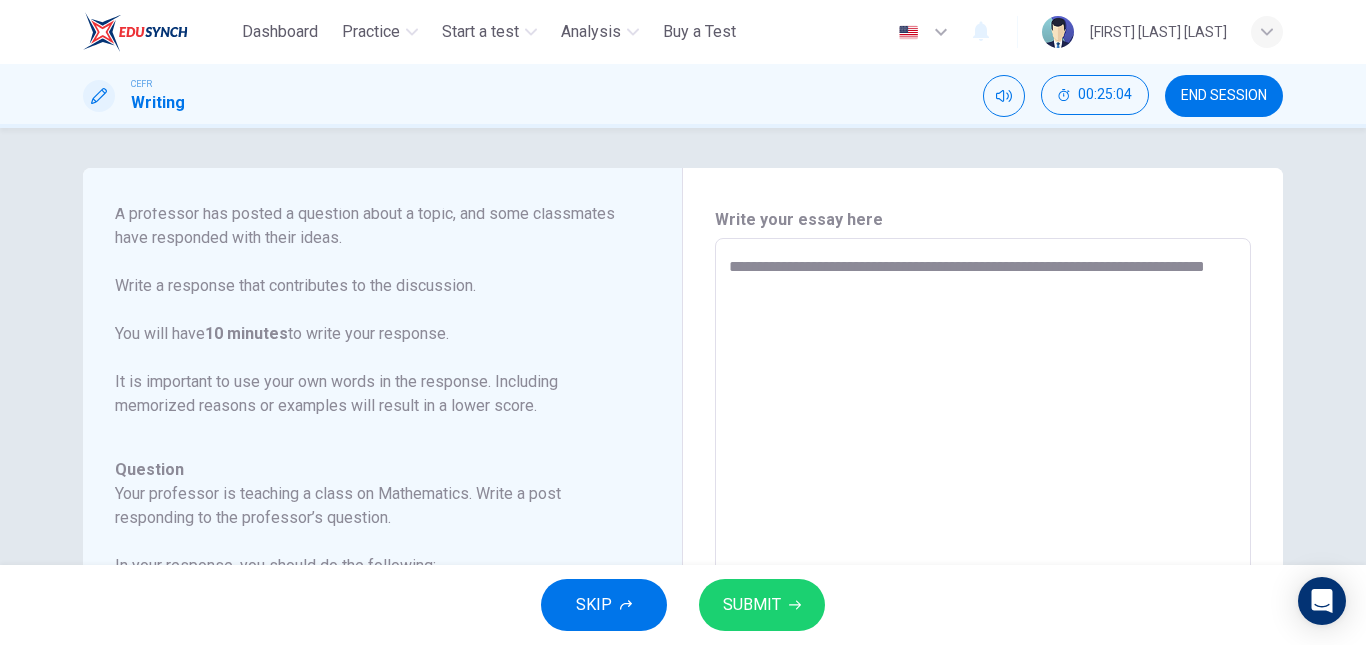 click on "**********" at bounding box center [983, 572] 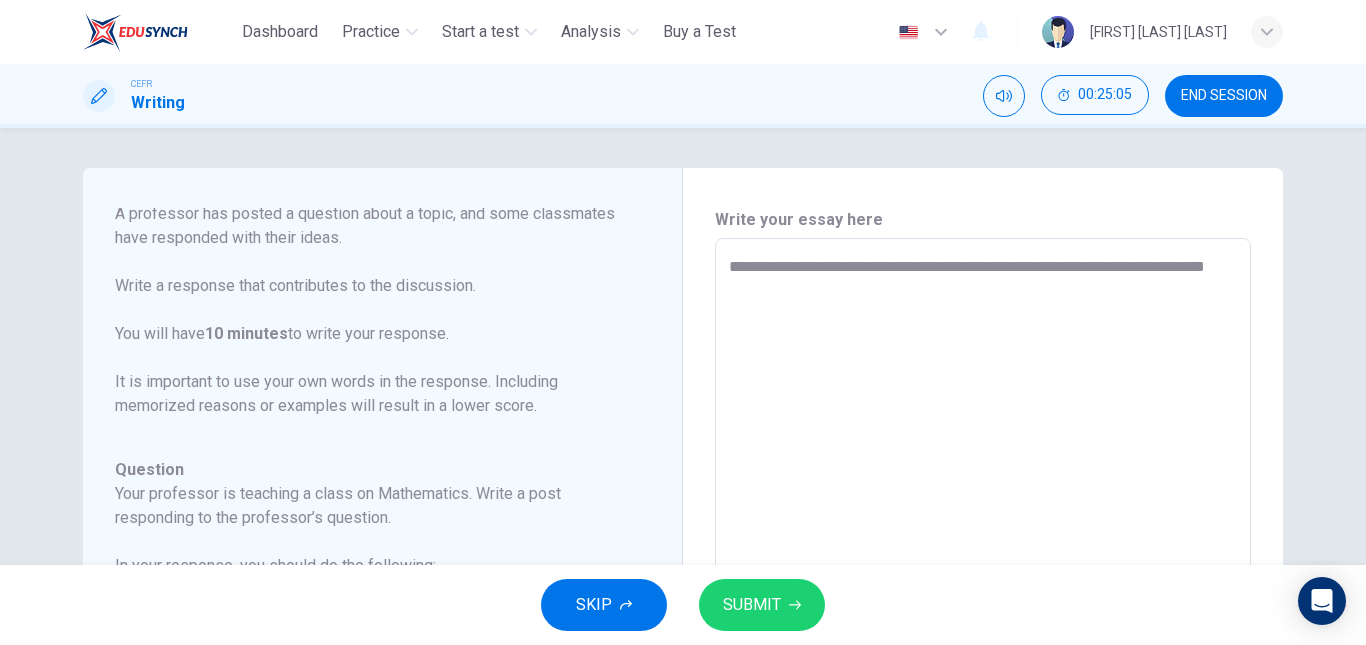 drag, startPoint x: 779, startPoint y: 270, endPoint x: 822, endPoint y: 285, distance: 45.54119 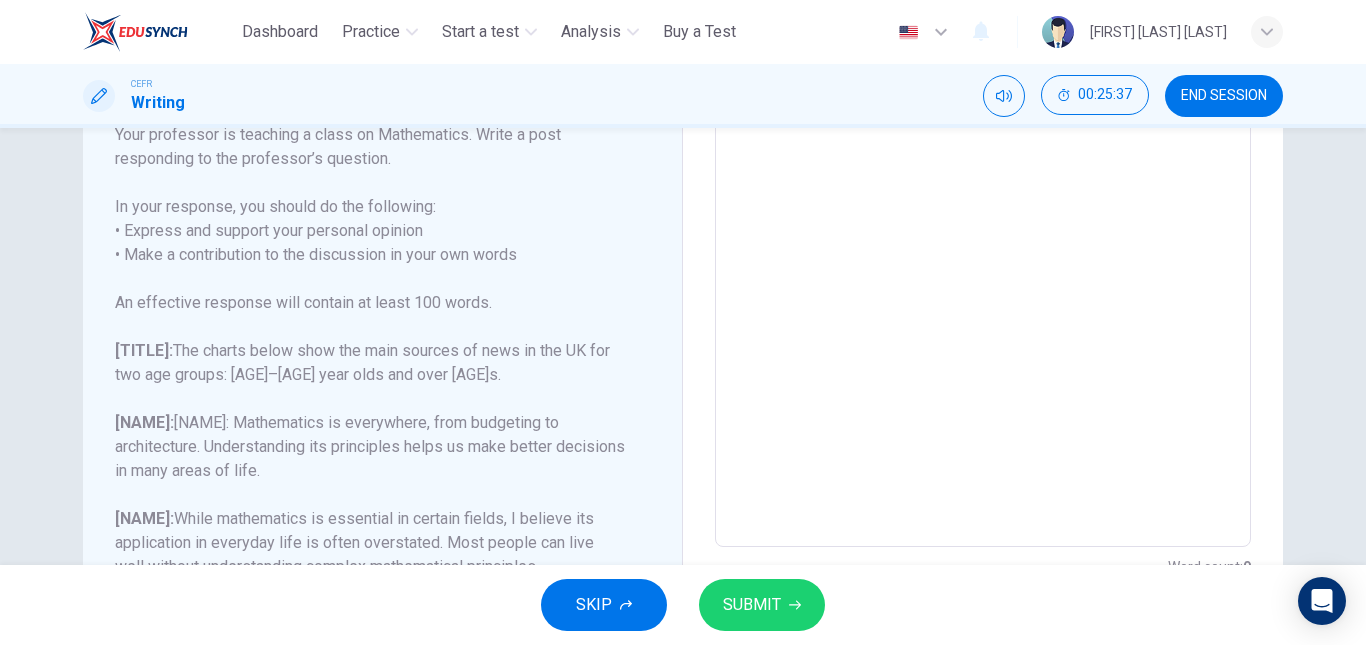 scroll, scrollTop: 364, scrollLeft: 0, axis: vertical 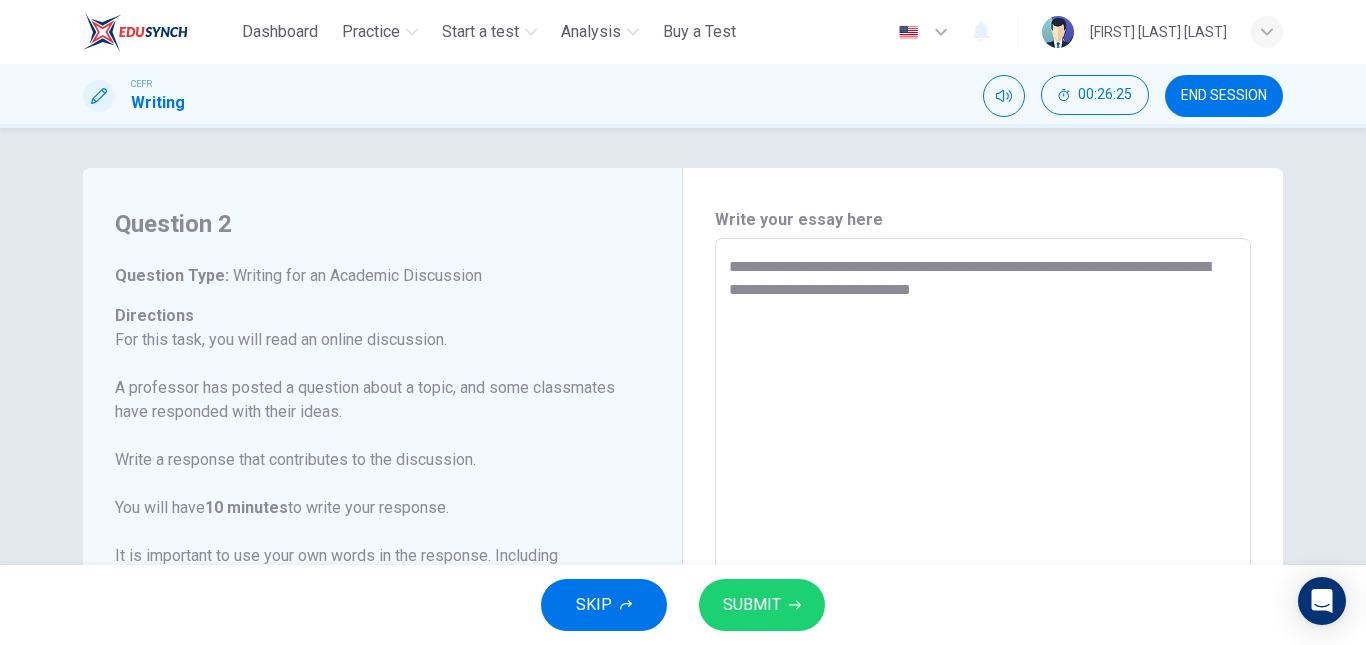 click on "**********" at bounding box center (983, 572) 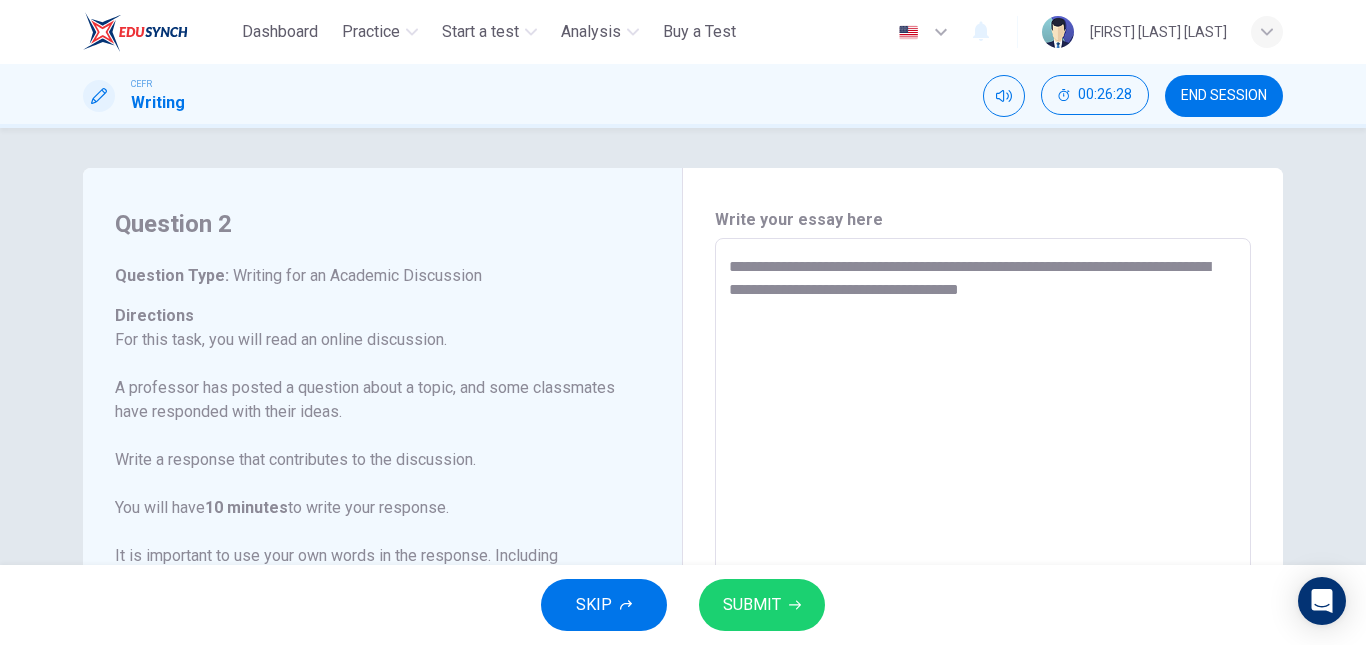click on "**********" at bounding box center [983, 572] 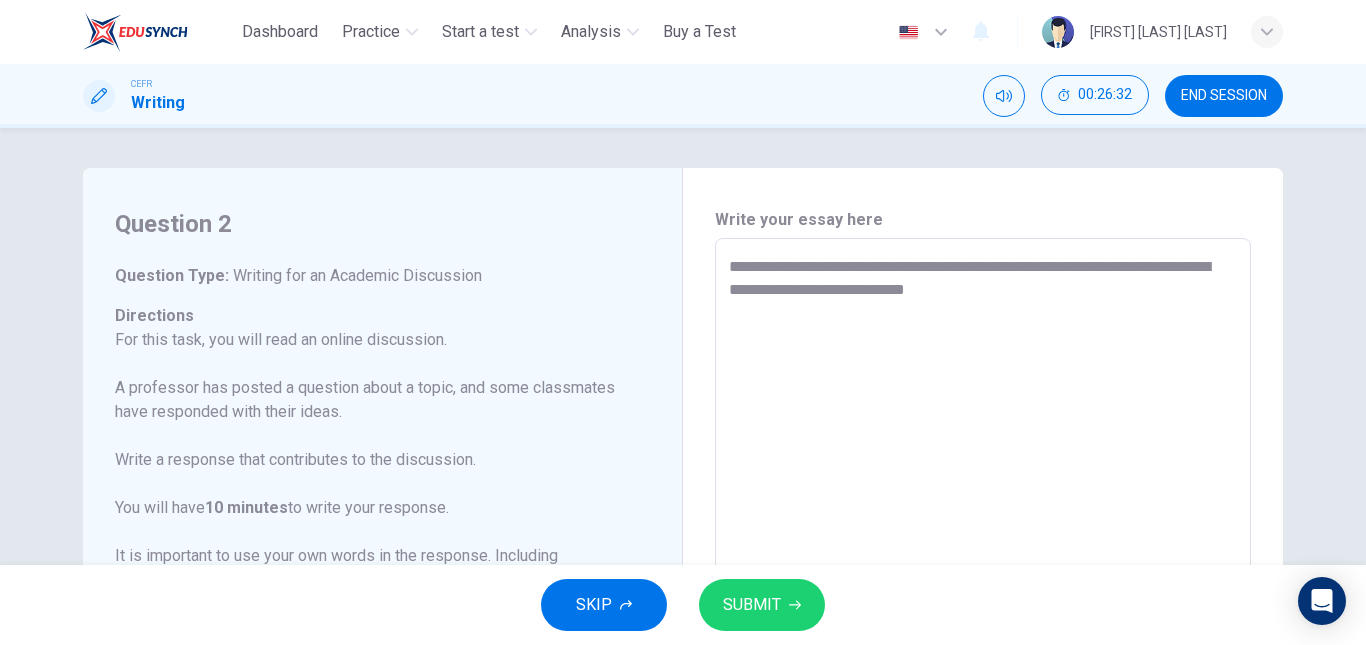 click on "**********" at bounding box center (983, 572) 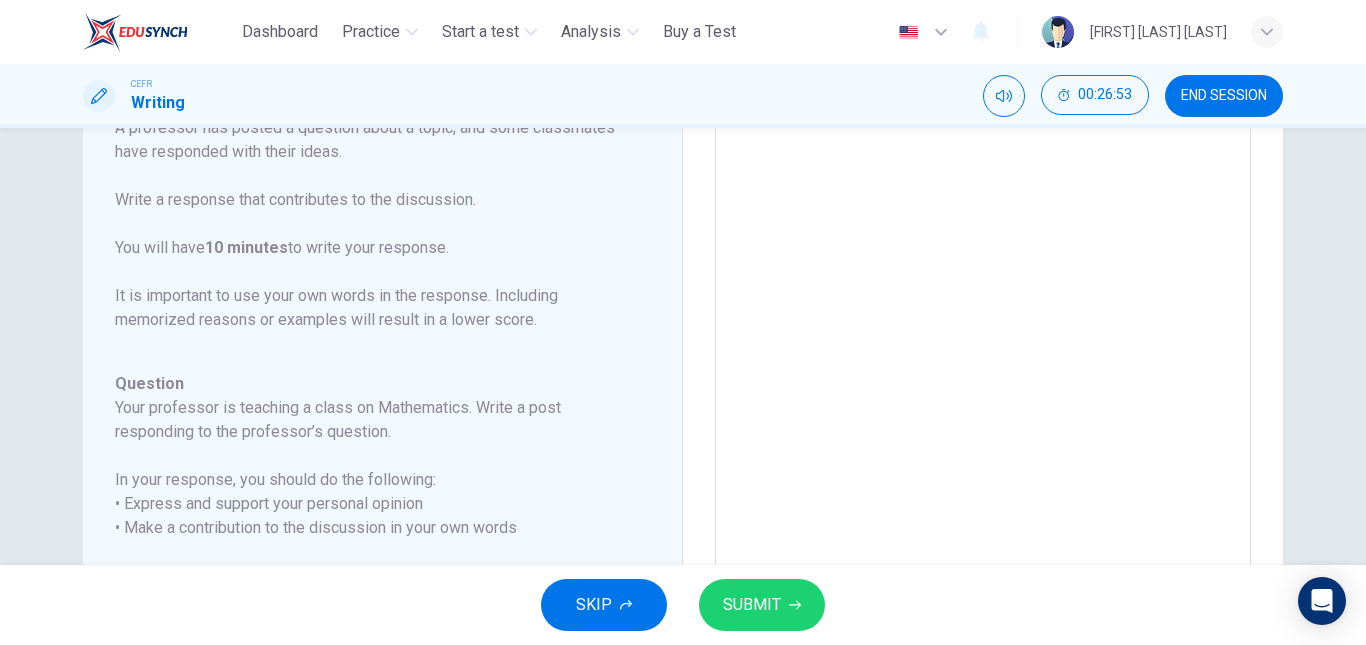 scroll, scrollTop: 262, scrollLeft: 0, axis: vertical 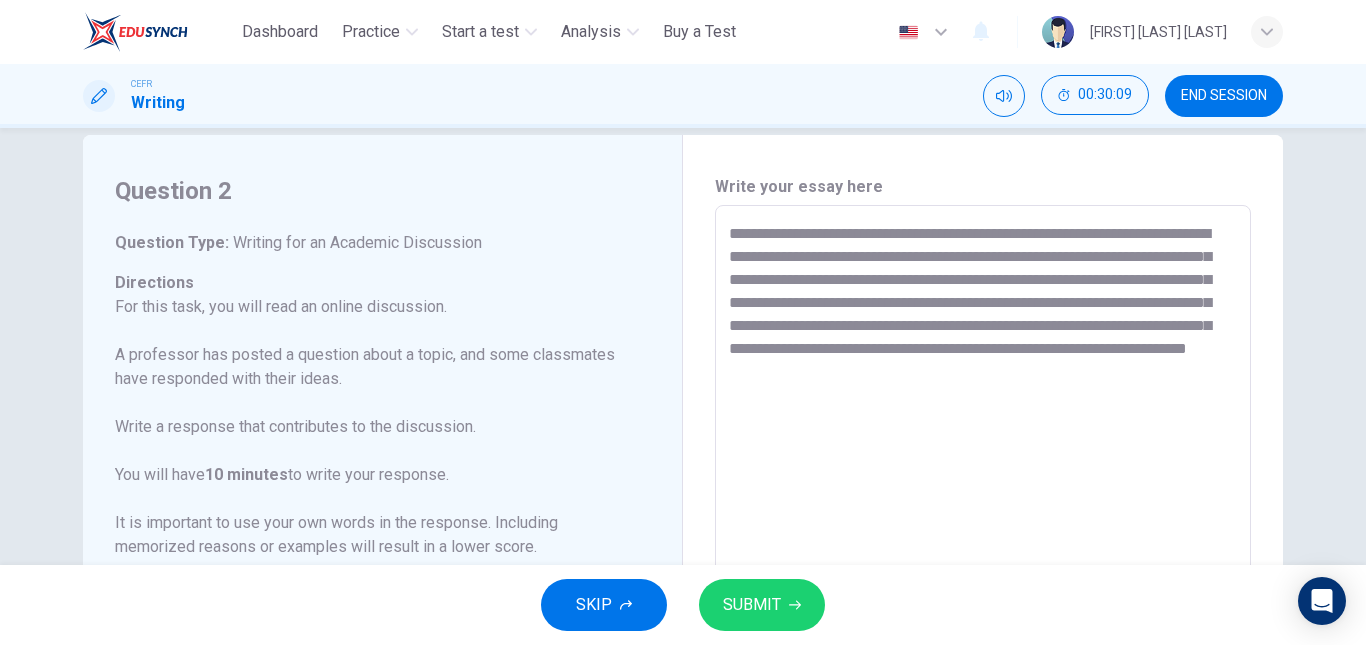 click on "**********" at bounding box center (983, 539) 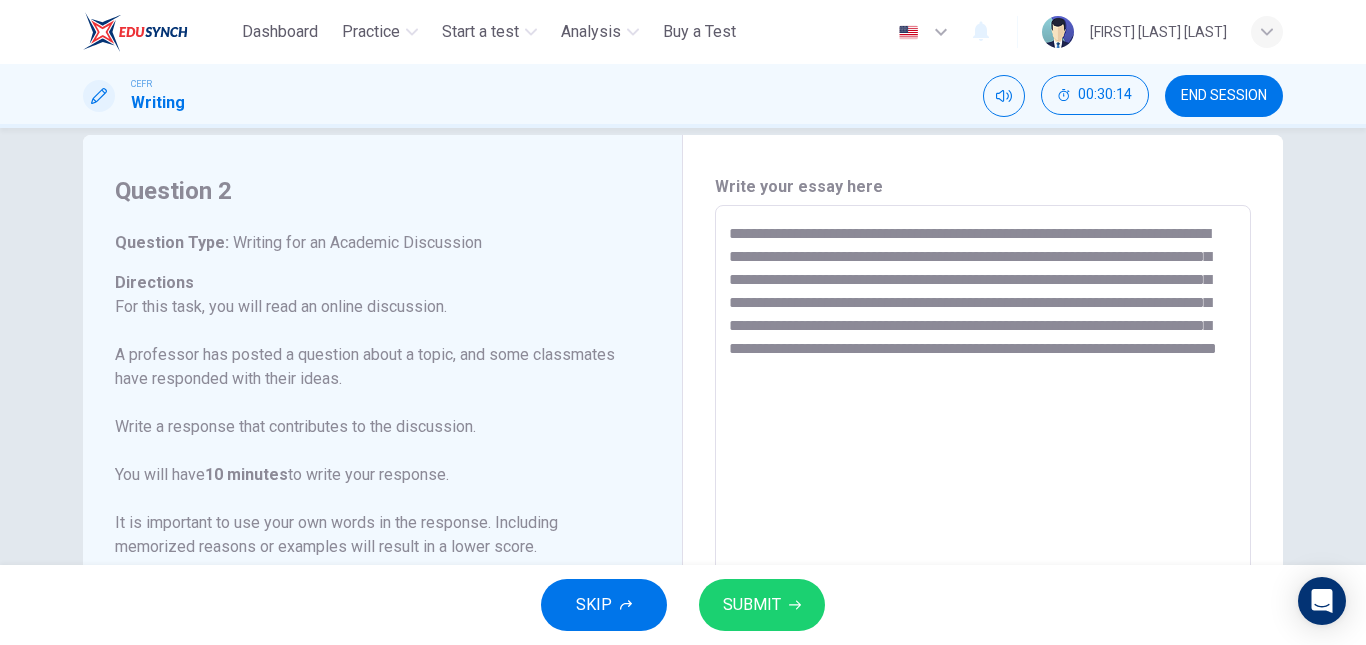 click on "**********" at bounding box center (983, 539) 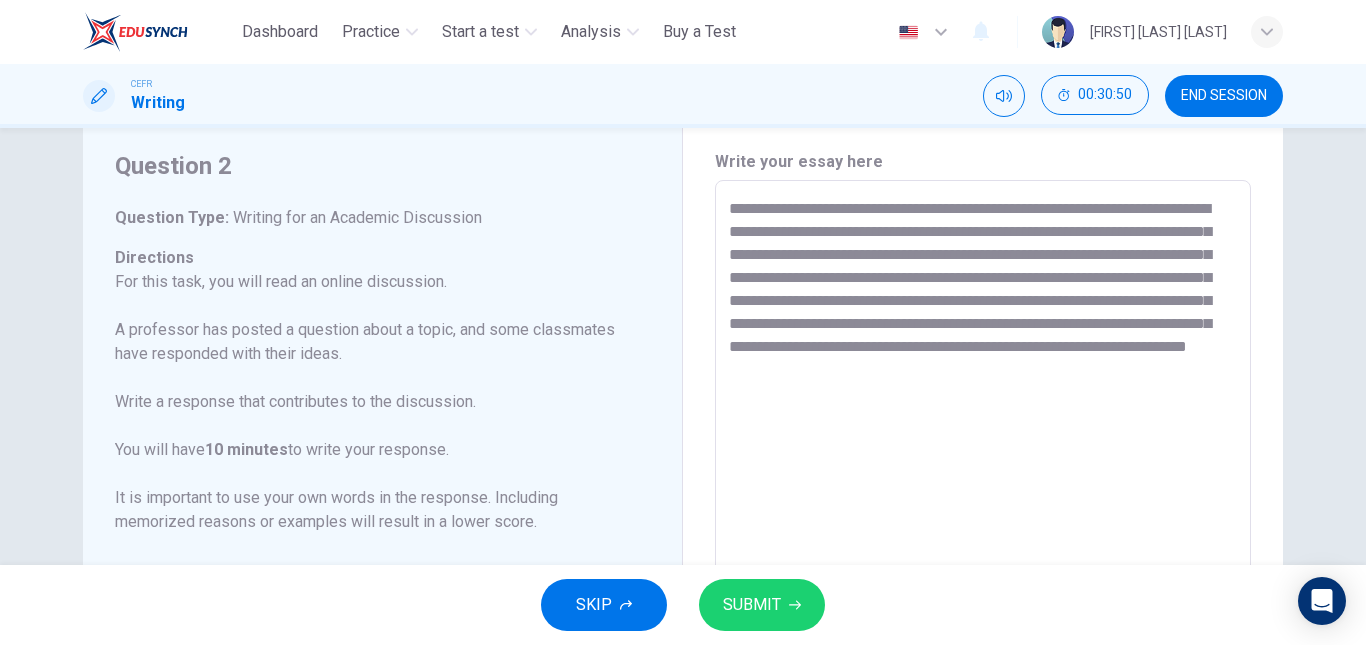 scroll, scrollTop: 54, scrollLeft: 0, axis: vertical 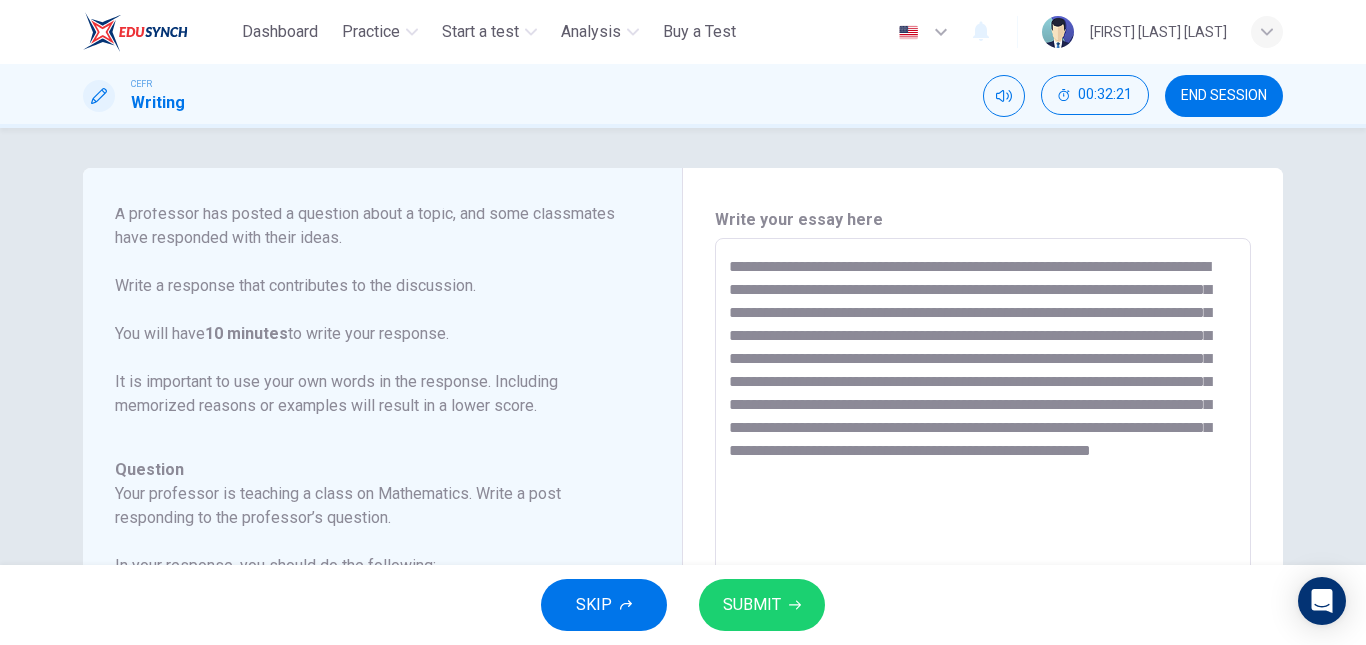 click on "**********" at bounding box center (983, 572) 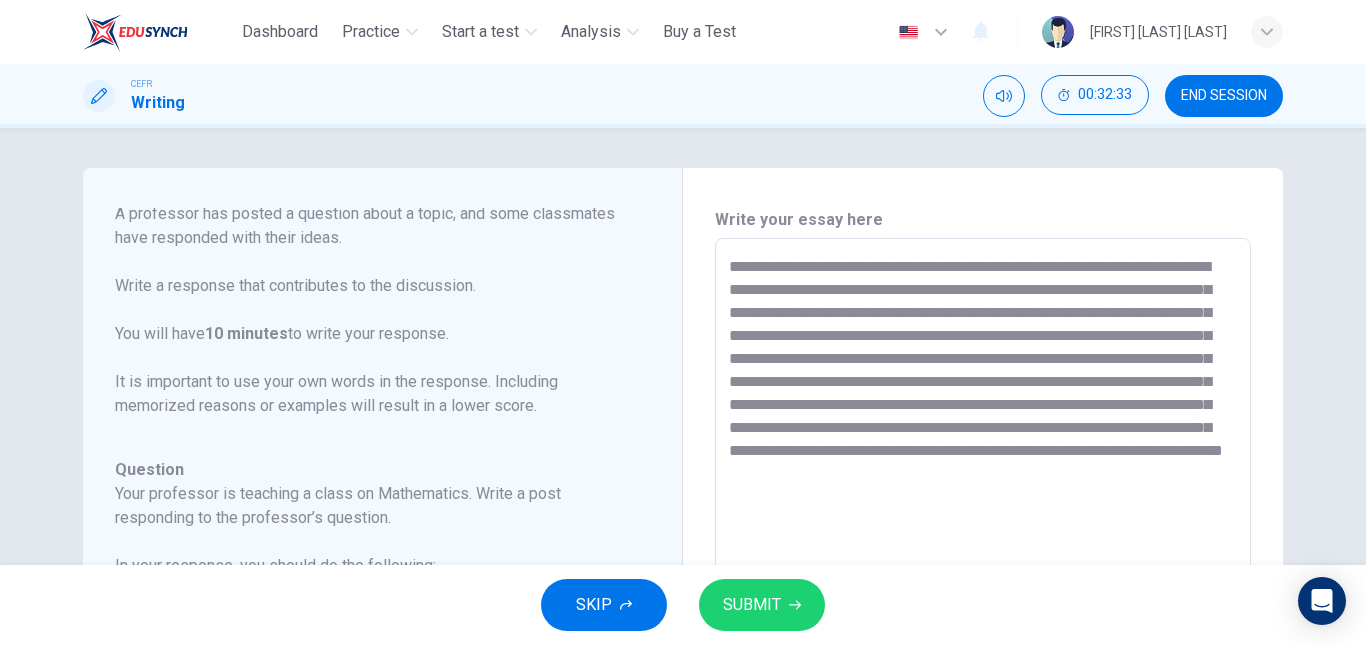 scroll, scrollTop: 150, scrollLeft: 0, axis: vertical 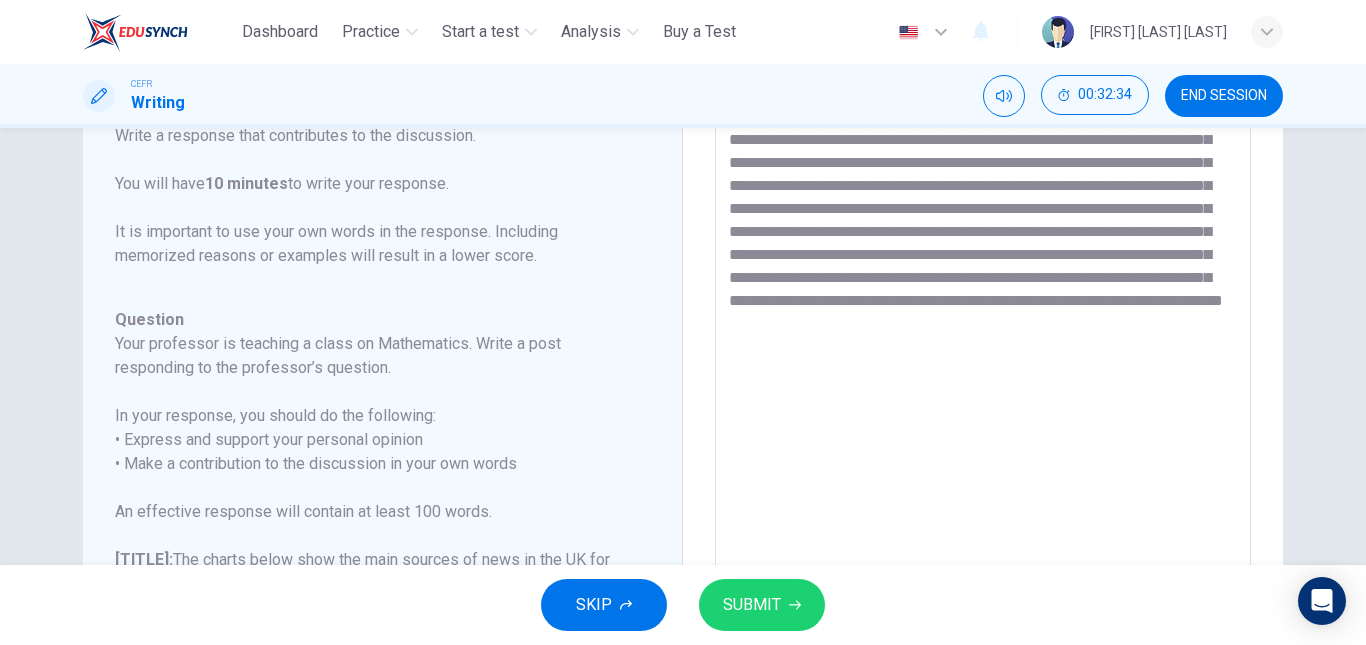 click on "**********" at bounding box center (983, 422) 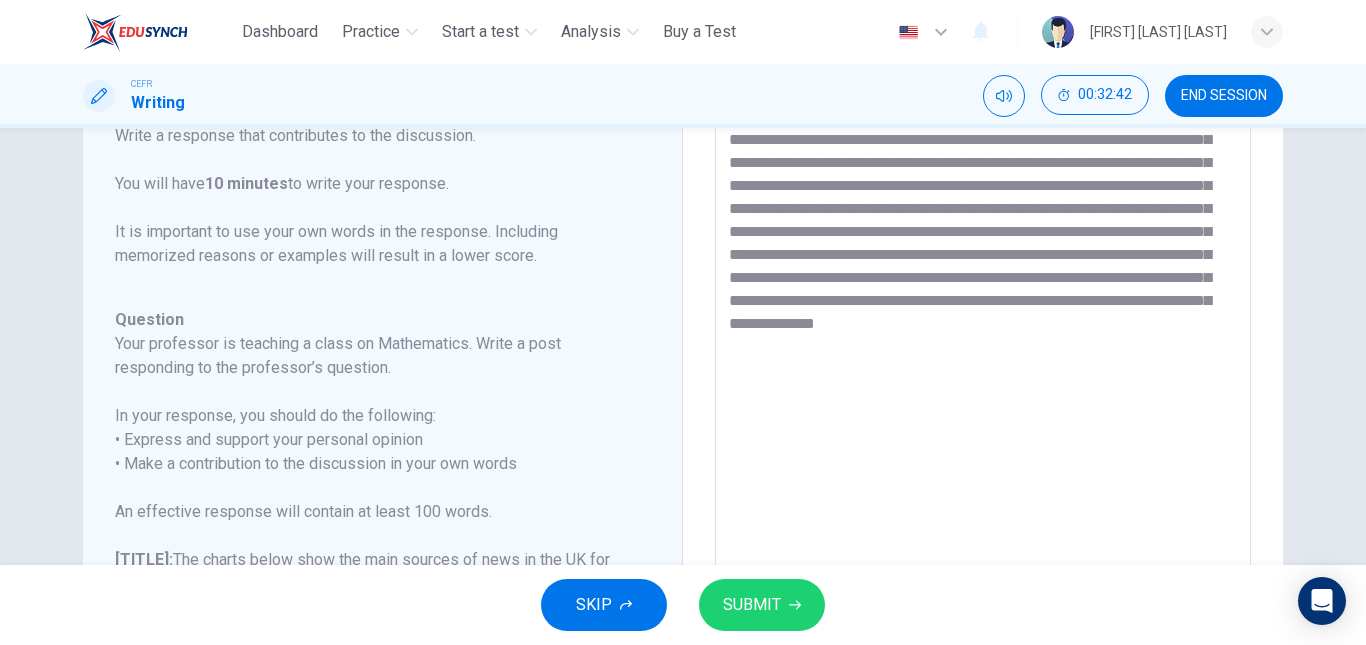 click on "**********" at bounding box center [983, 422] 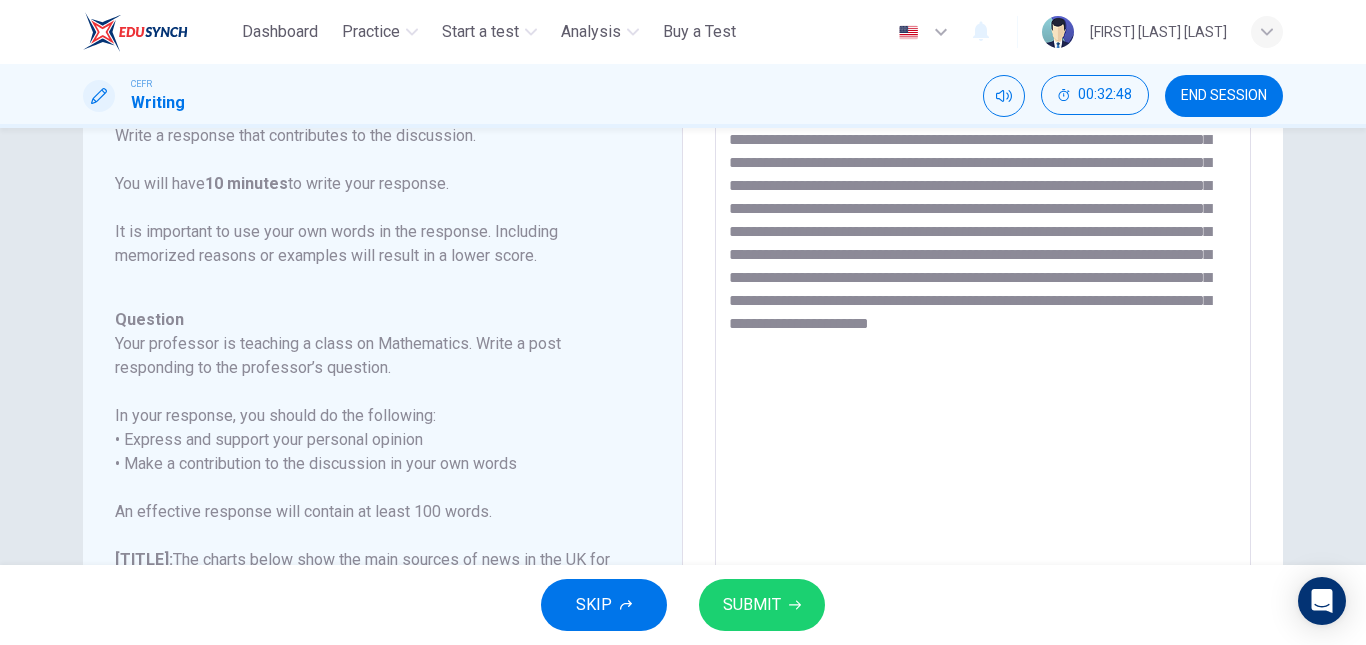 click on "**********" at bounding box center (983, 422) 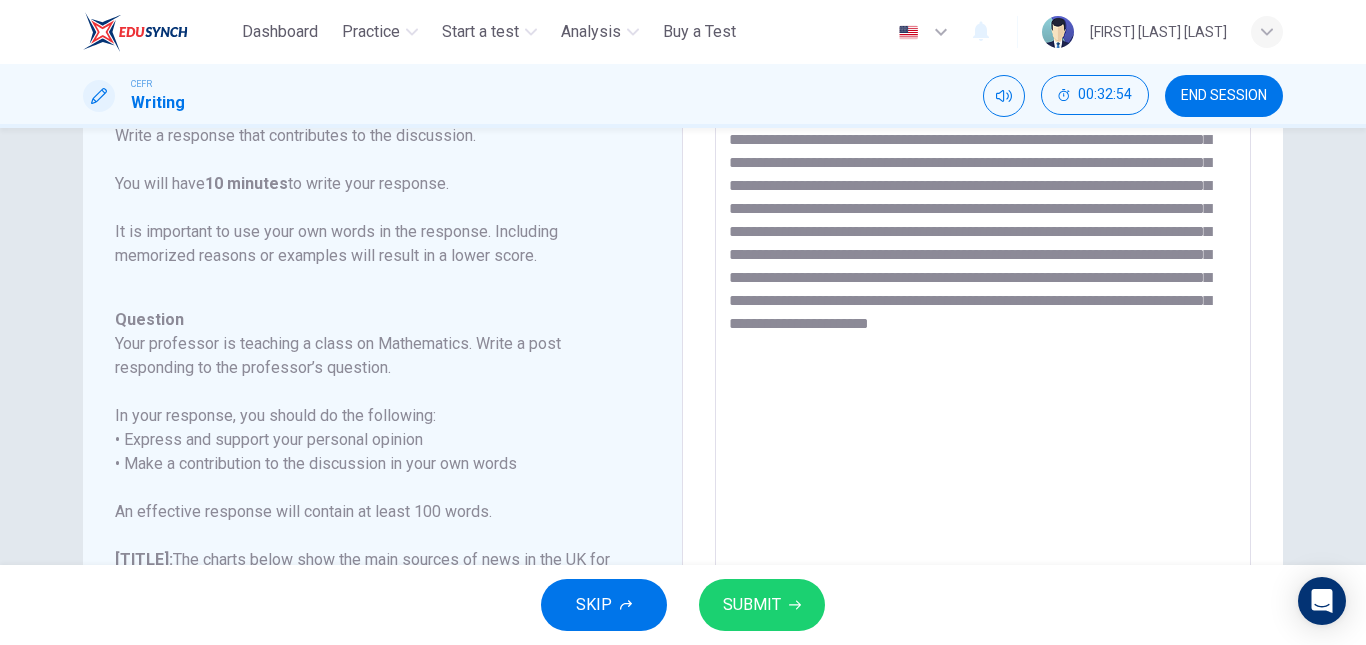 scroll, scrollTop: 0, scrollLeft: 0, axis: both 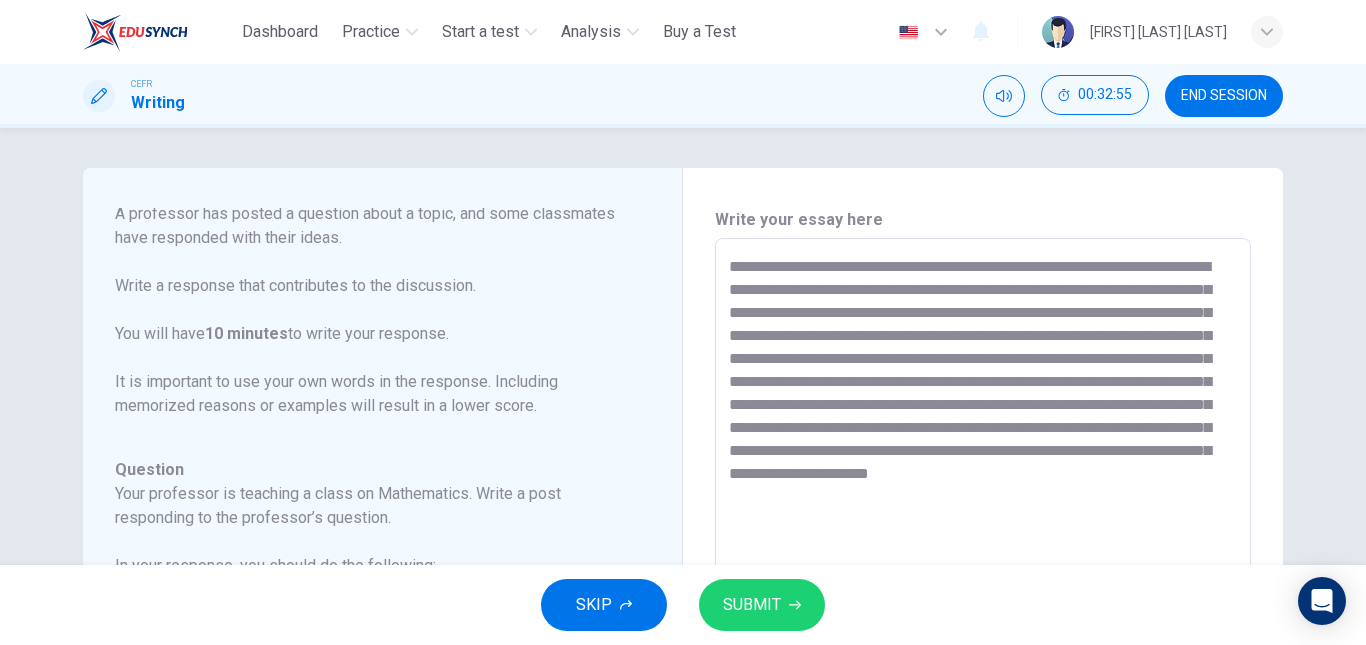 type on "**********" 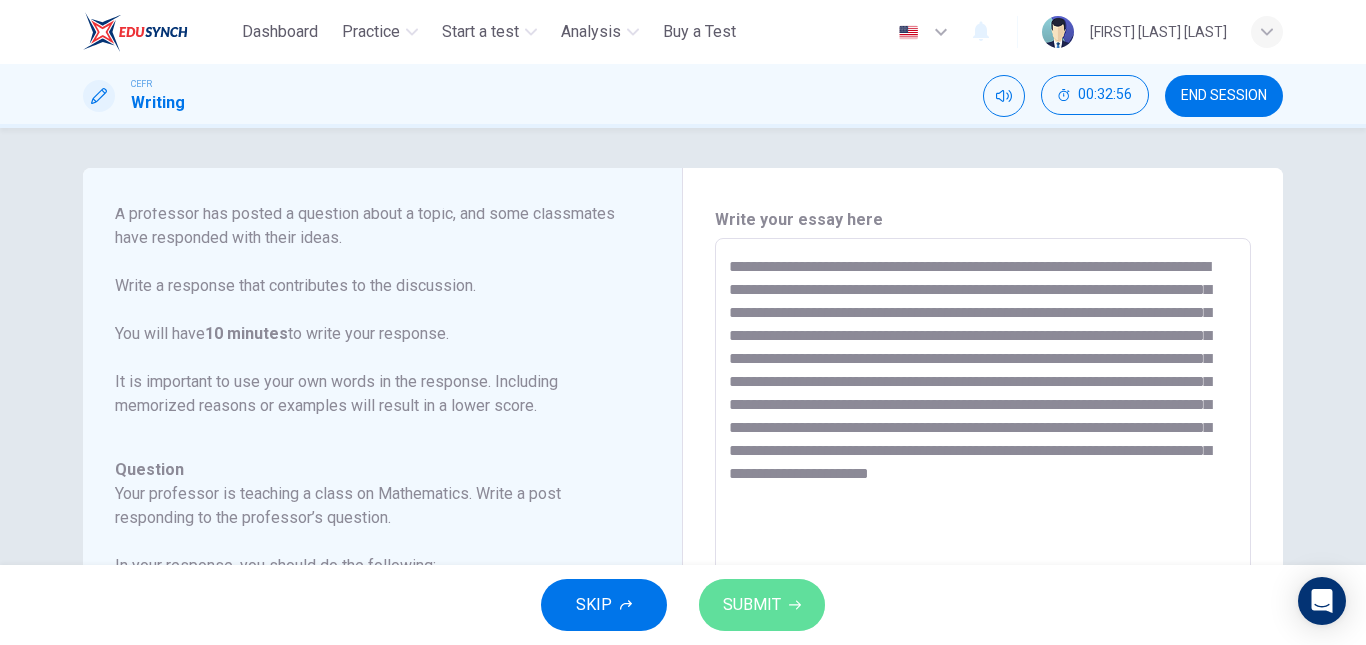 click at bounding box center (795, 605) 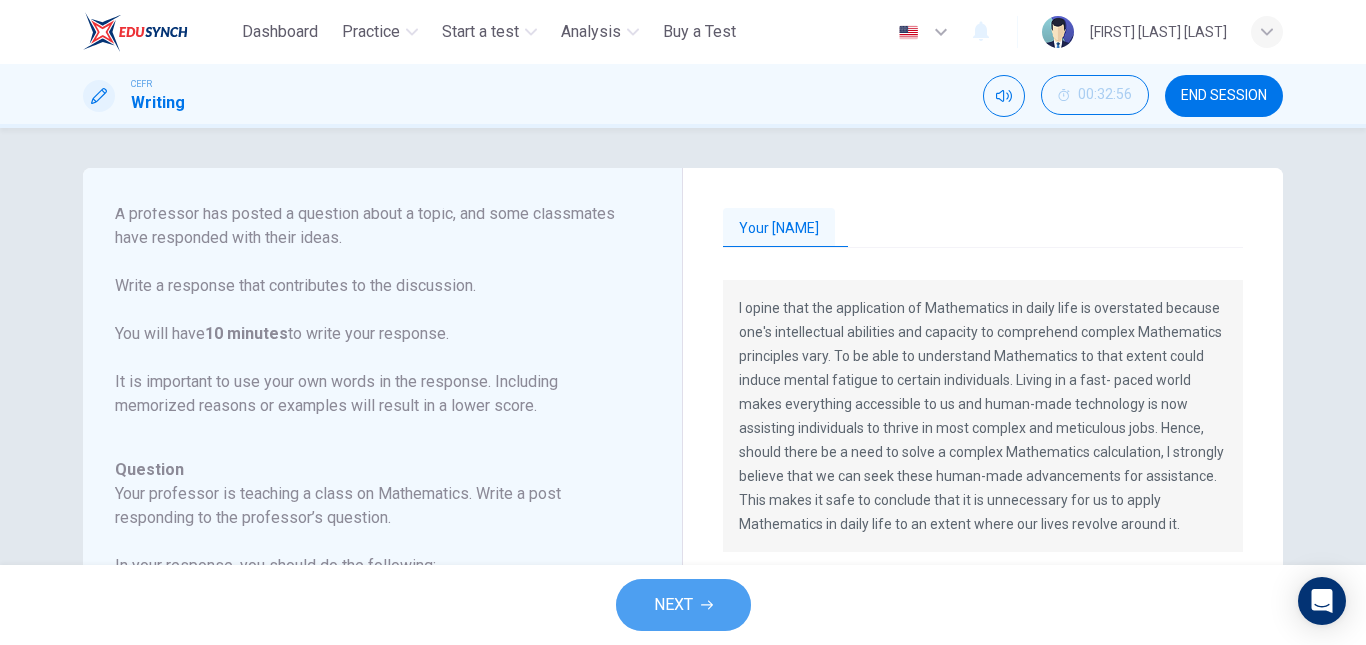 click on "NEXT" at bounding box center (683, 605) 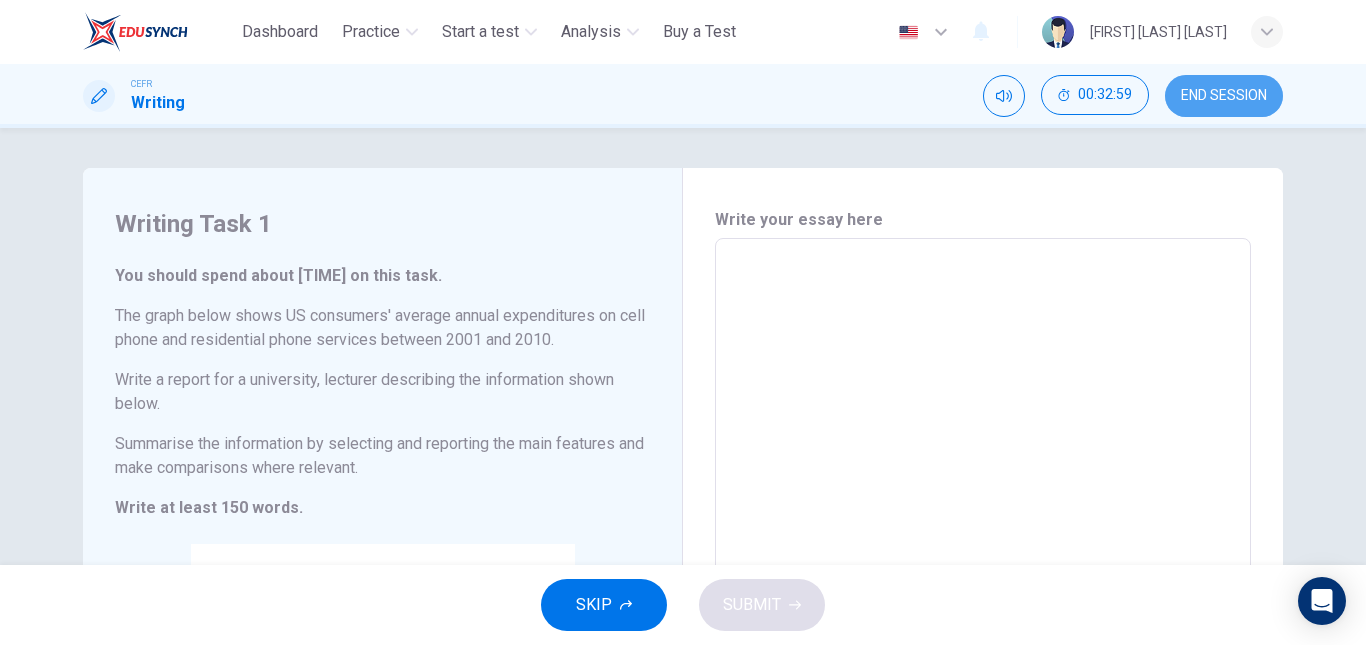 click on "END SESSION" at bounding box center [1224, 96] 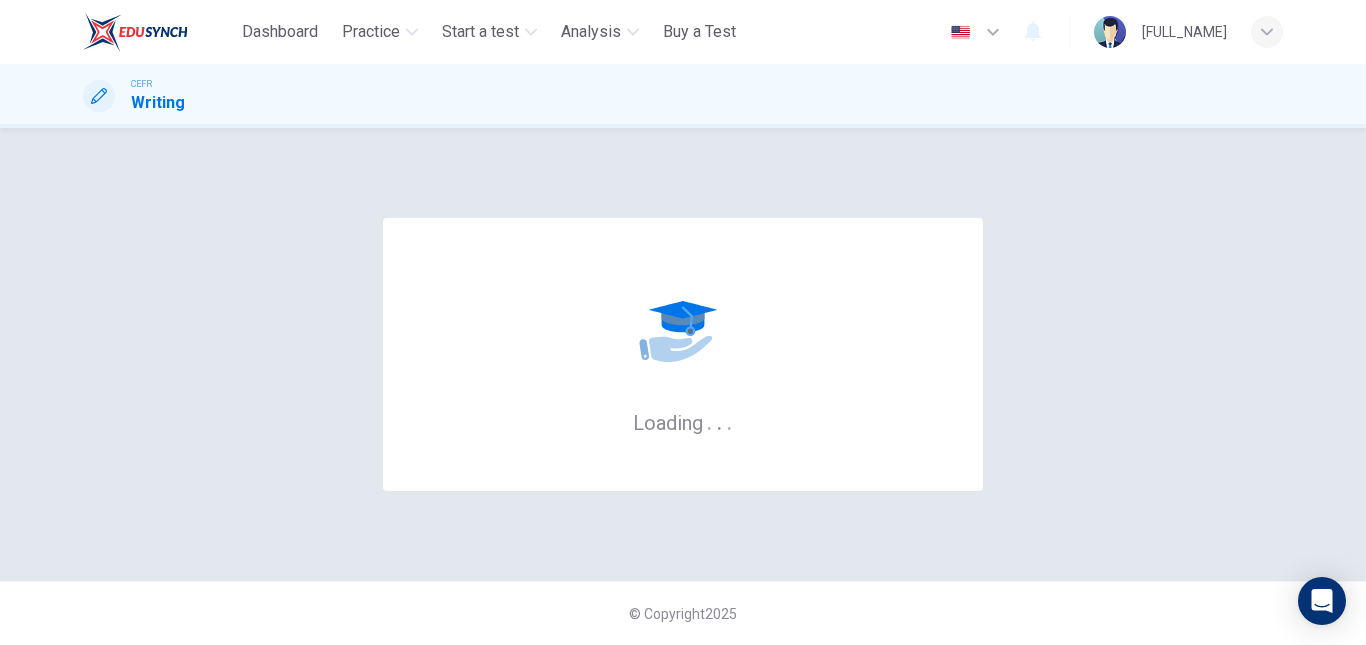 scroll, scrollTop: 0, scrollLeft: 0, axis: both 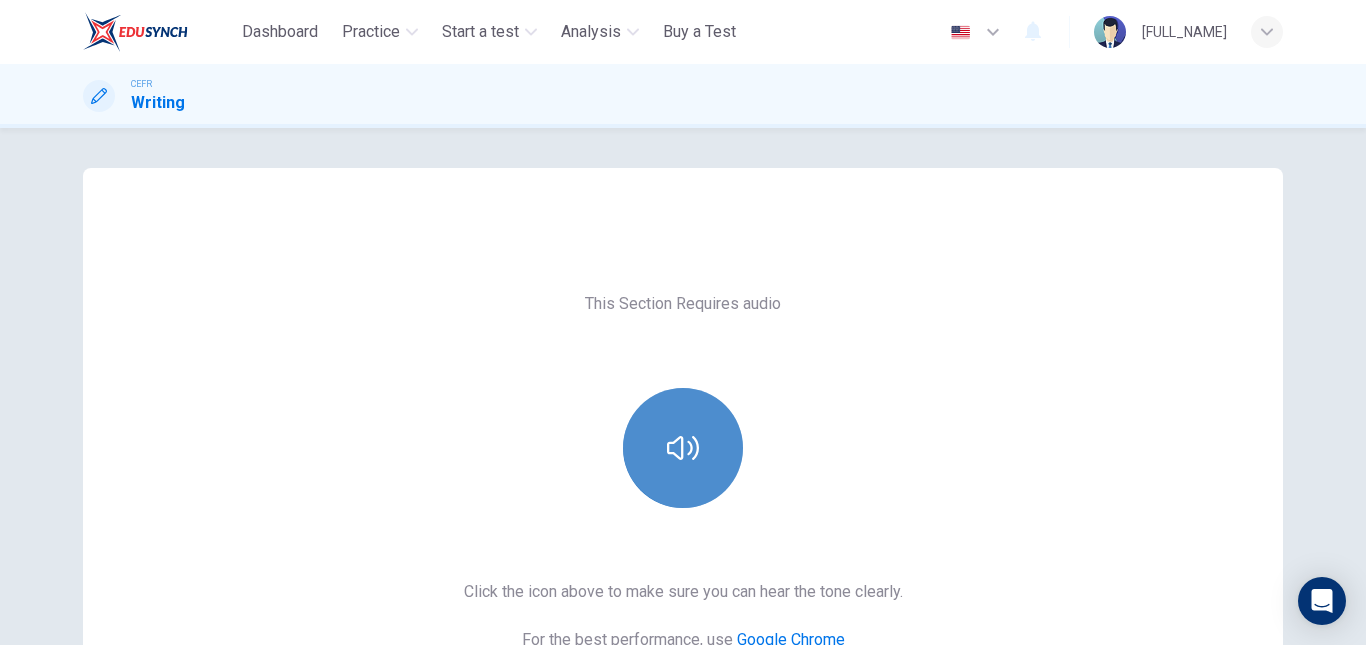 click at bounding box center [683, 448] 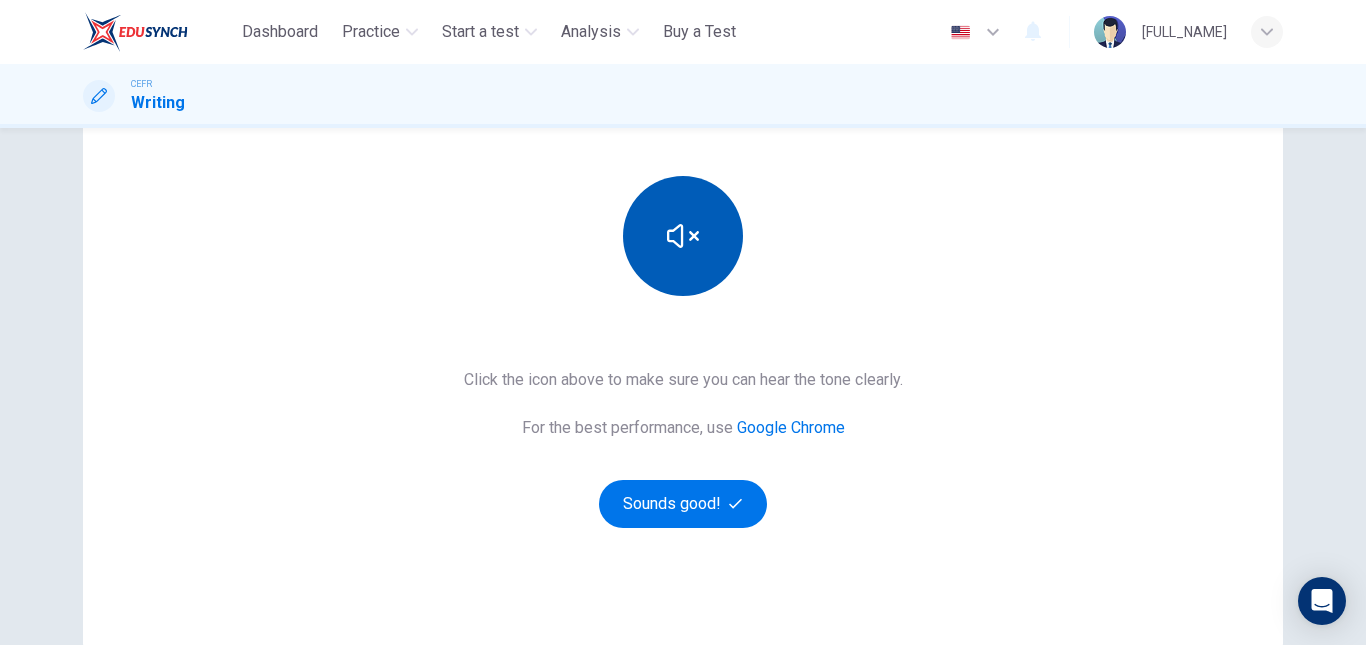 scroll, scrollTop: 224, scrollLeft: 0, axis: vertical 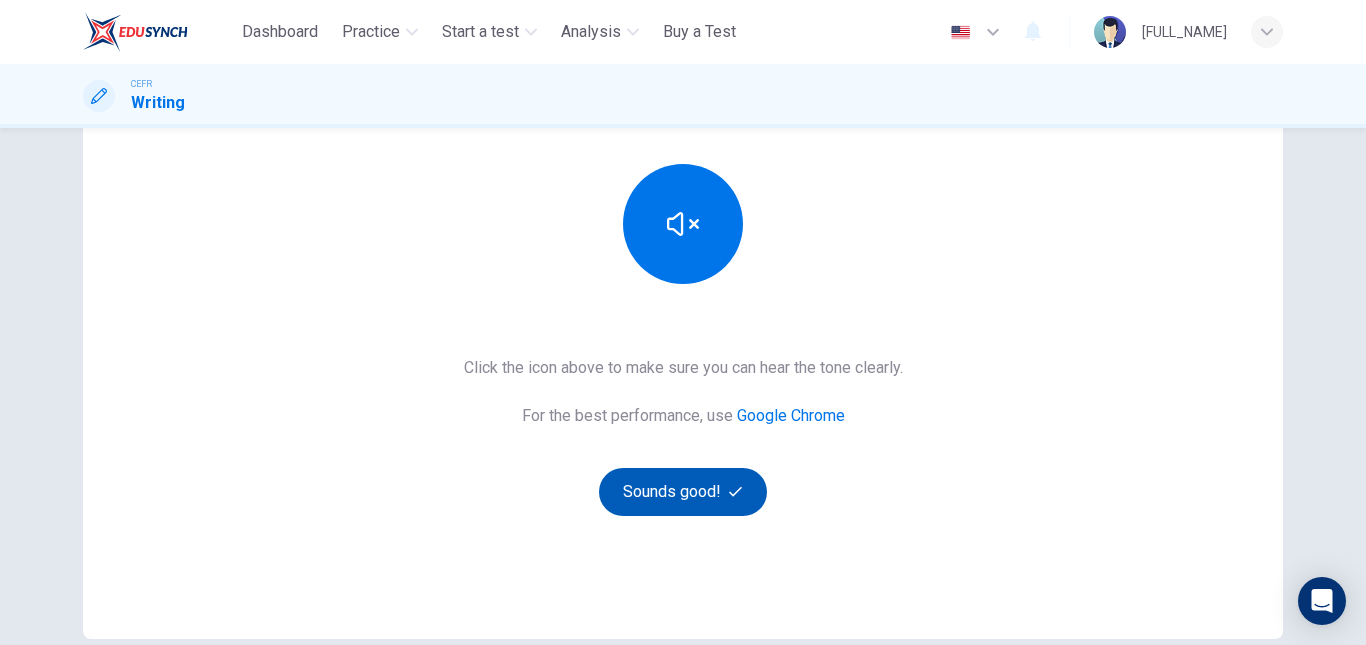 type 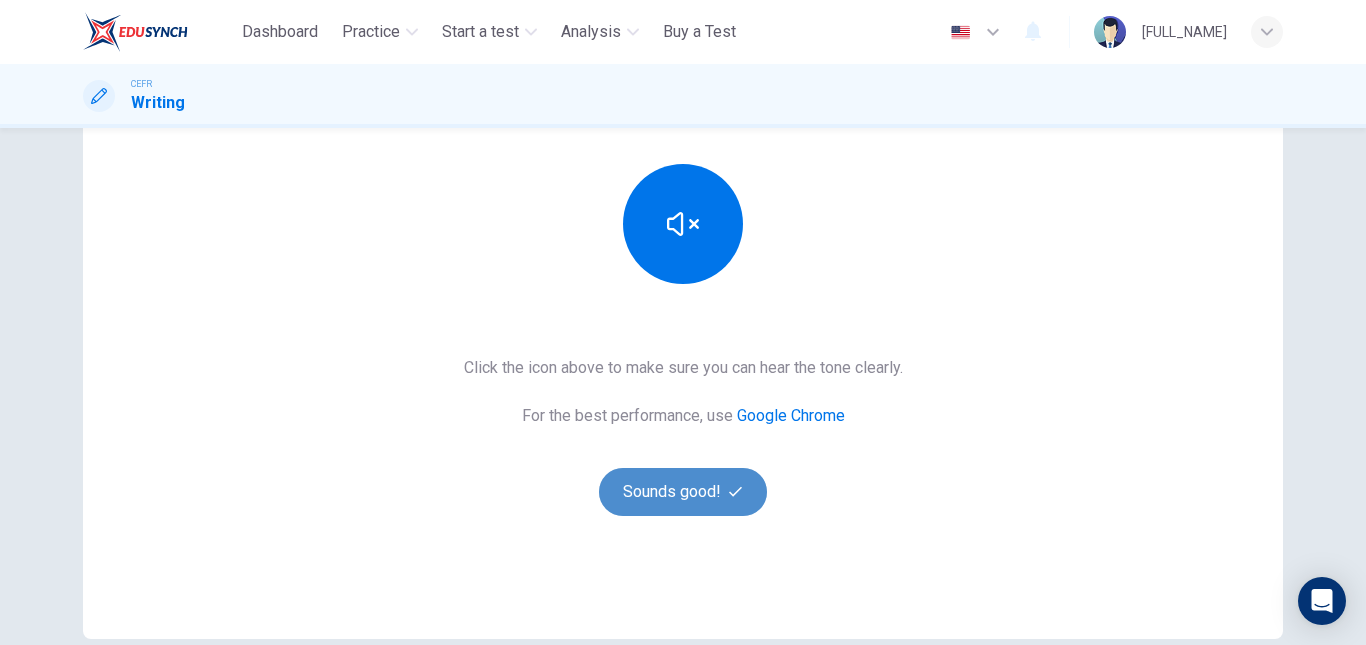 click on "Sounds good!" at bounding box center [683, 492] 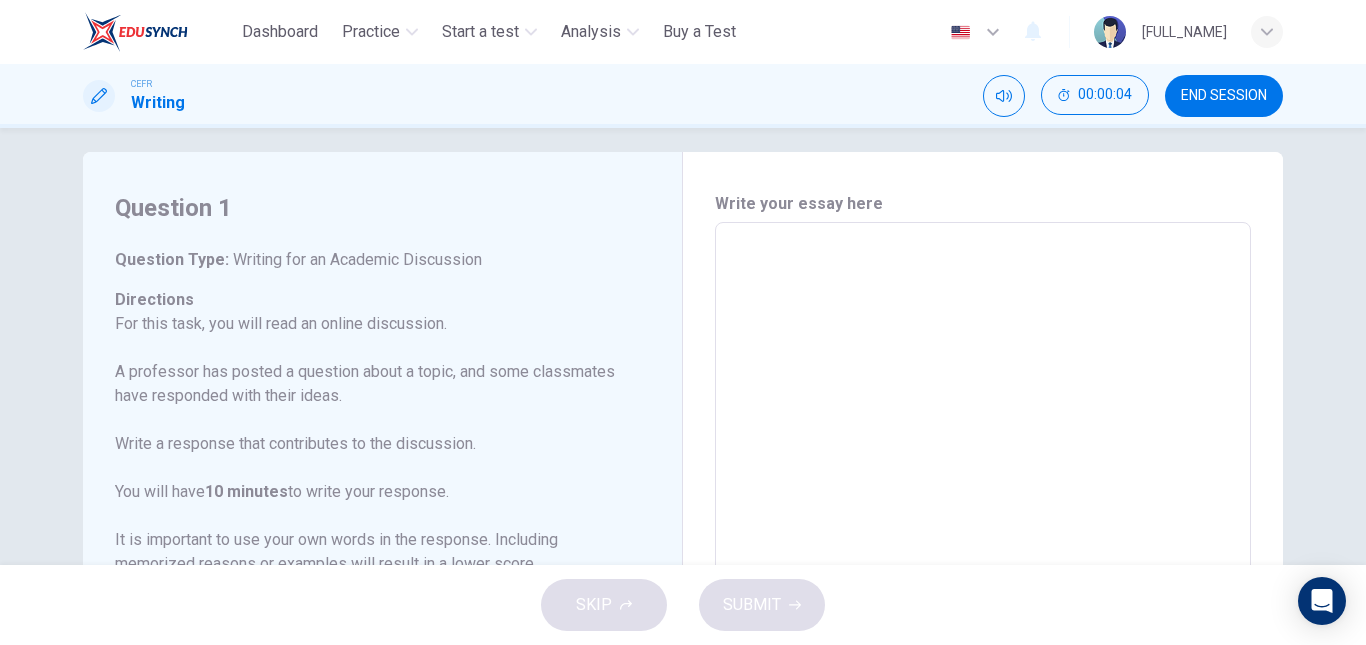 scroll, scrollTop: 0, scrollLeft: 0, axis: both 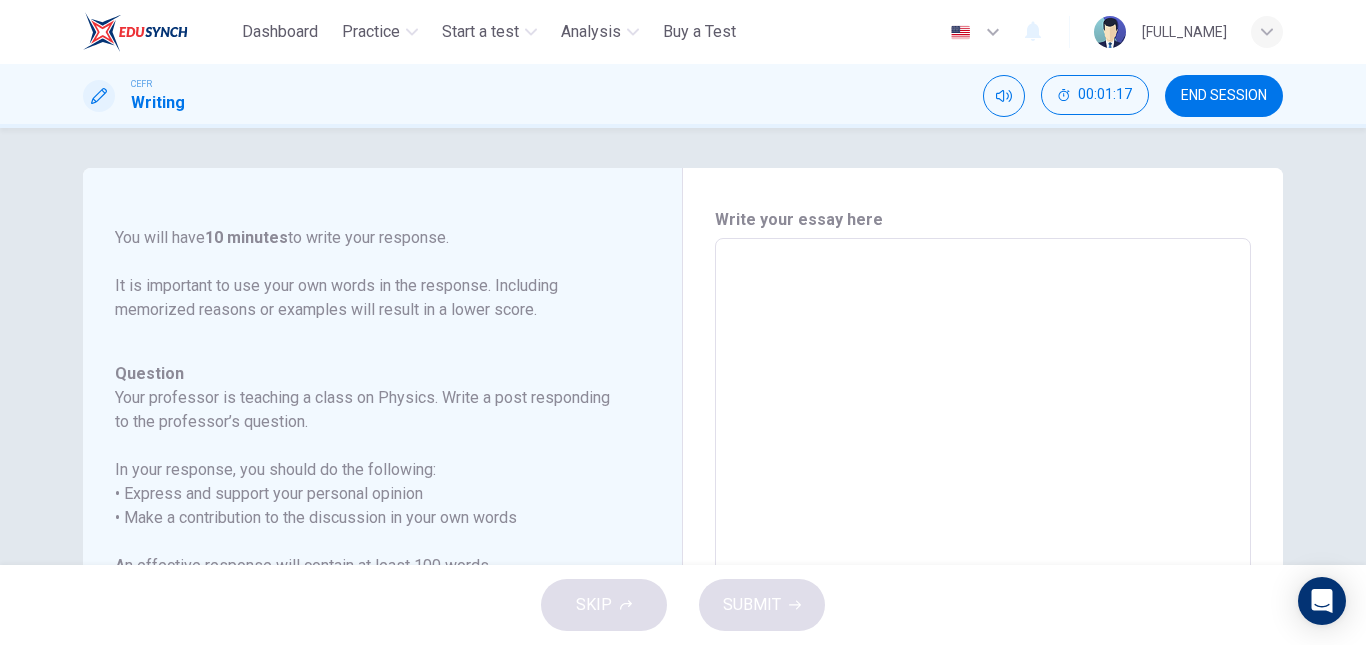 click at bounding box center (983, 572) 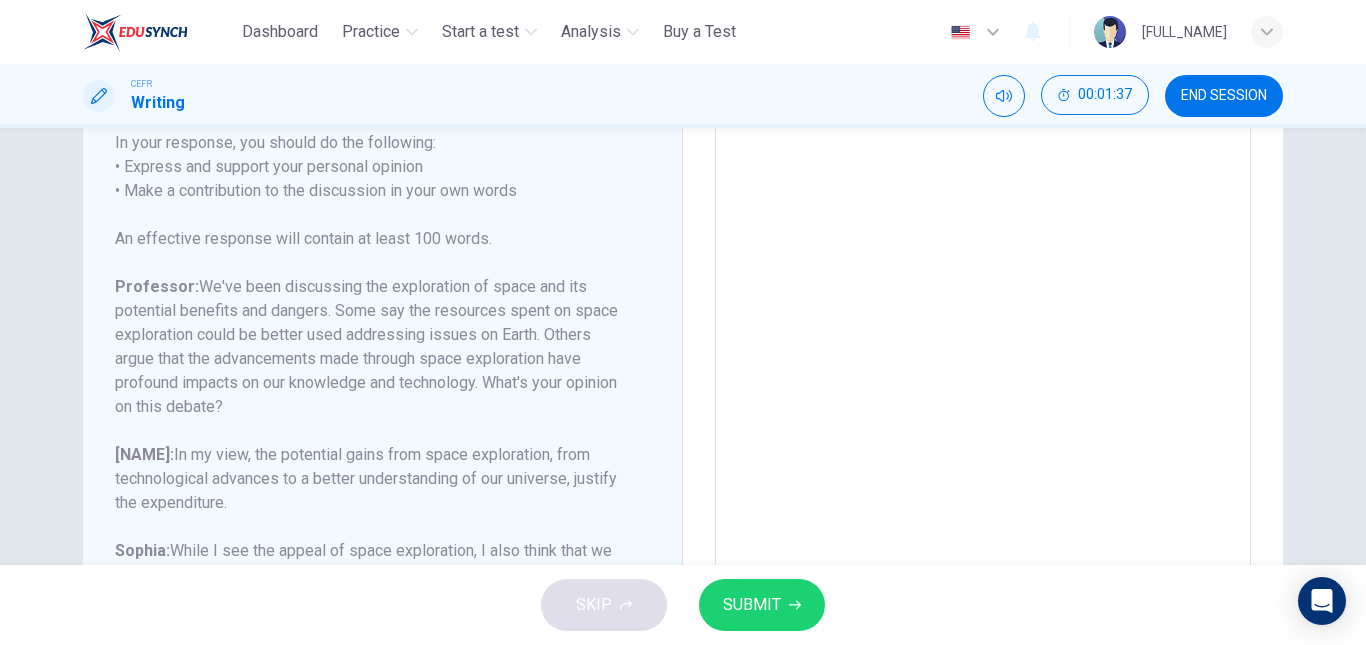 scroll, scrollTop: 328, scrollLeft: 0, axis: vertical 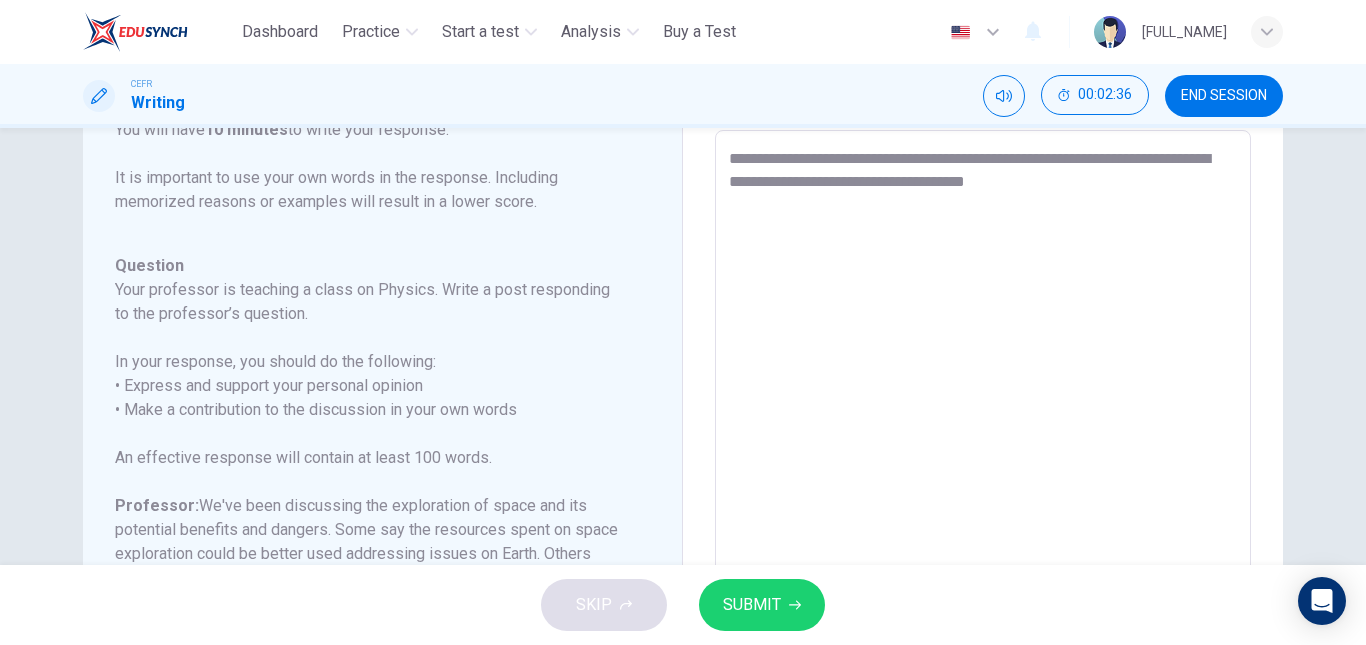 click on "**********" at bounding box center (983, 464) 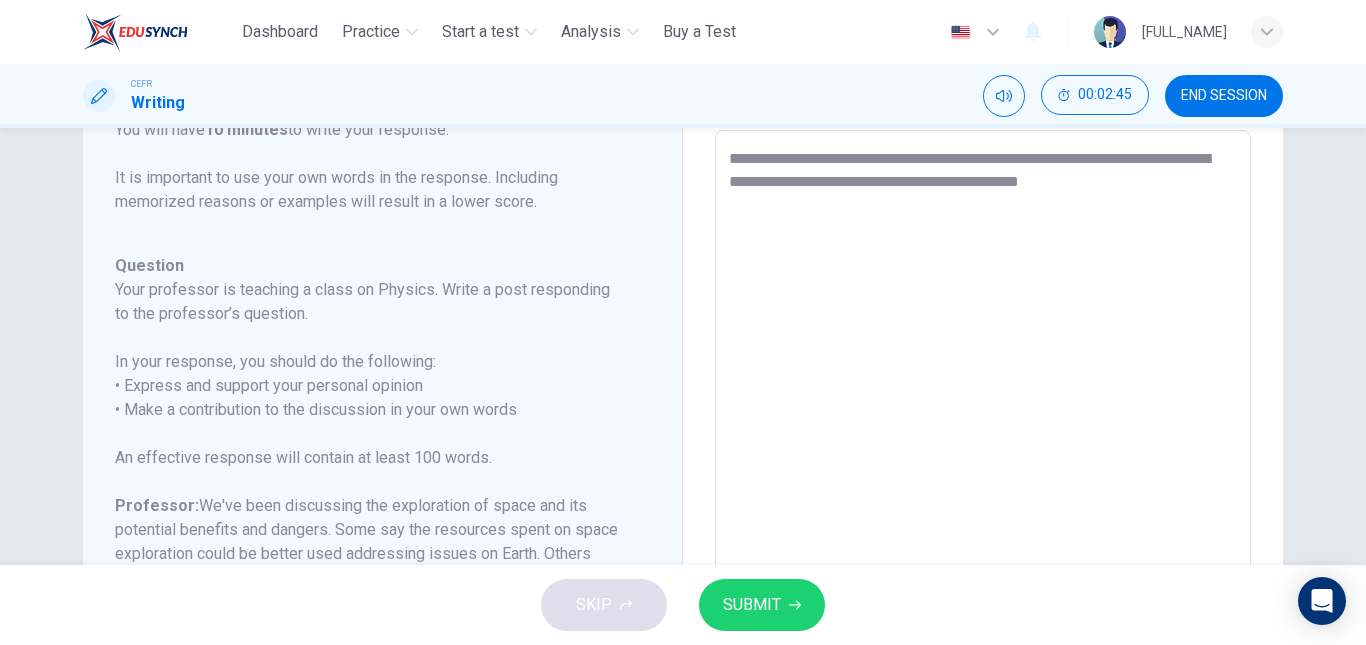 click on "**********" at bounding box center (983, 464) 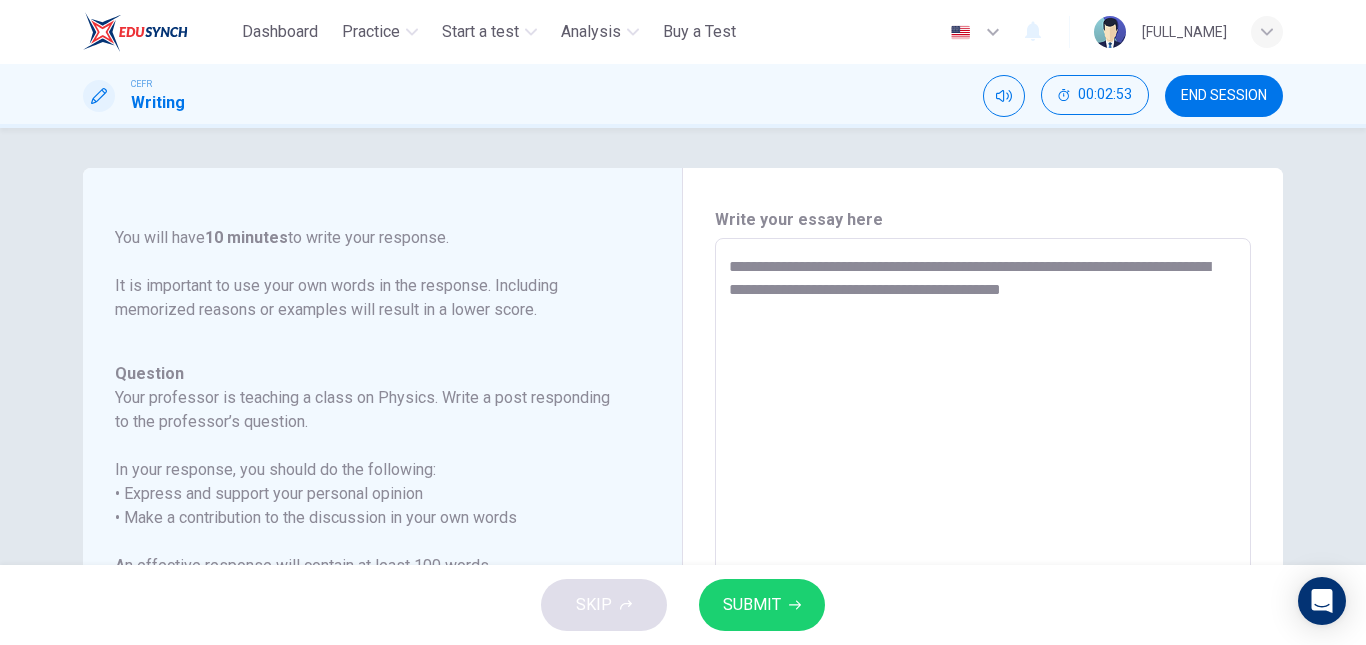 scroll, scrollTop: 1, scrollLeft: 0, axis: vertical 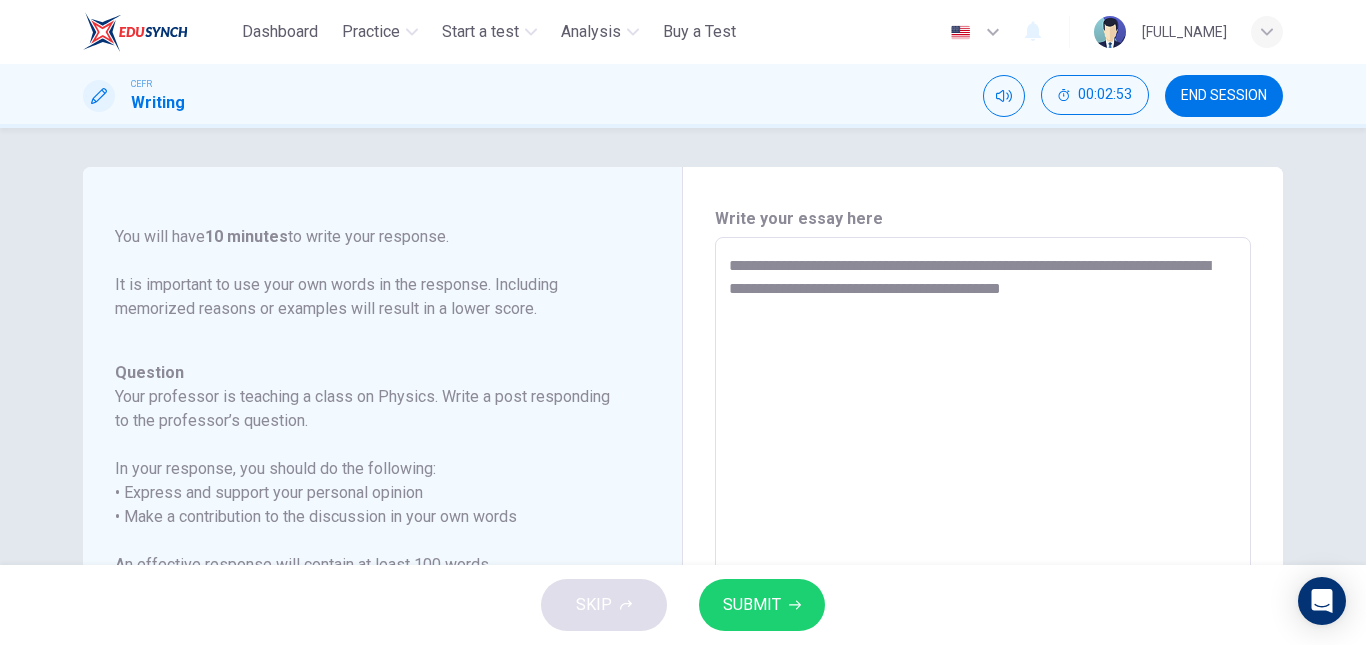 click on "**********" at bounding box center [983, 571] 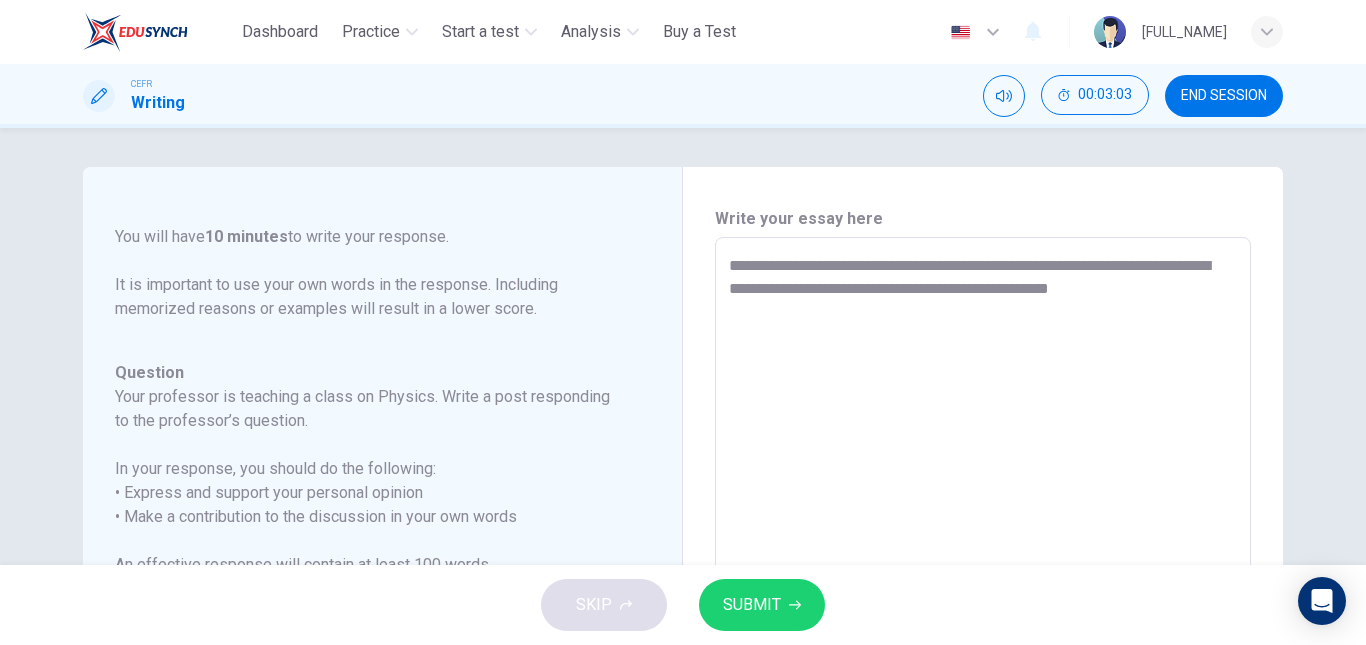 click on "**********" at bounding box center [983, 571] 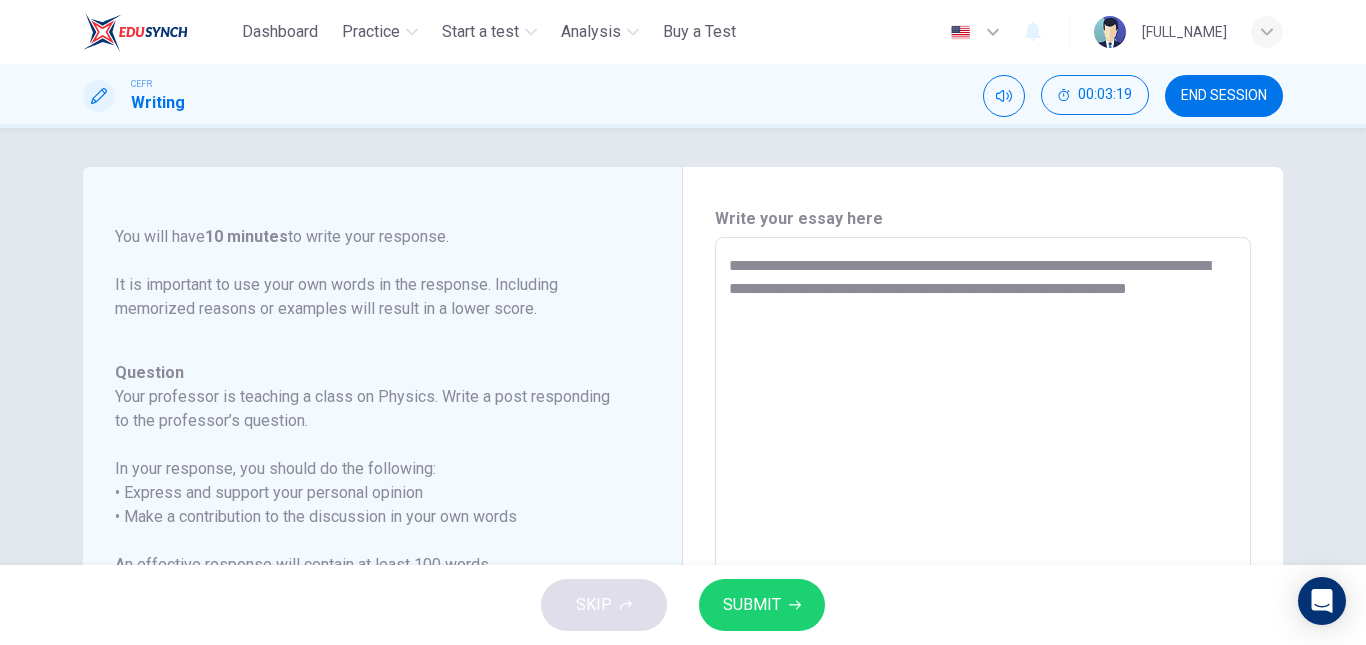 click on "**********" at bounding box center [983, 571] 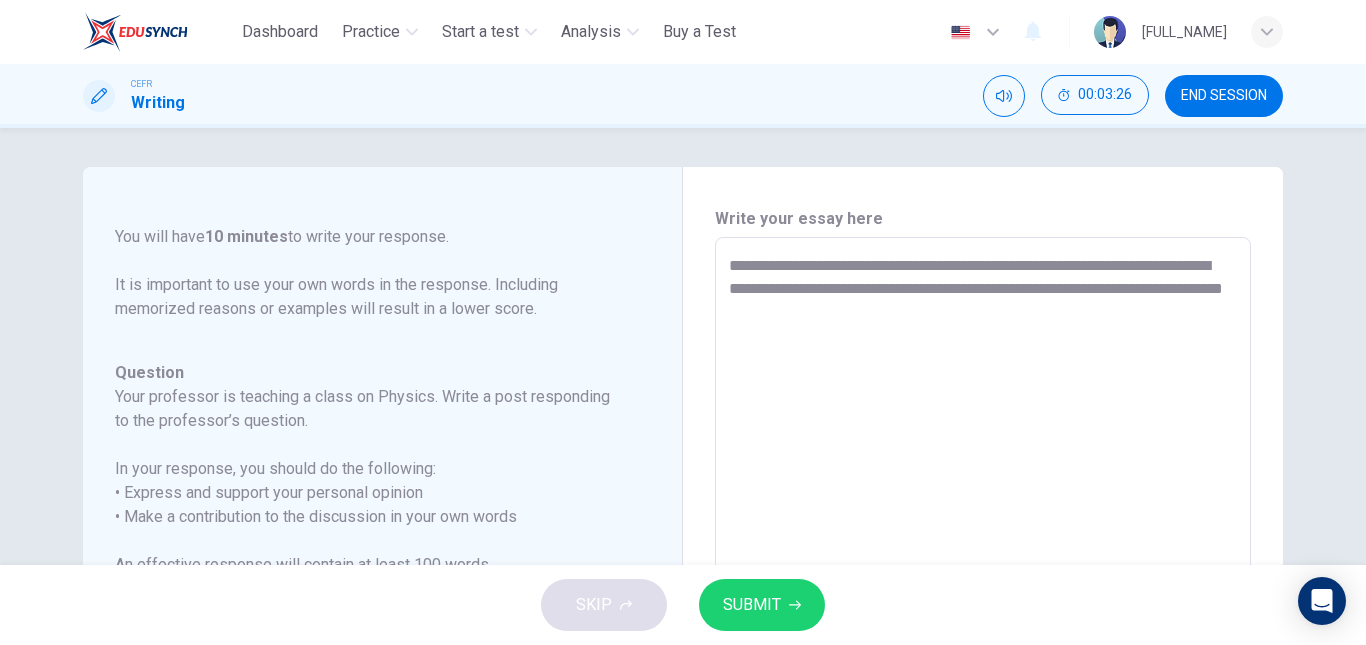 click on "**********" at bounding box center (983, 571) 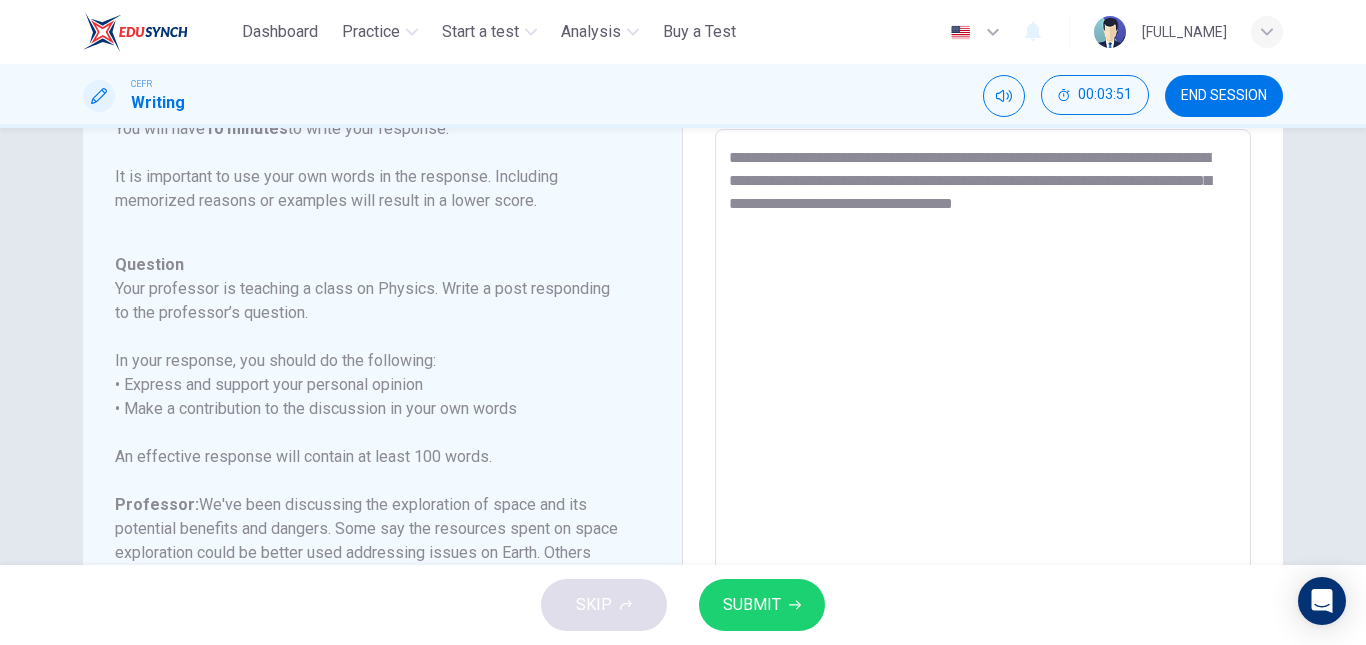 scroll, scrollTop: 108, scrollLeft: 0, axis: vertical 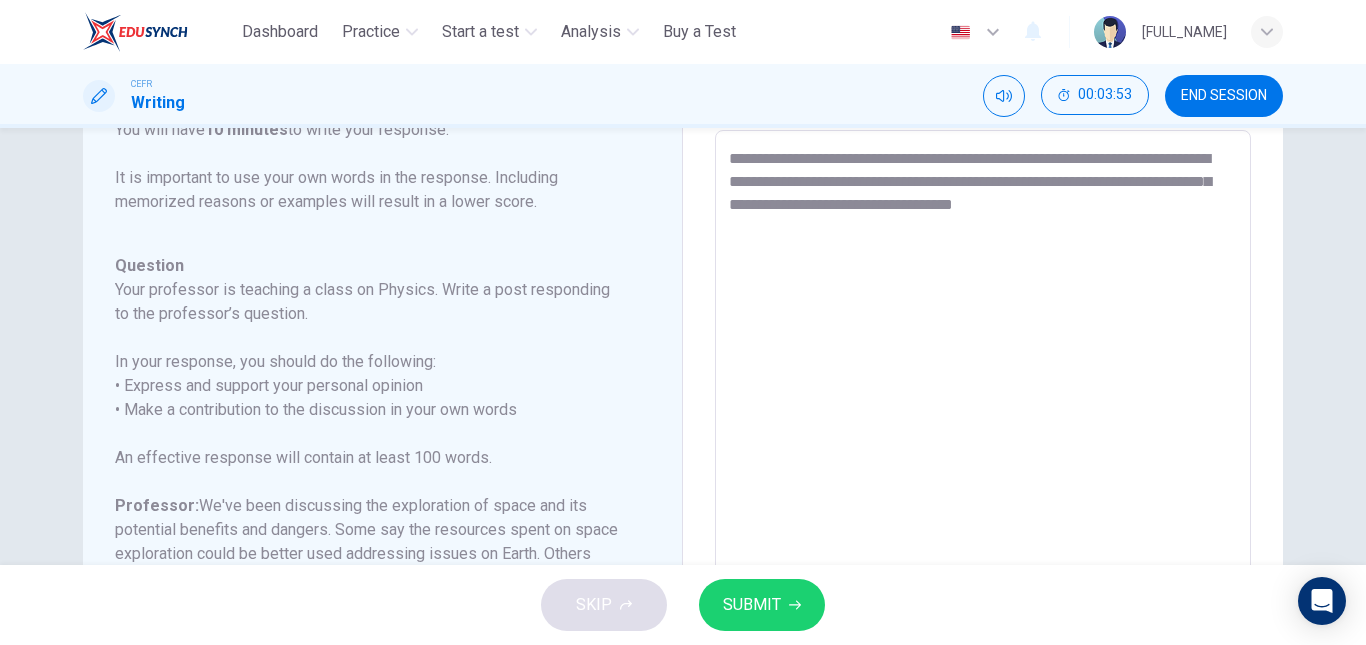 click on "**********" at bounding box center [983, 464] 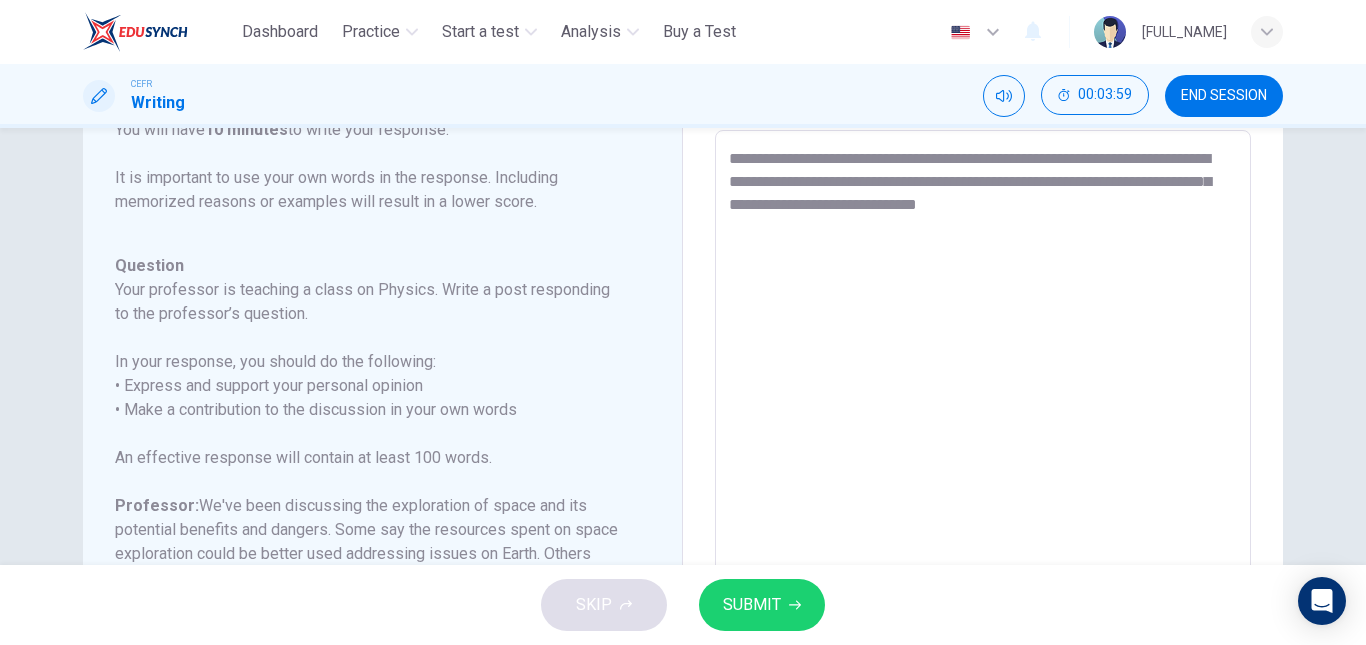 click on "**********" at bounding box center (983, 464) 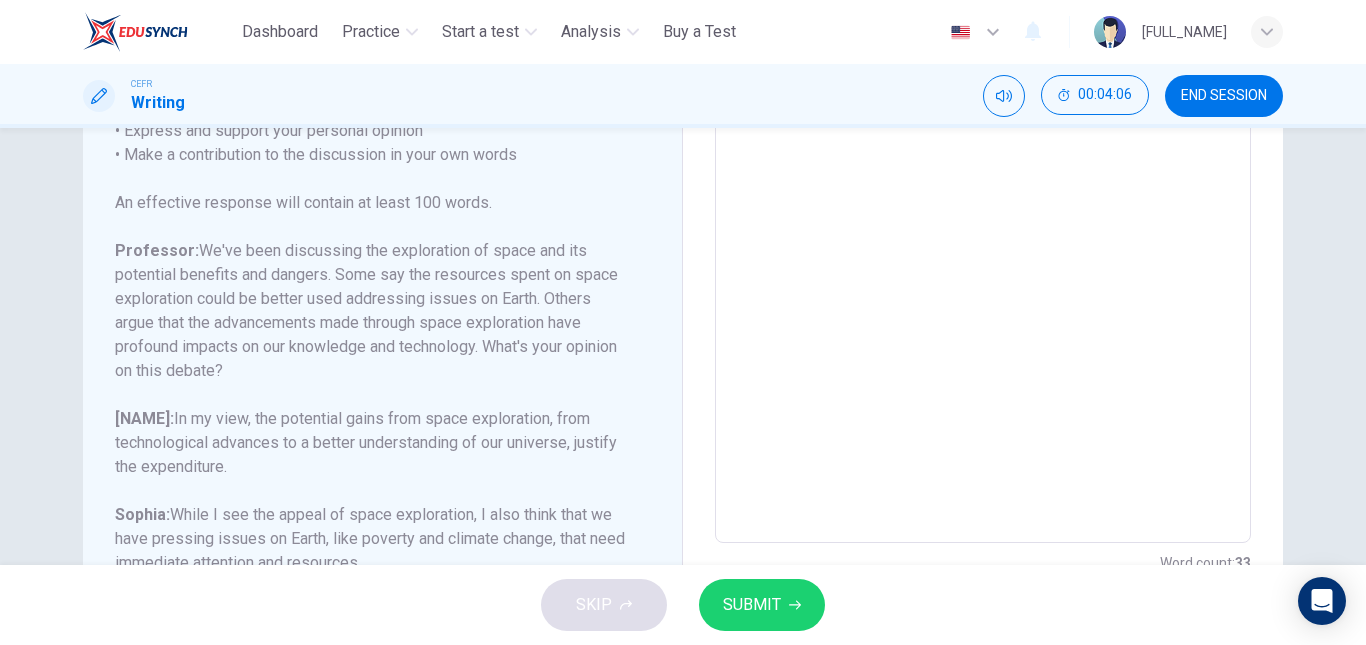 scroll, scrollTop: 453, scrollLeft: 0, axis: vertical 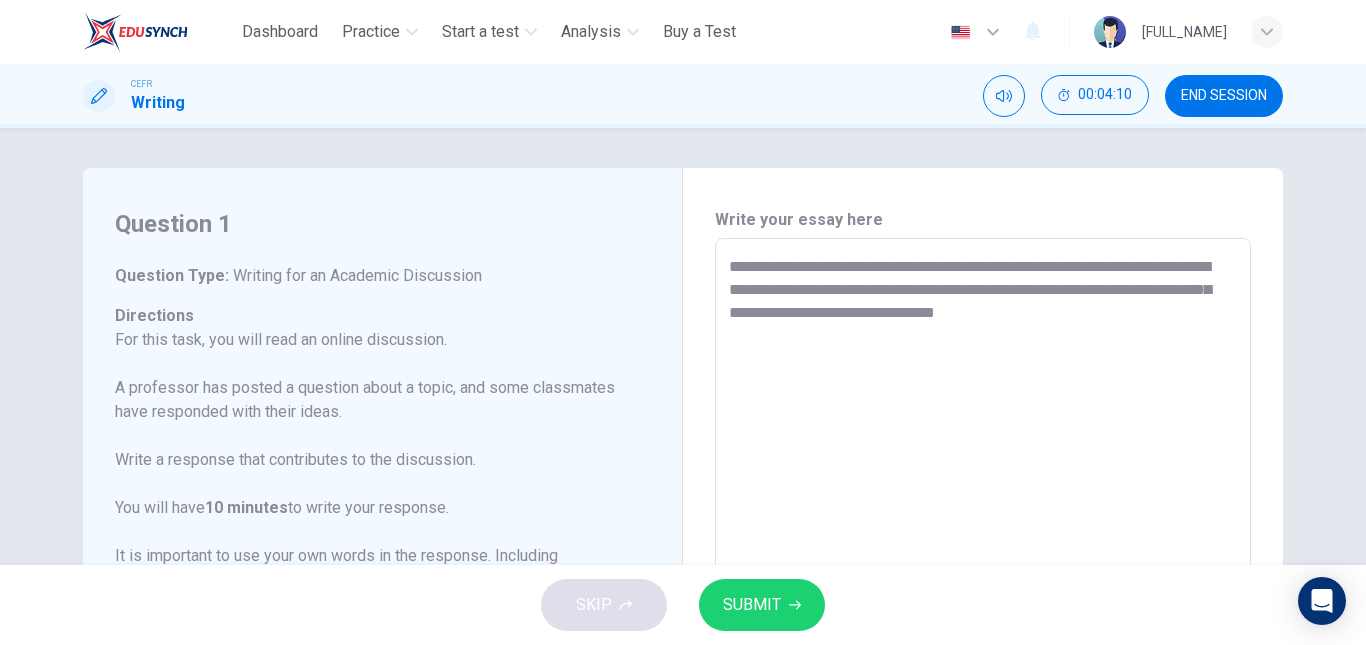 click on "**********" at bounding box center [983, 572] 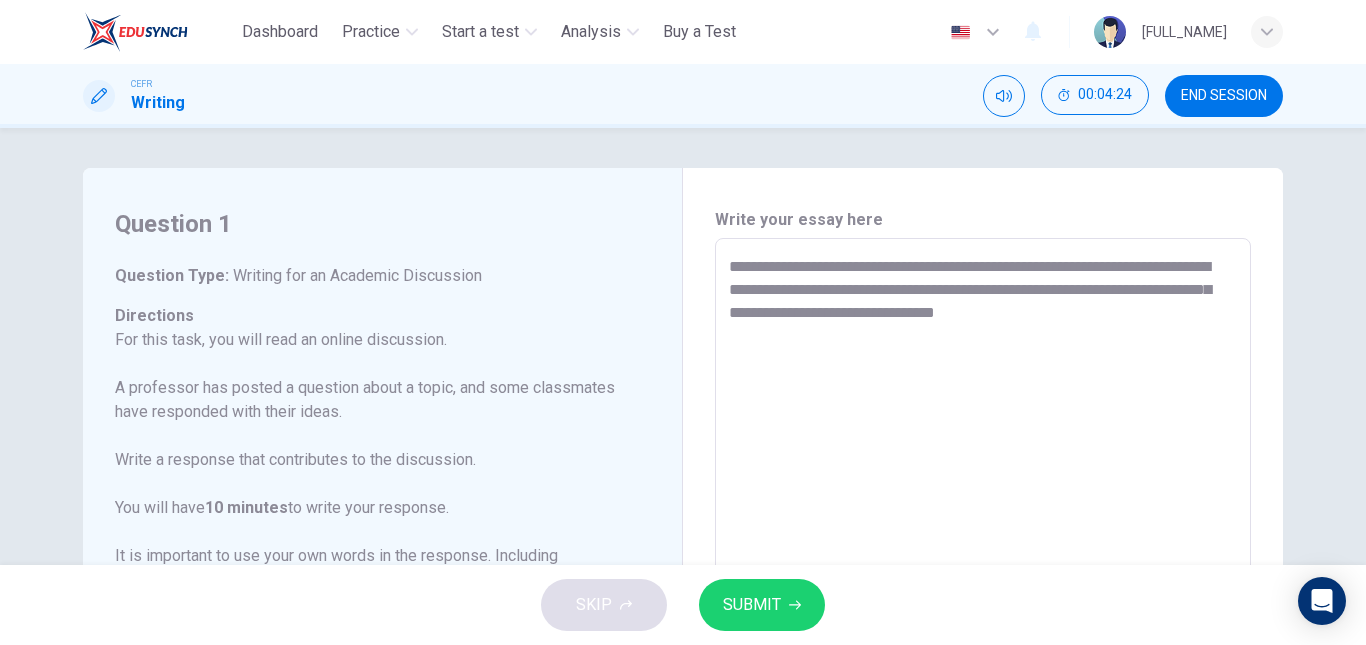 drag, startPoint x: 721, startPoint y: 308, endPoint x: 1128, endPoint y: 318, distance: 407.12283 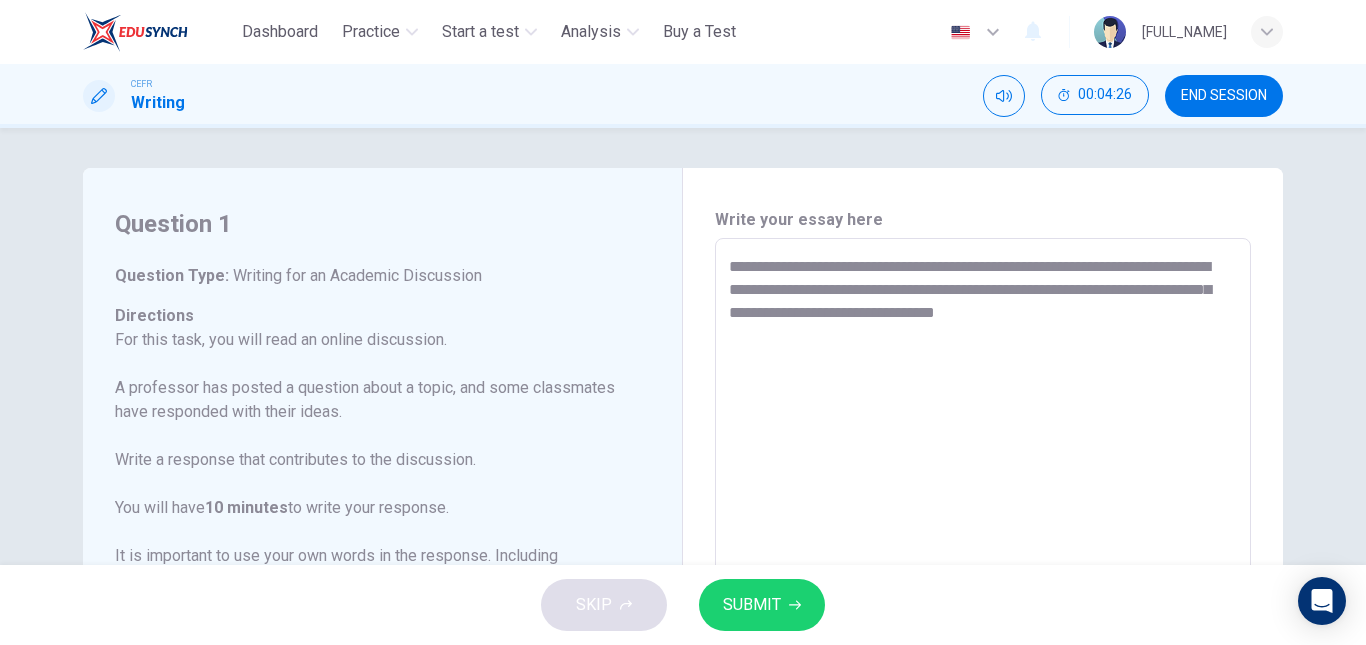 drag, startPoint x: 1128, startPoint y: 318, endPoint x: 697, endPoint y: 316, distance: 431.00464 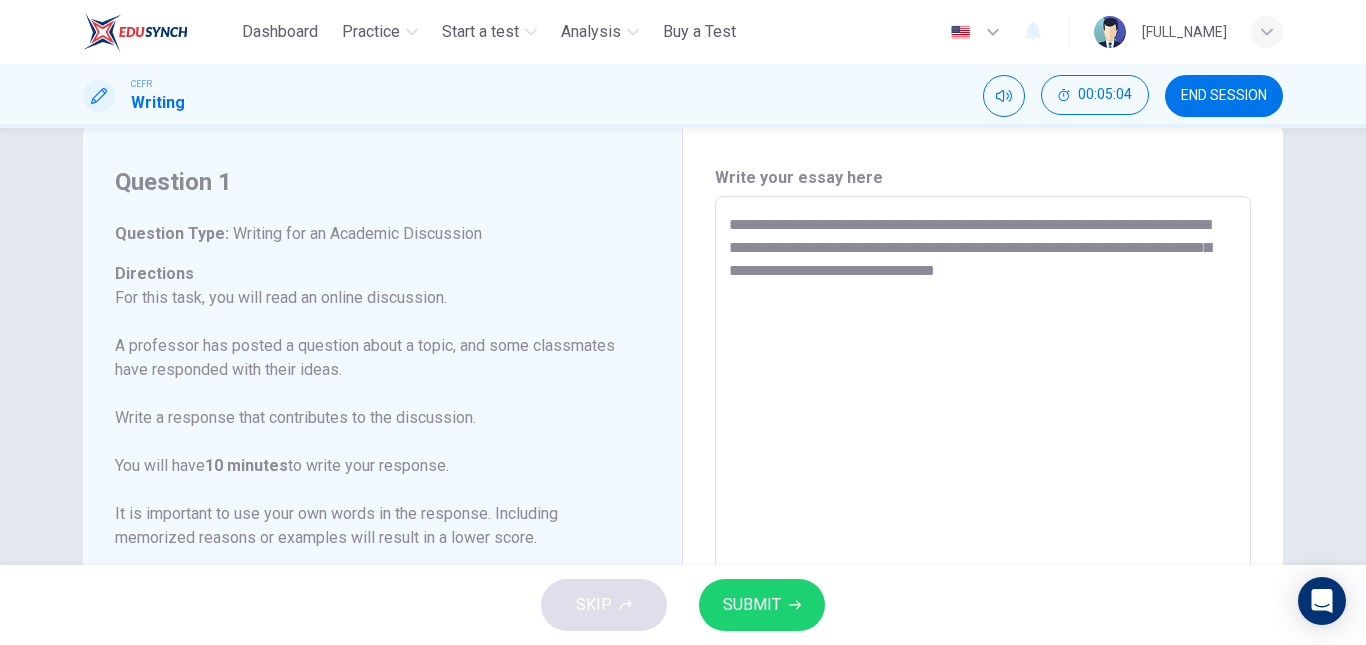 scroll, scrollTop: 43, scrollLeft: 0, axis: vertical 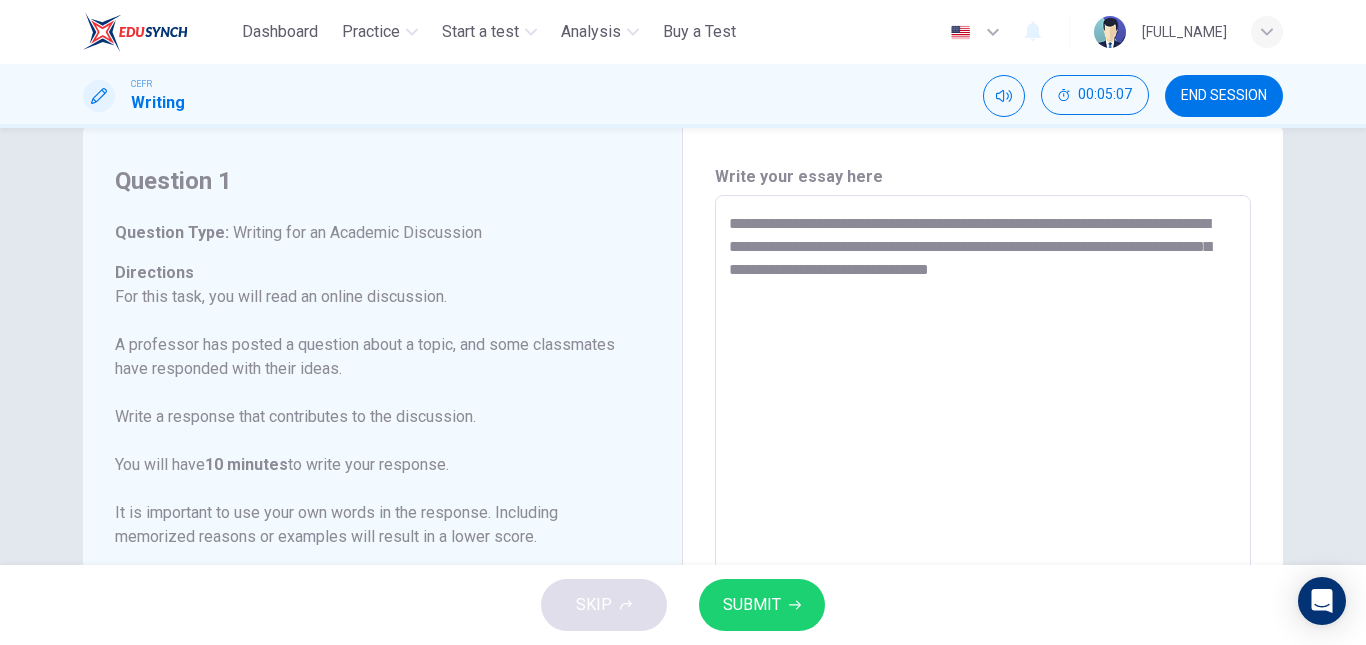 click on "**********" at bounding box center [983, 529] 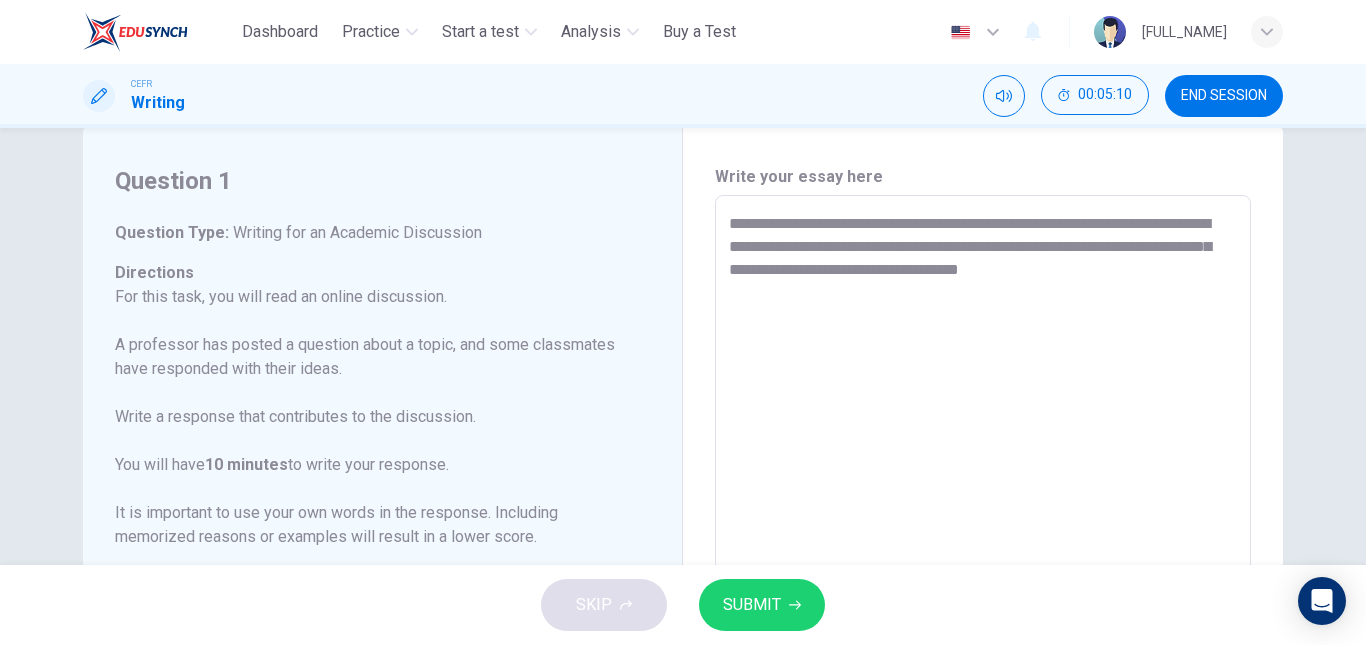 click on "**********" at bounding box center [983, 529] 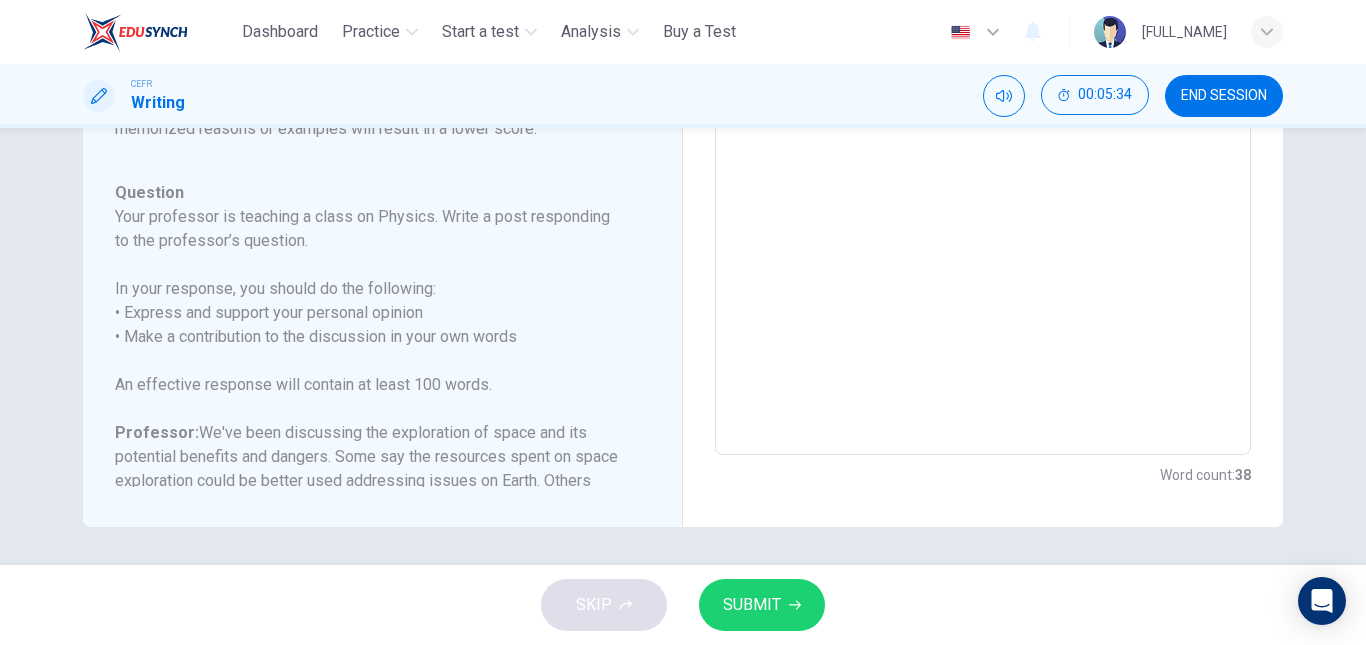 scroll, scrollTop: 453, scrollLeft: 0, axis: vertical 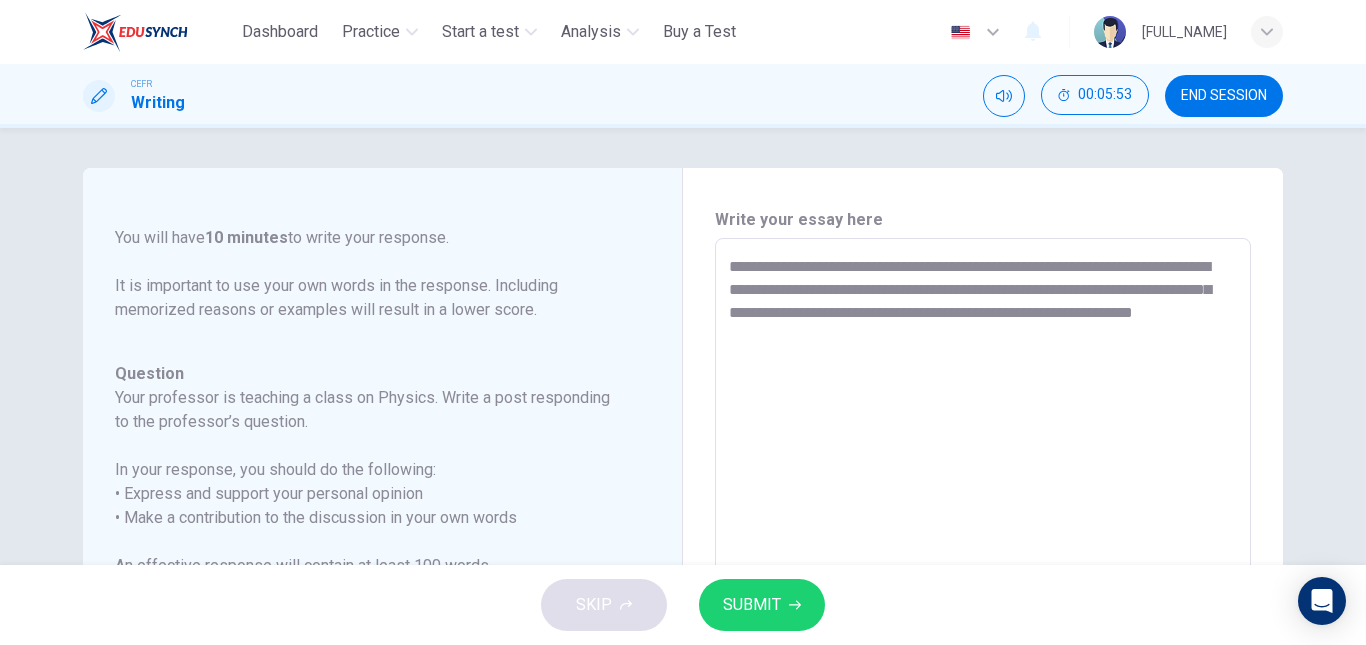 click on "**********" at bounding box center [983, 572] 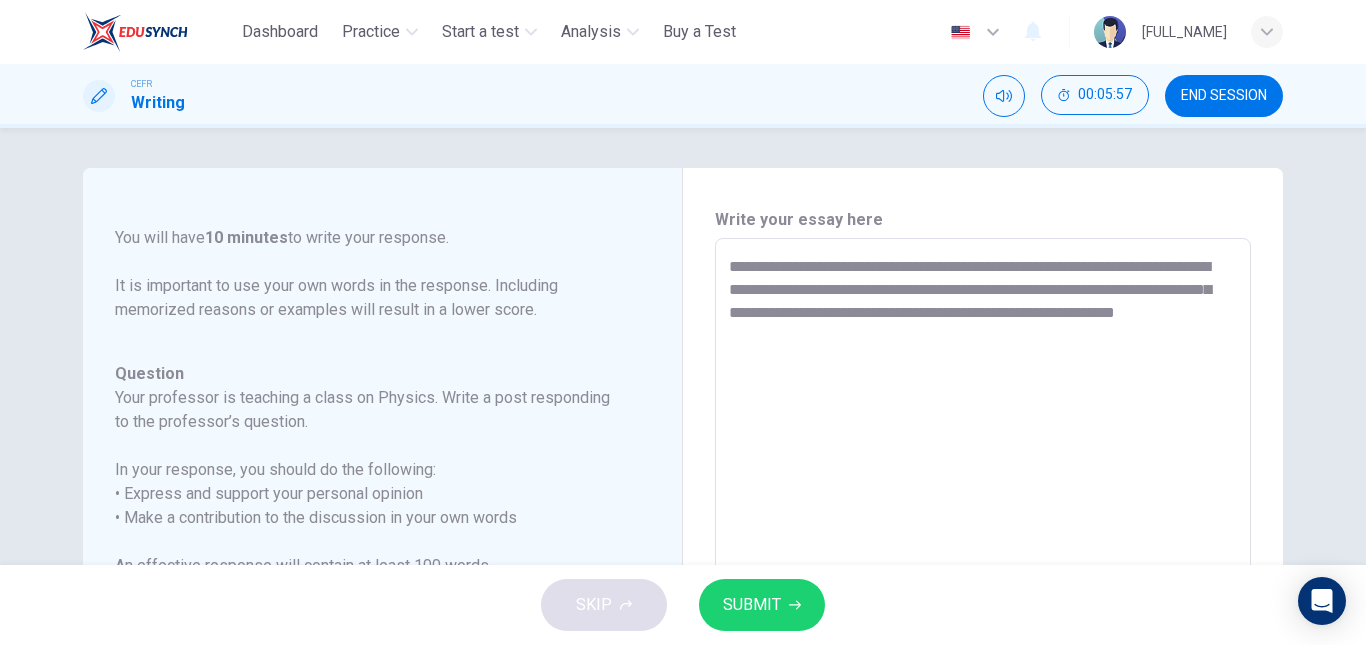 click on "**********" at bounding box center [983, 572] 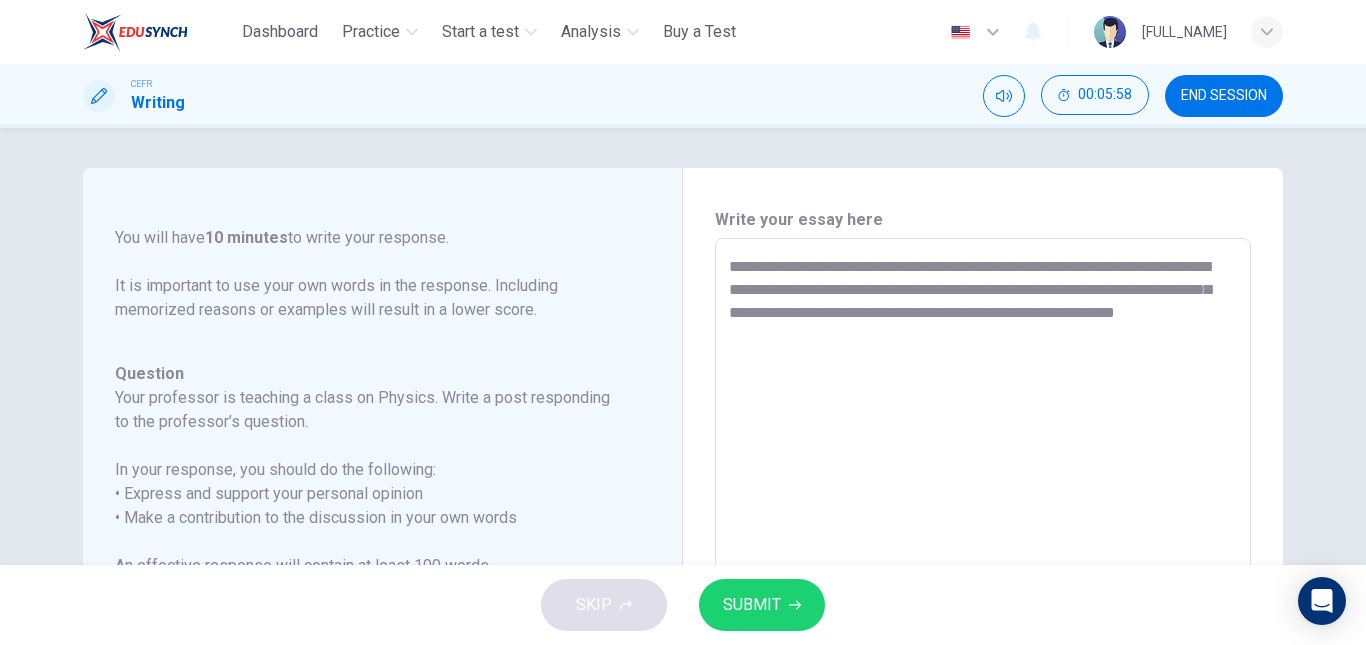 click on "**********" at bounding box center (983, 572) 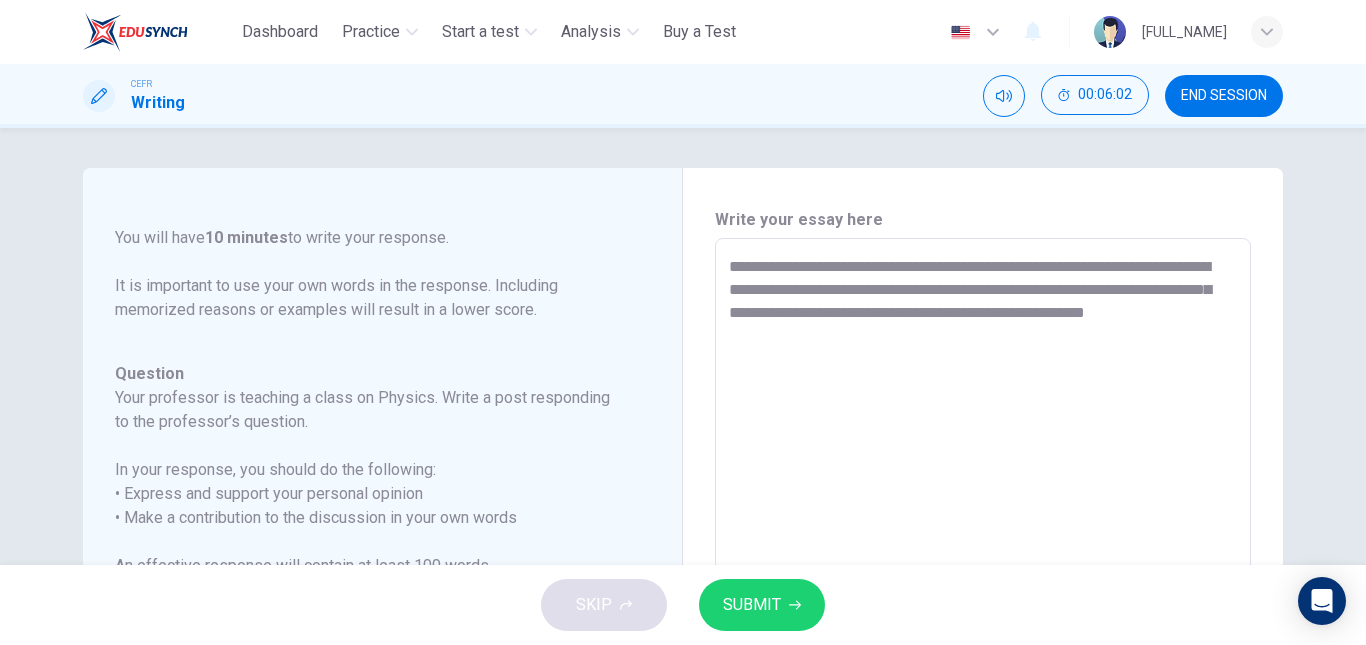 click on "**********" at bounding box center (983, 572) 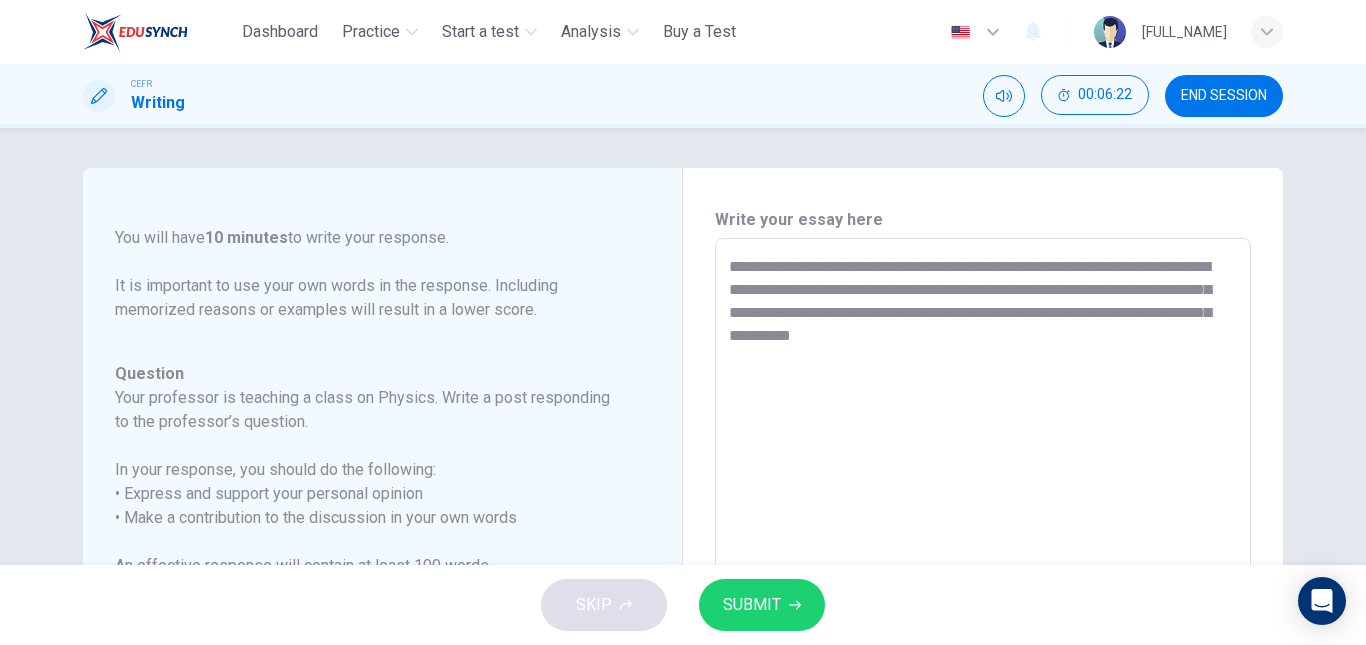 click on "**********" at bounding box center (983, 572) 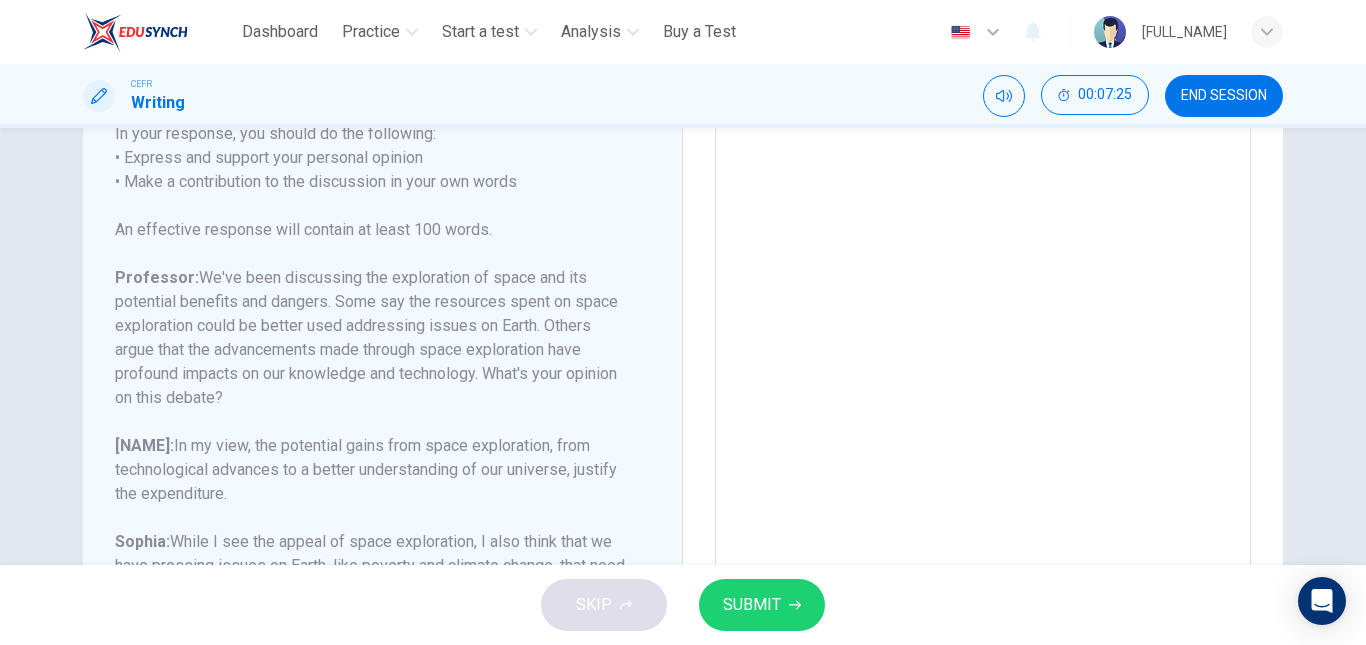 scroll, scrollTop: 453, scrollLeft: 0, axis: vertical 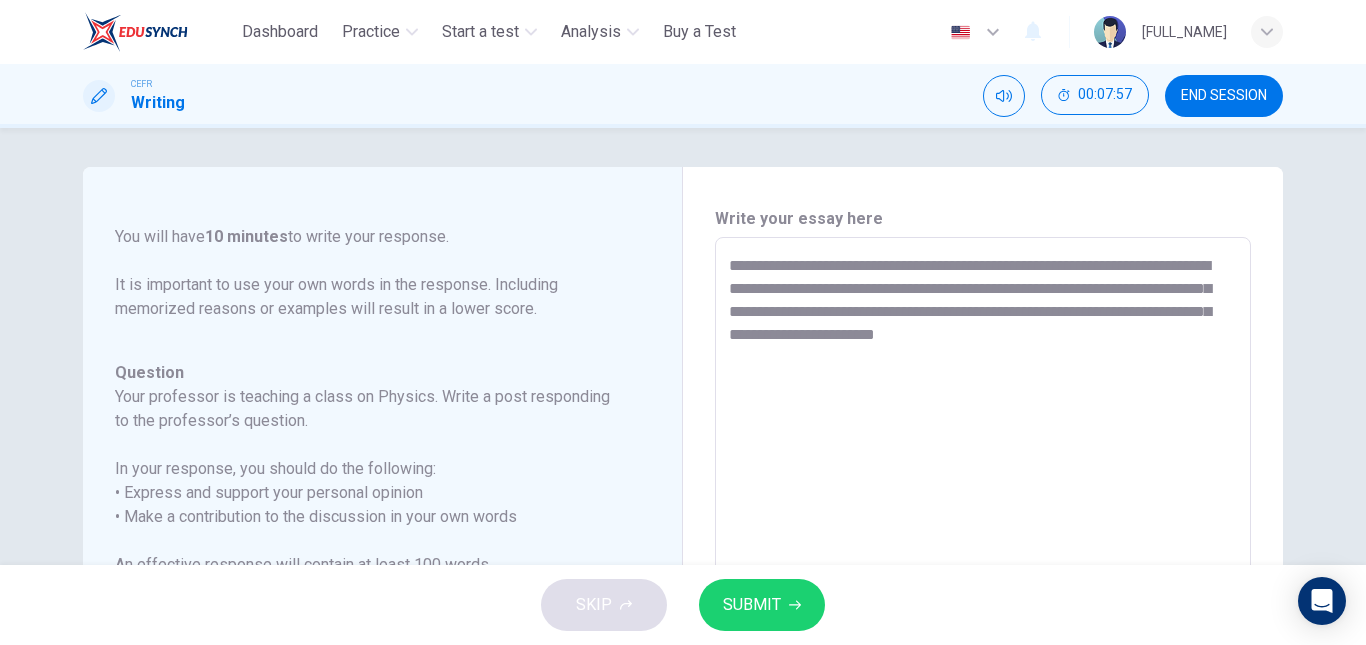 type on "**********" 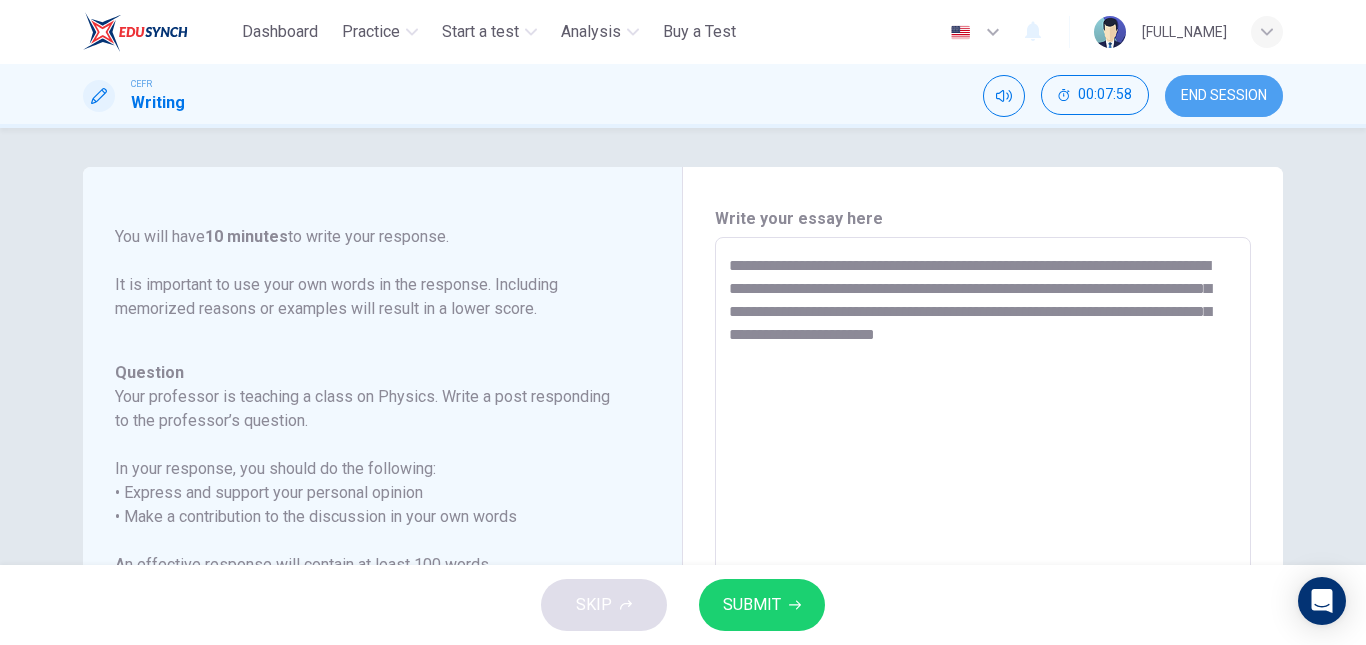 click on "END SESSION" at bounding box center [1224, 96] 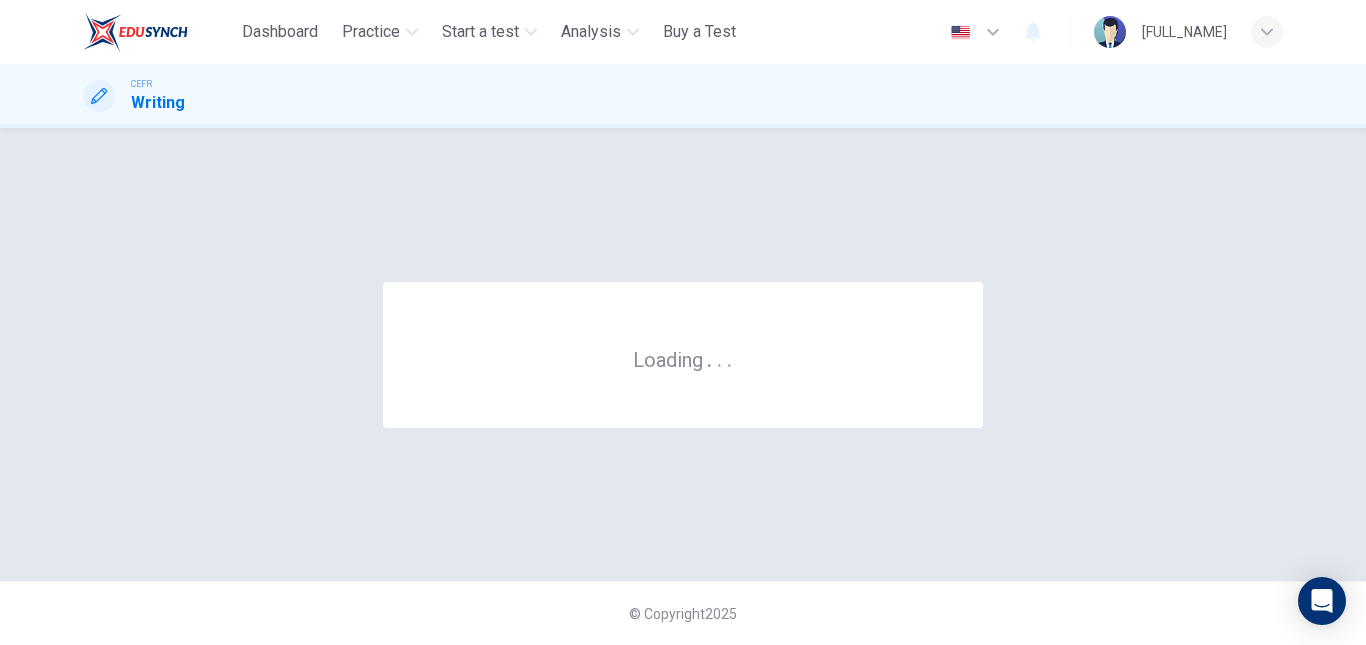 scroll, scrollTop: 0, scrollLeft: 0, axis: both 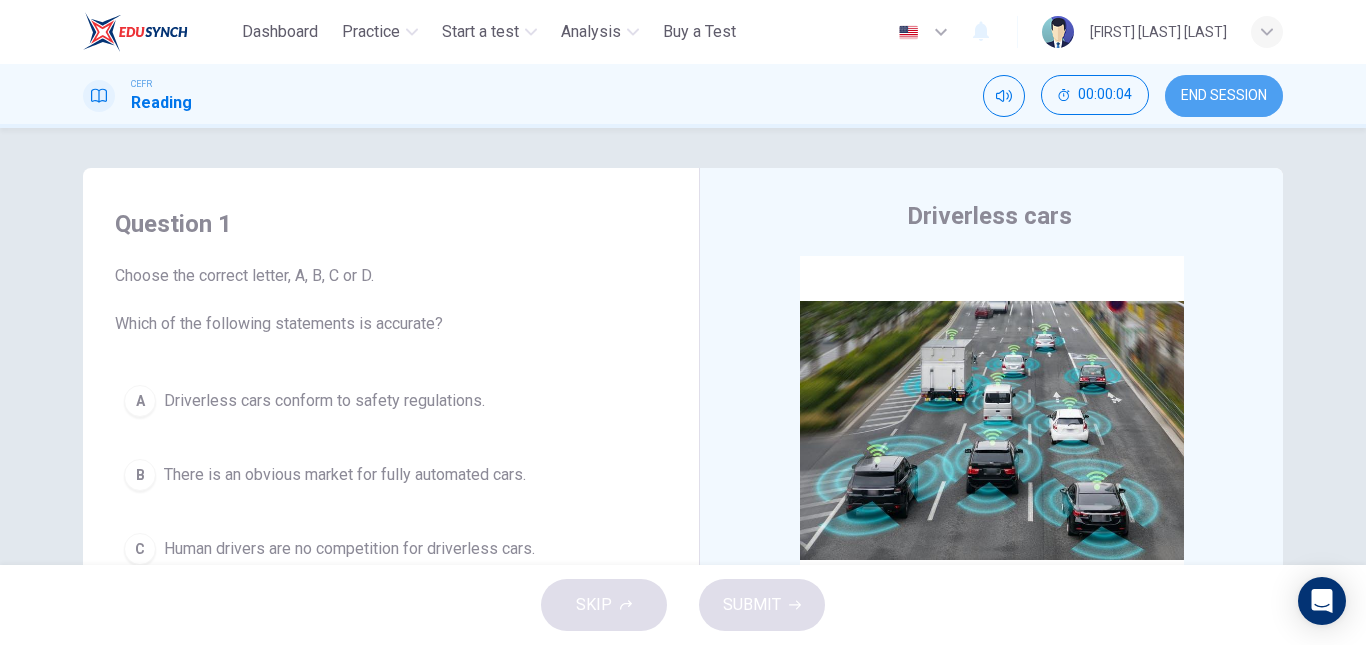 click on "END SESSION" at bounding box center (1224, 96) 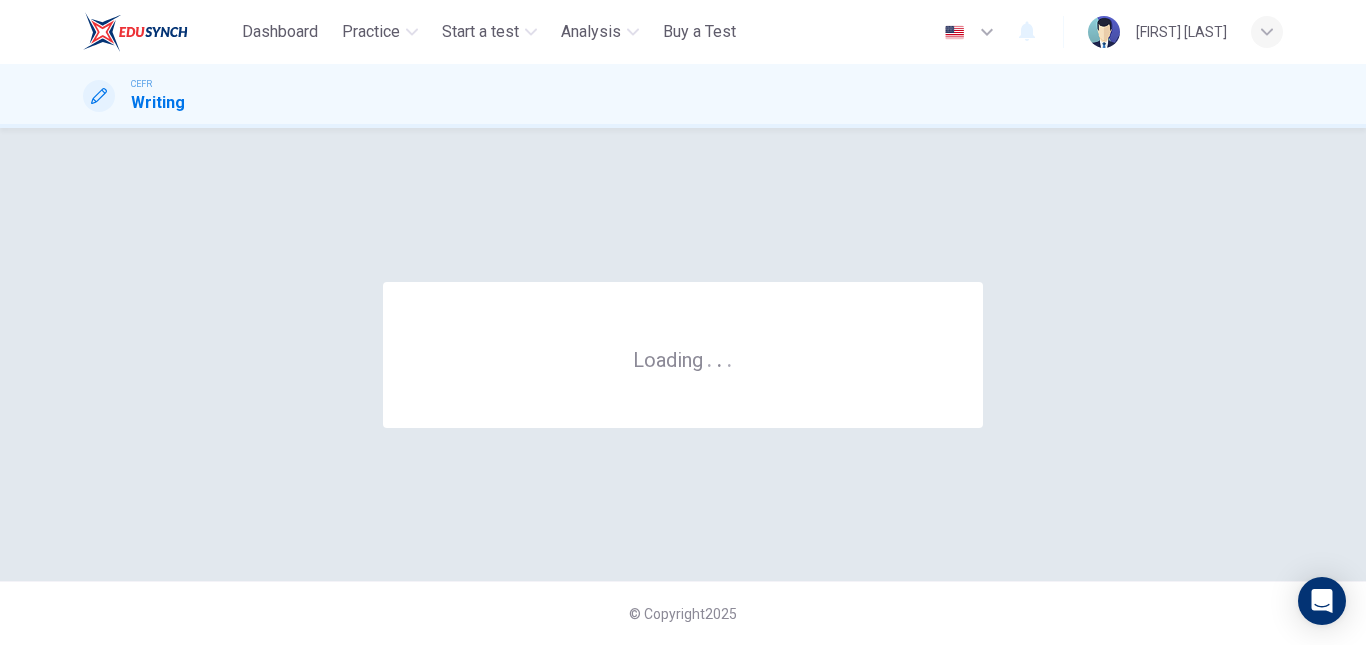 scroll, scrollTop: 0, scrollLeft: 0, axis: both 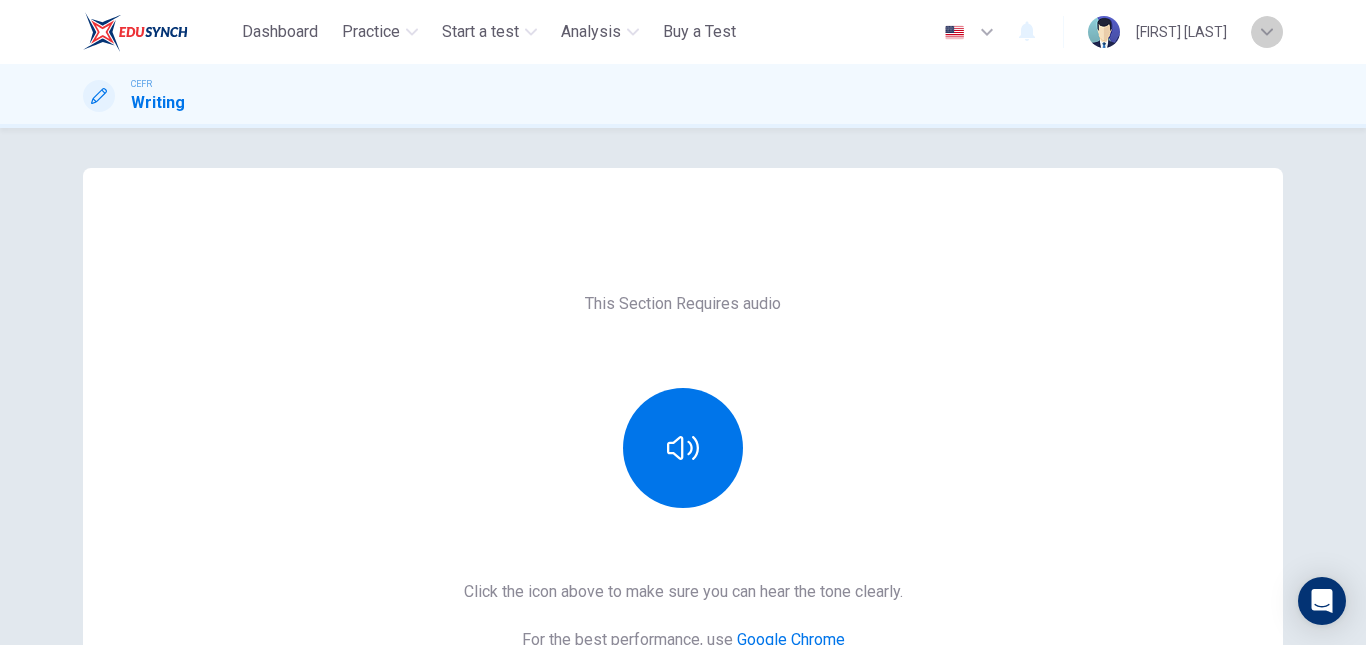 click at bounding box center (1267, 32) 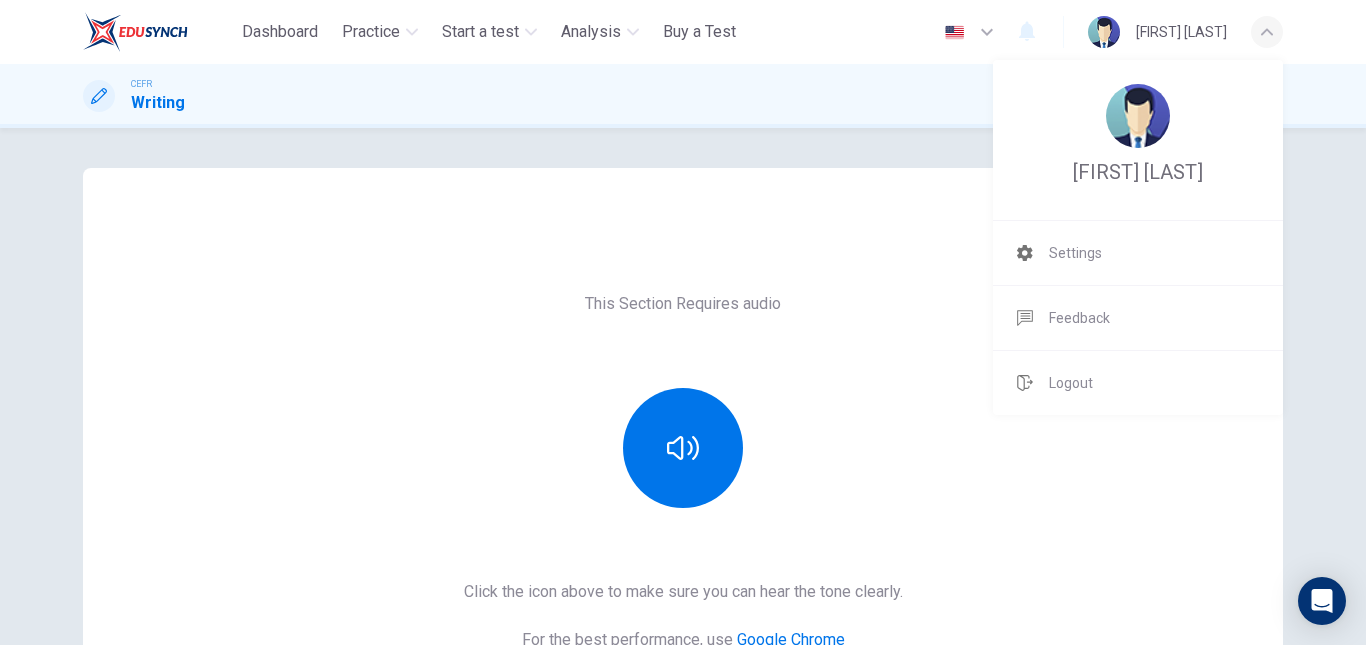 click at bounding box center [683, 322] 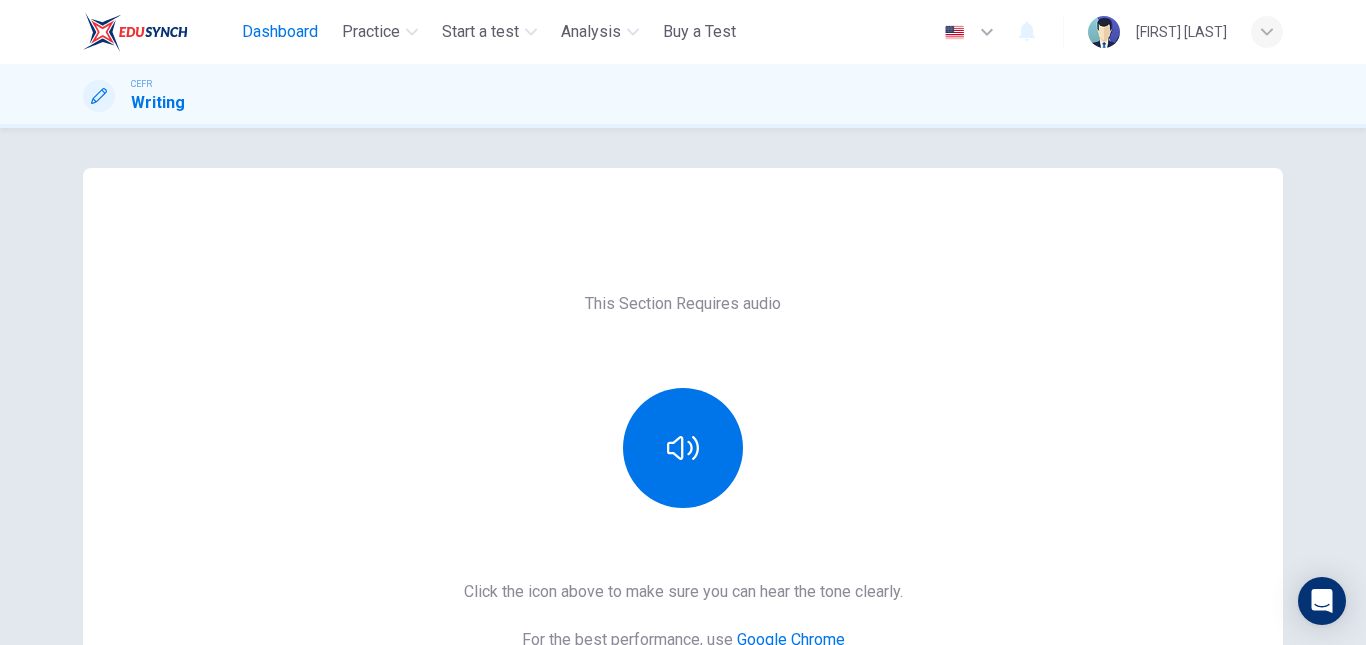 click on "Dashboard" at bounding box center [280, 32] 